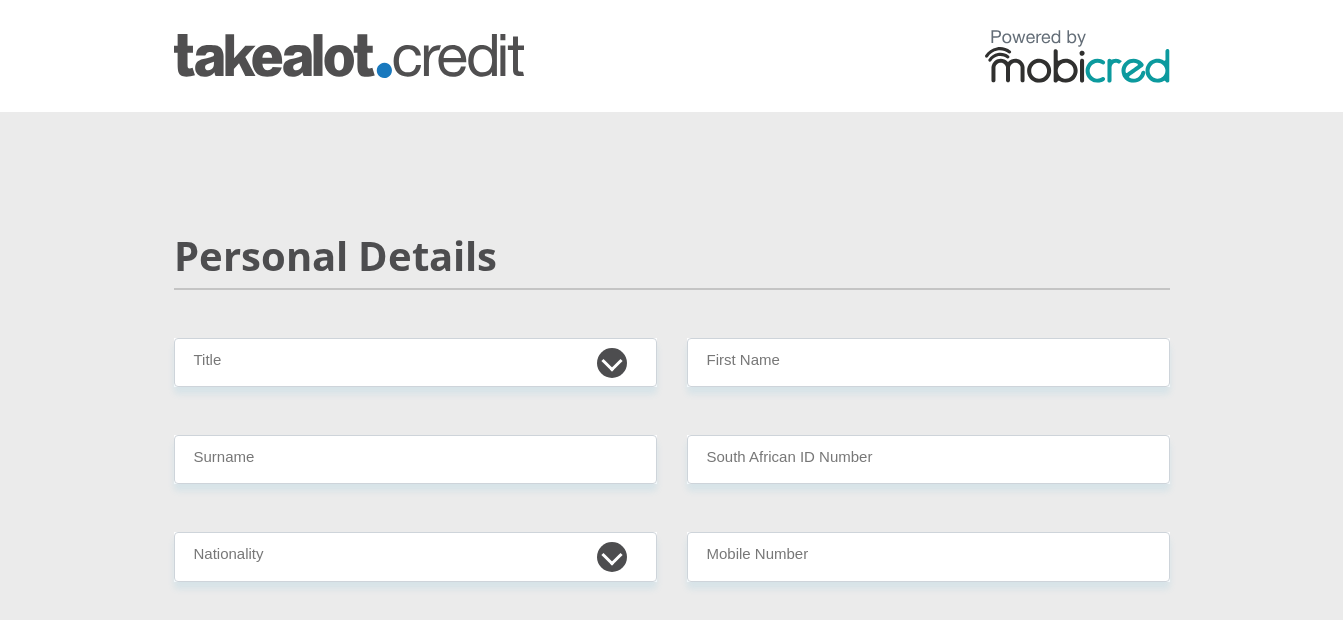 scroll, scrollTop: 100, scrollLeft: 0, axis: vertical 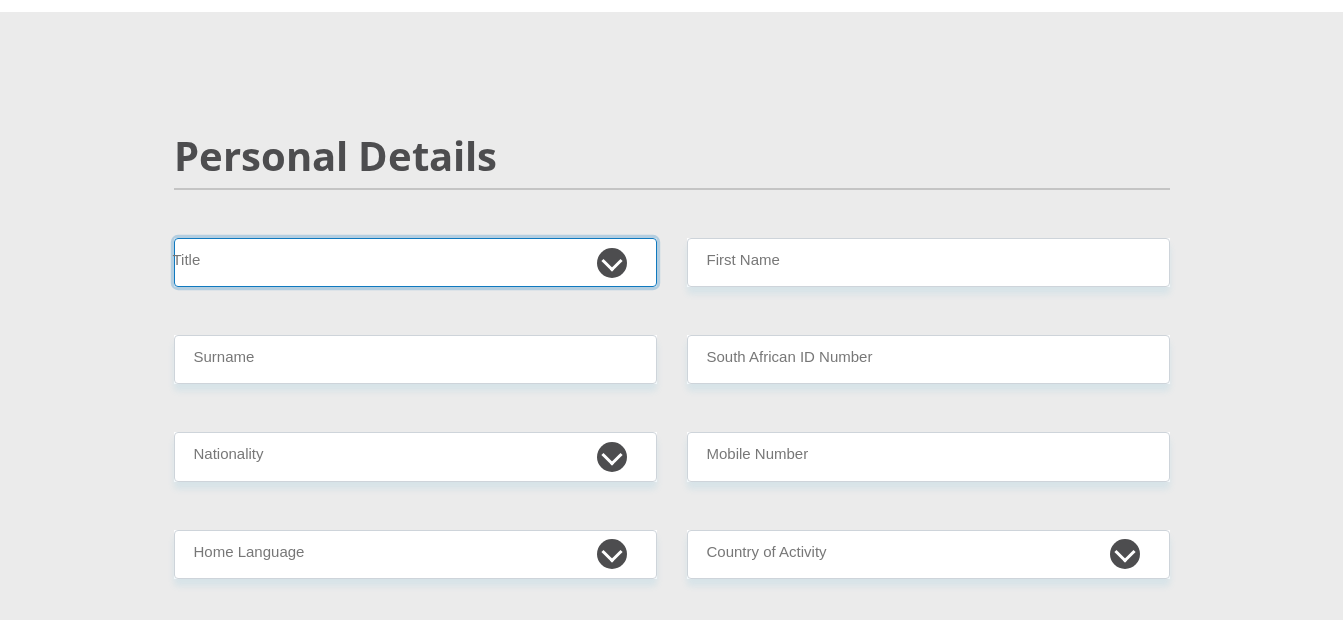 click on "Mr
Ms
Mrs
Dr
Other" at bounding box center (415, 262) 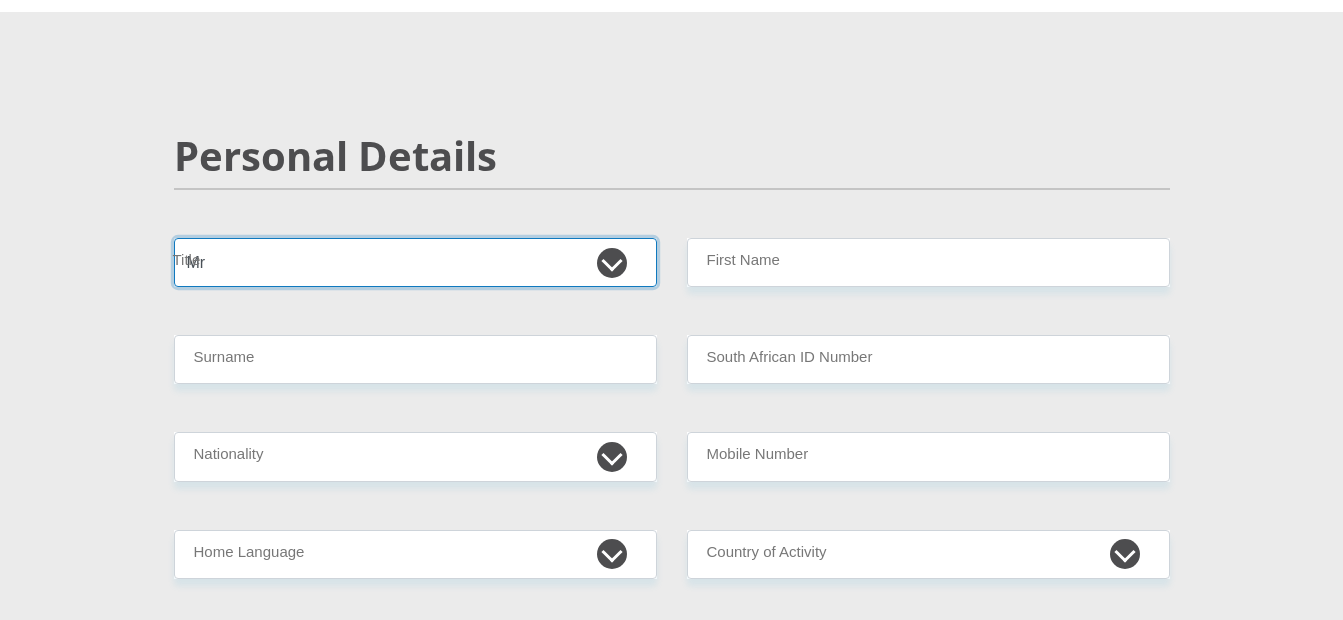 click on "Mr
Ms
Mrs
Dr
Other" at bounding box center (415, 262) 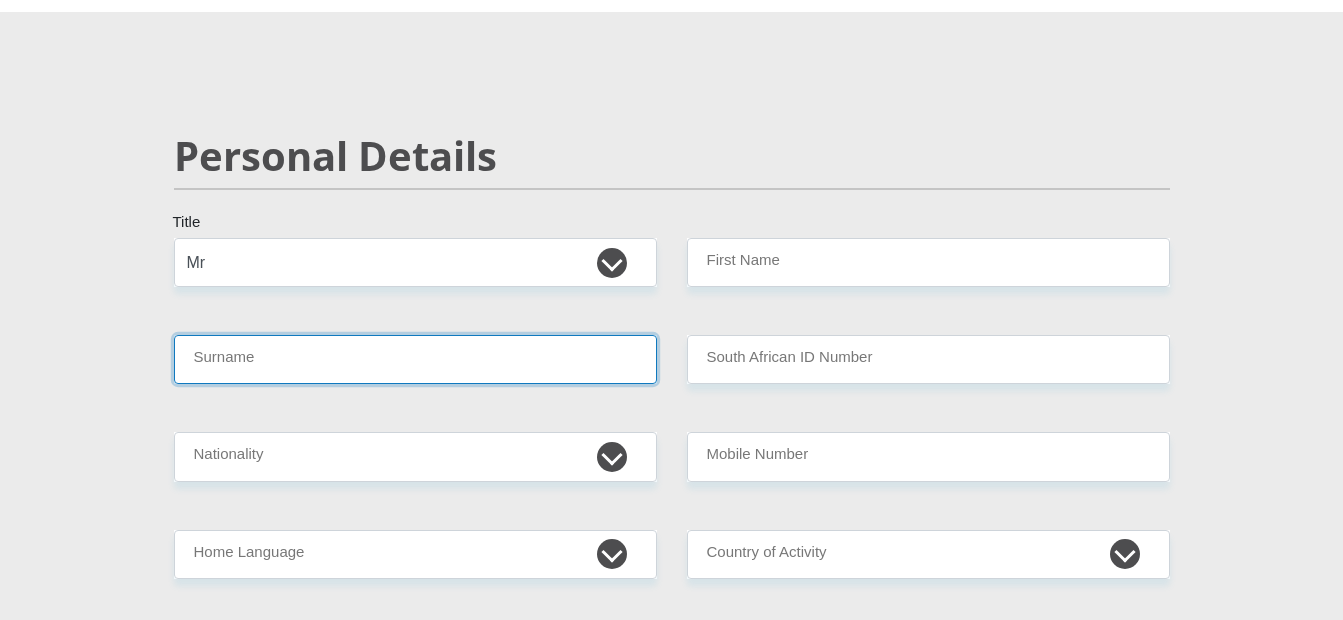 click on "Surname" at bounding box center (415, 359) 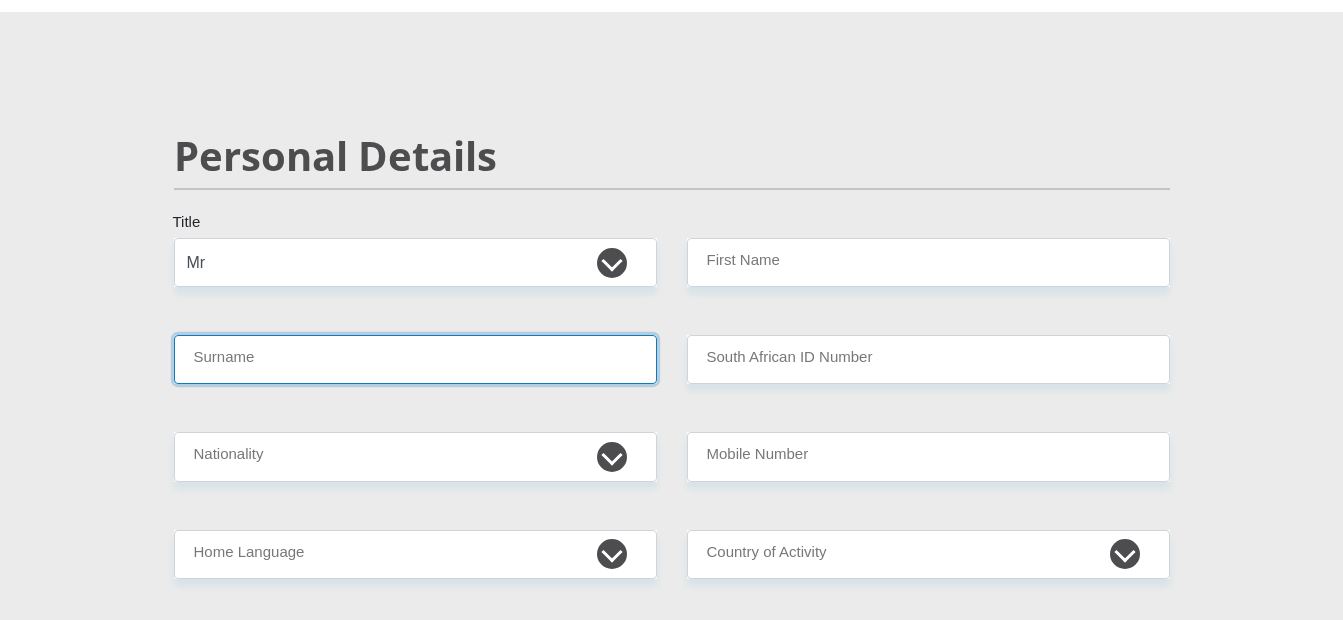 type on "Vrey" 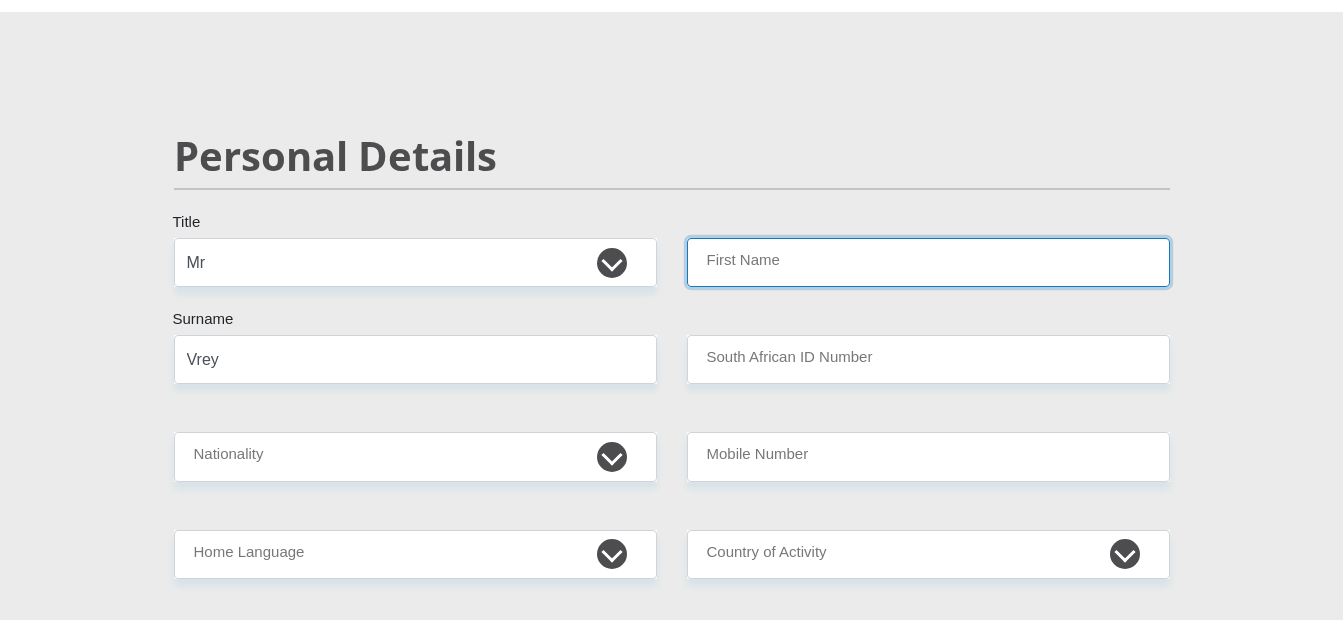 type on "[LAST]" 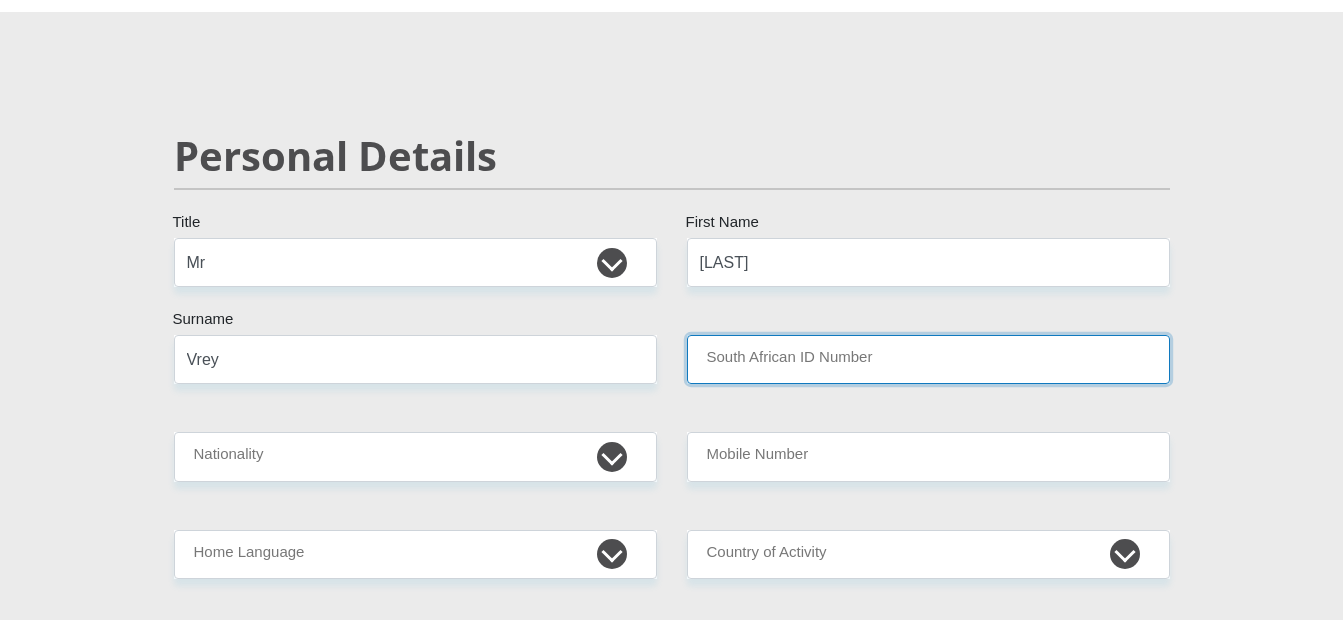 type on "[STATE] Ceramics" 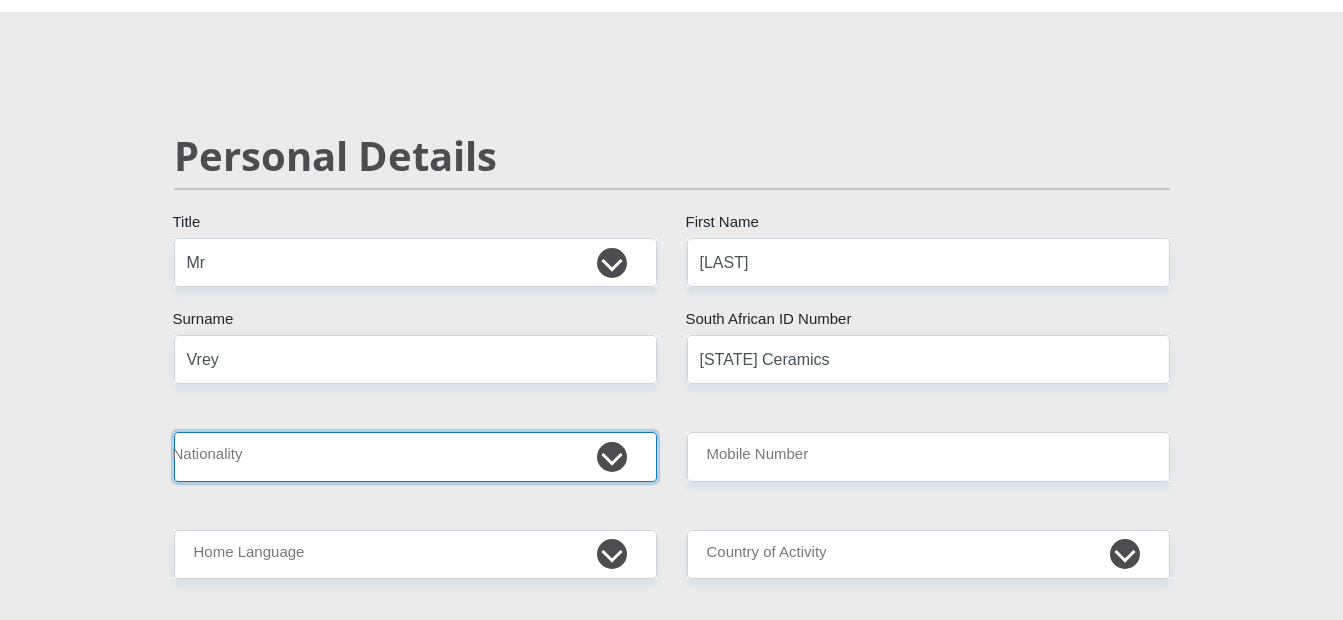 select on "ZAF" 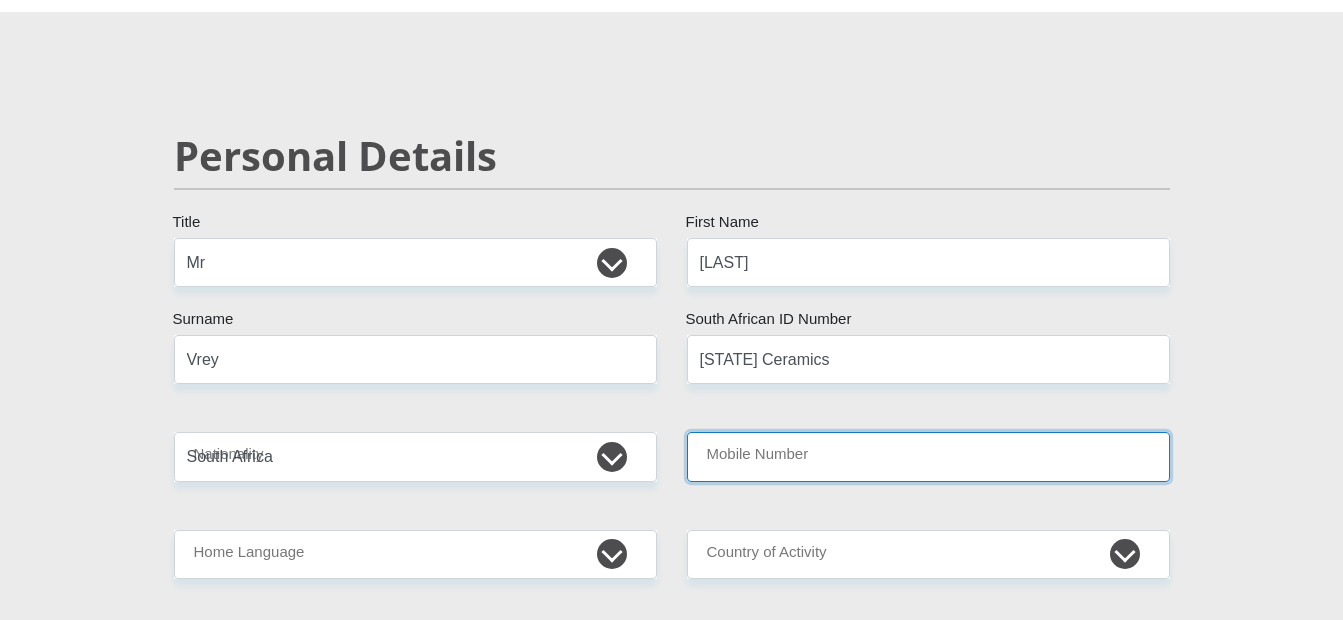 type on "[PHONE]" 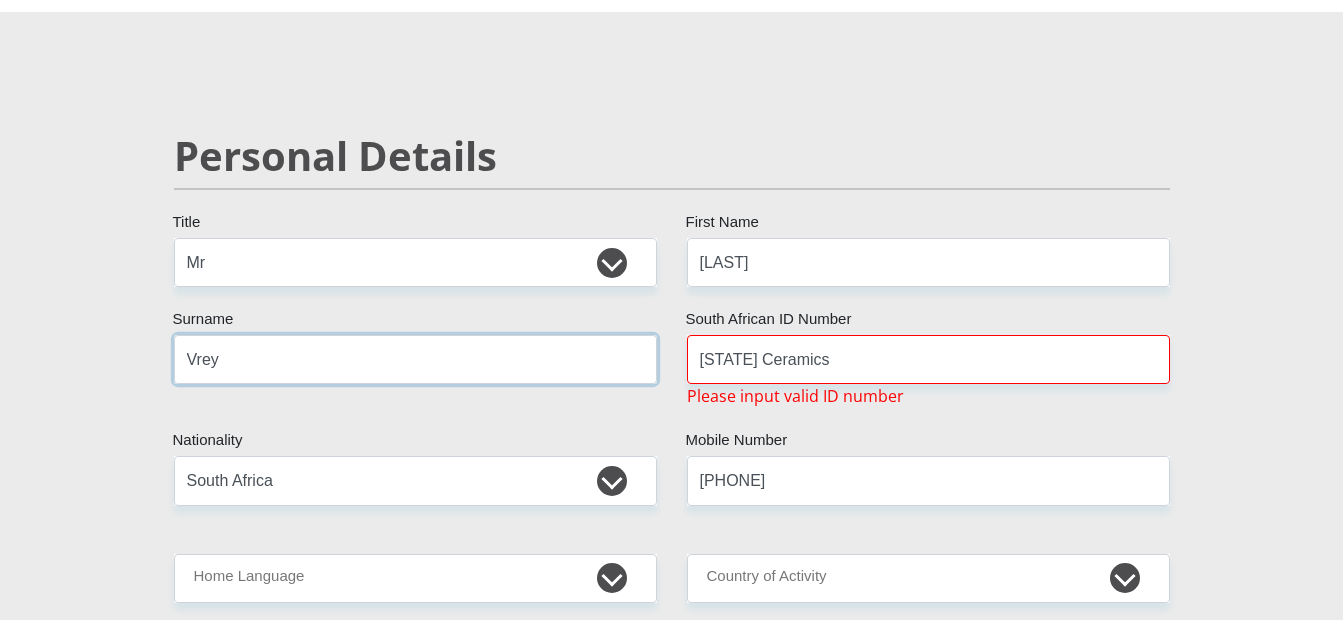 scroll, scrollTop: 200, scrollLeft: 0, axis: vertical 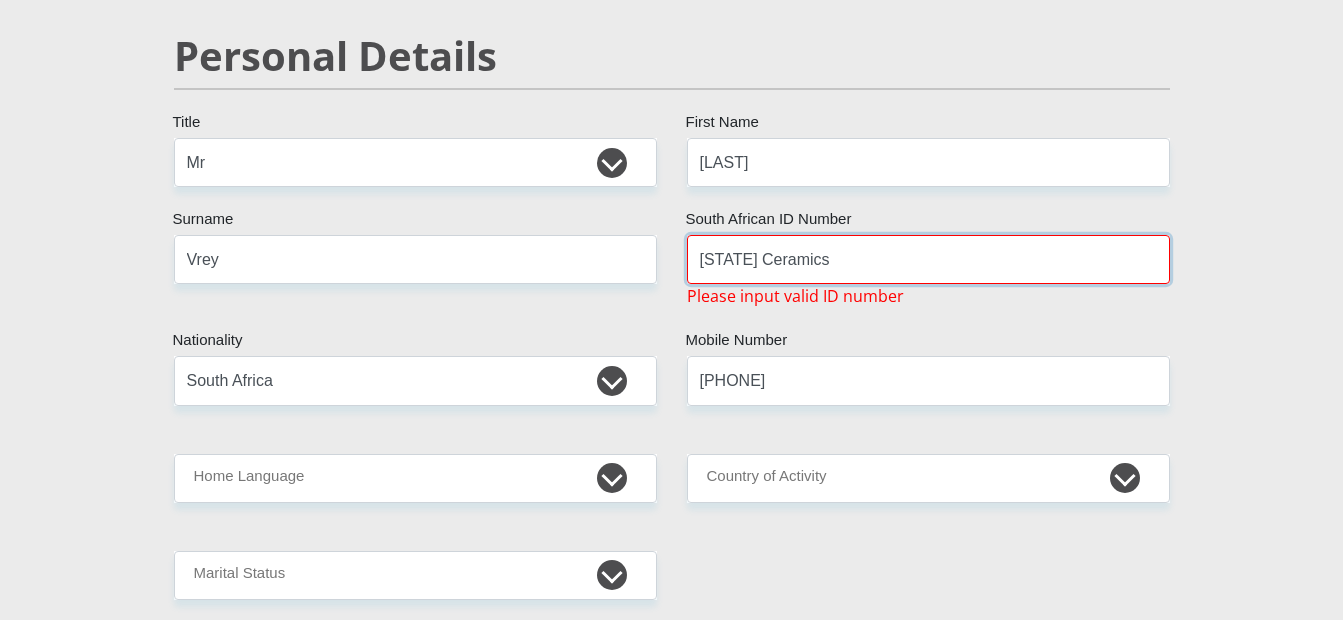 click on "[STATE] Ceramics" at bounding box center (928, 259) 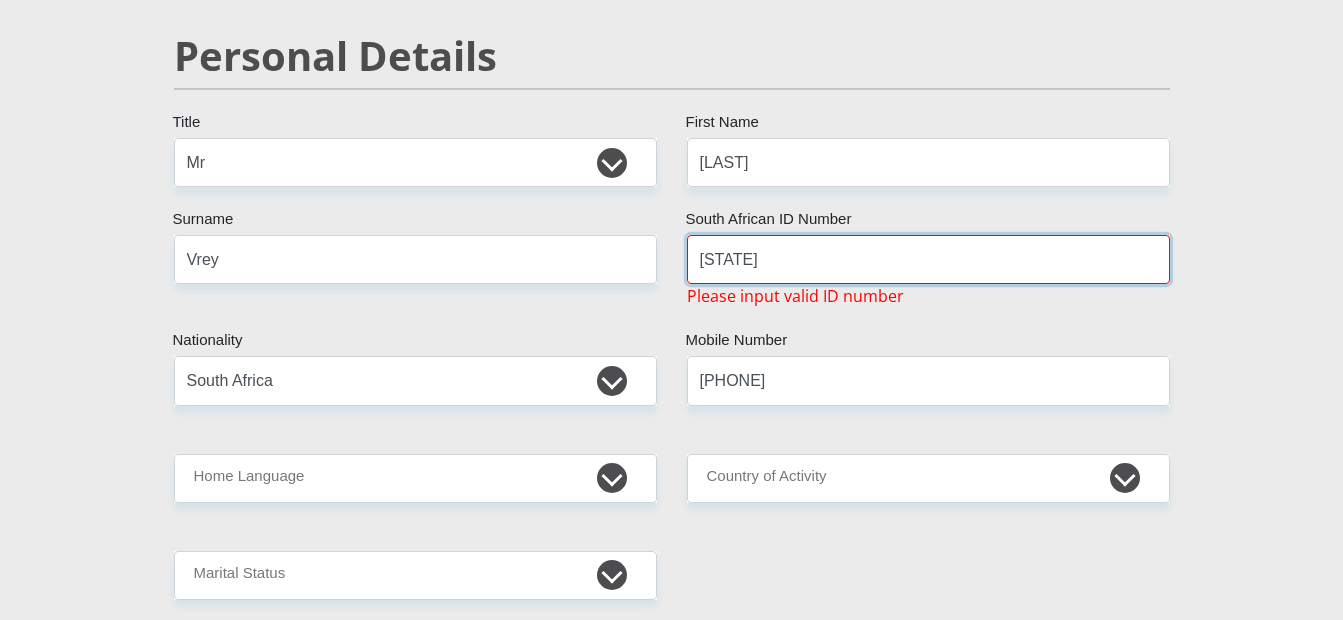 type on "T" 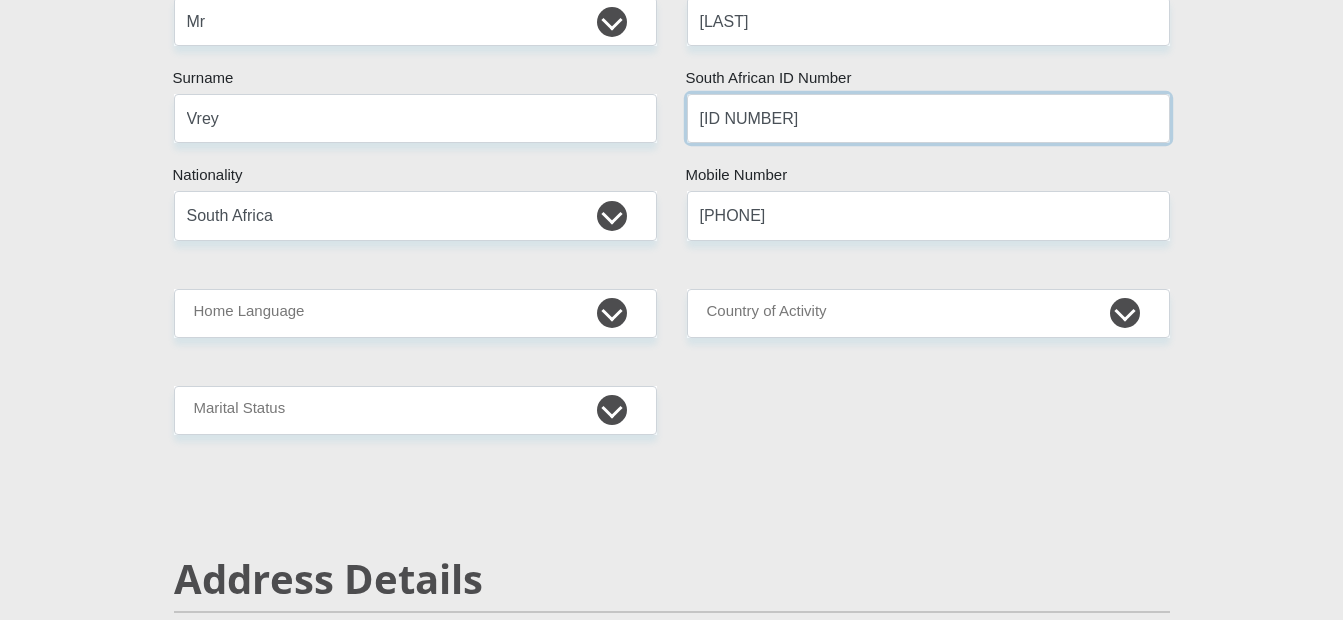 scroll, scrollTop: 400, scrollLeft: 0, axis: vertical 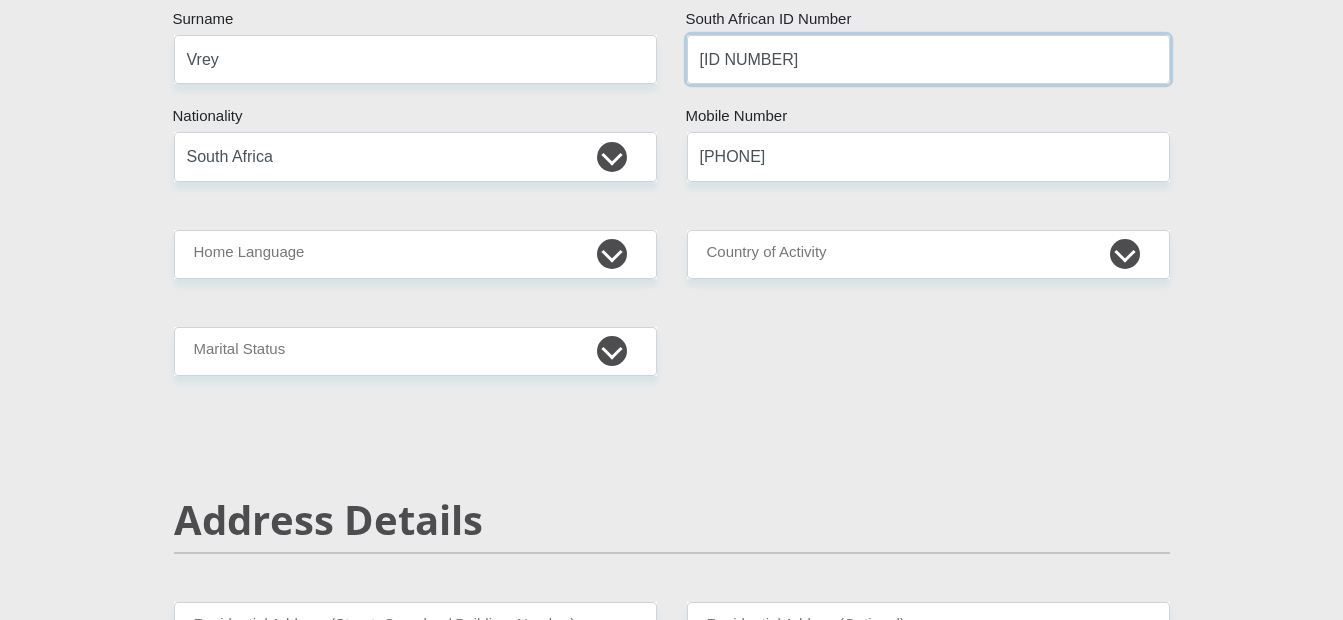 type on "[ID NUMBER]" 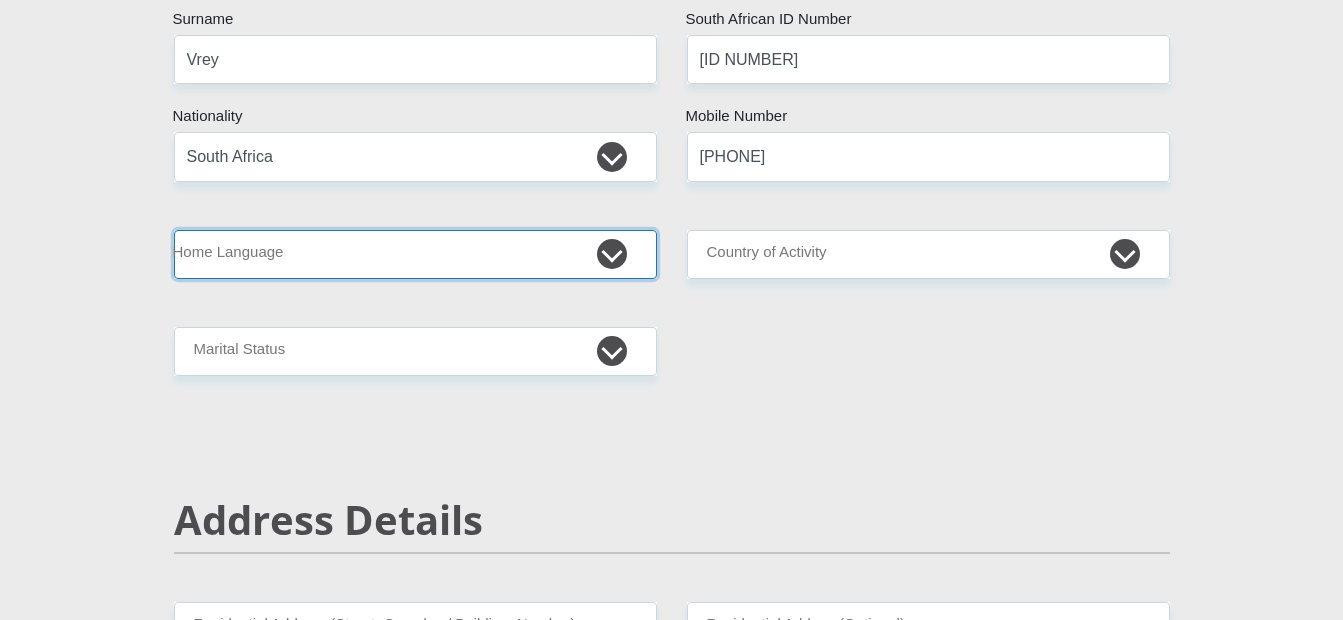 click on "Afrikaans
English
Sepedi
South Ndebele
Southern Sotho
Swati
Tsonga
Tswana
Venda
Xhosa
Zulu
Other" at bounding box center [415, 254] 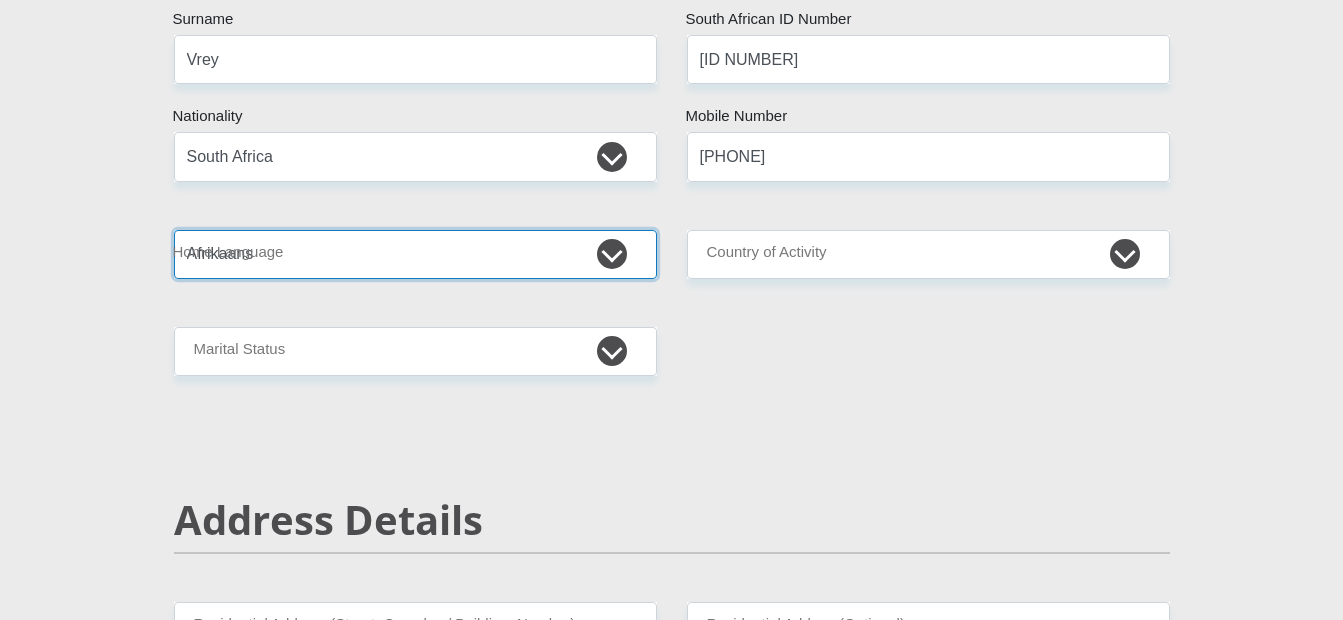 click on "Afrikaans
English
Sepedi
South Ndebele
Southern Sotho
Swati
Tsonga
Tswana
Venda
Xhosa
Zulu
Other" at bounding box center (415, 254) 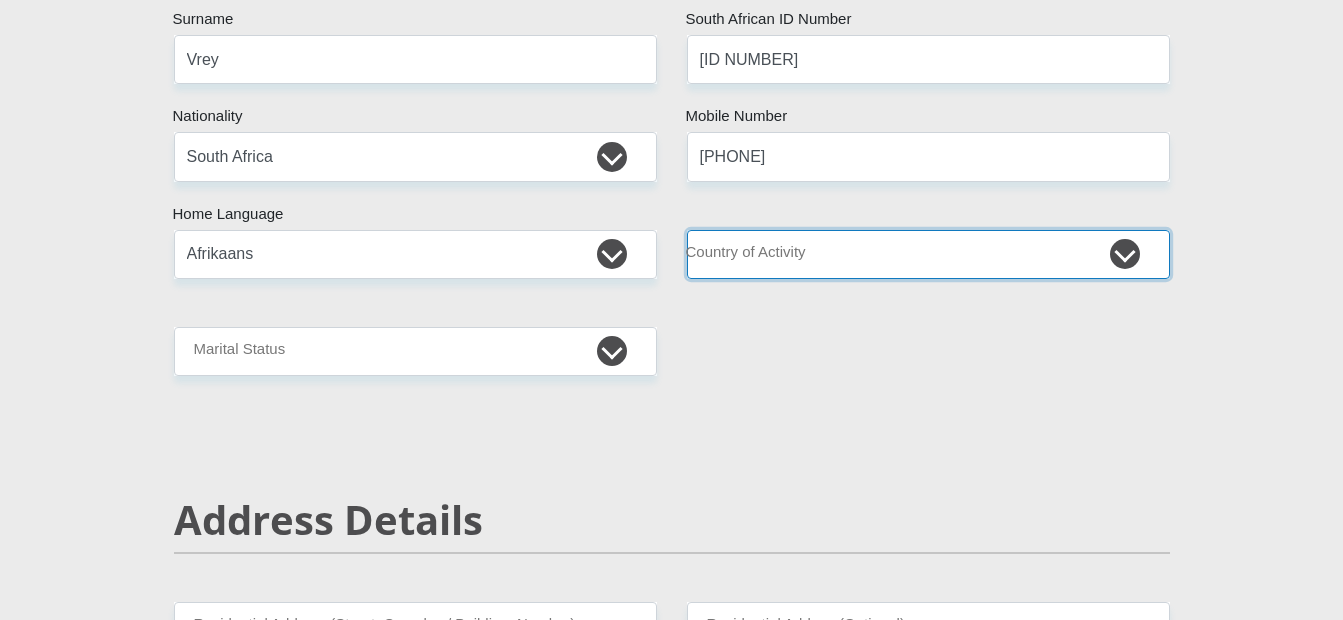 click on "South Africa
Afghanistan
Aland Islands
Albania
Algeria
America Samoa
American Virgin Islands
Andorra
Angola
Anguilla
Antarctica
Antigua and Barbuda
Argentina
Armenia
Aruba
Ascension Island
Australia
Austria
Azerbaijan
Chad" at bounding box center [928, 254] 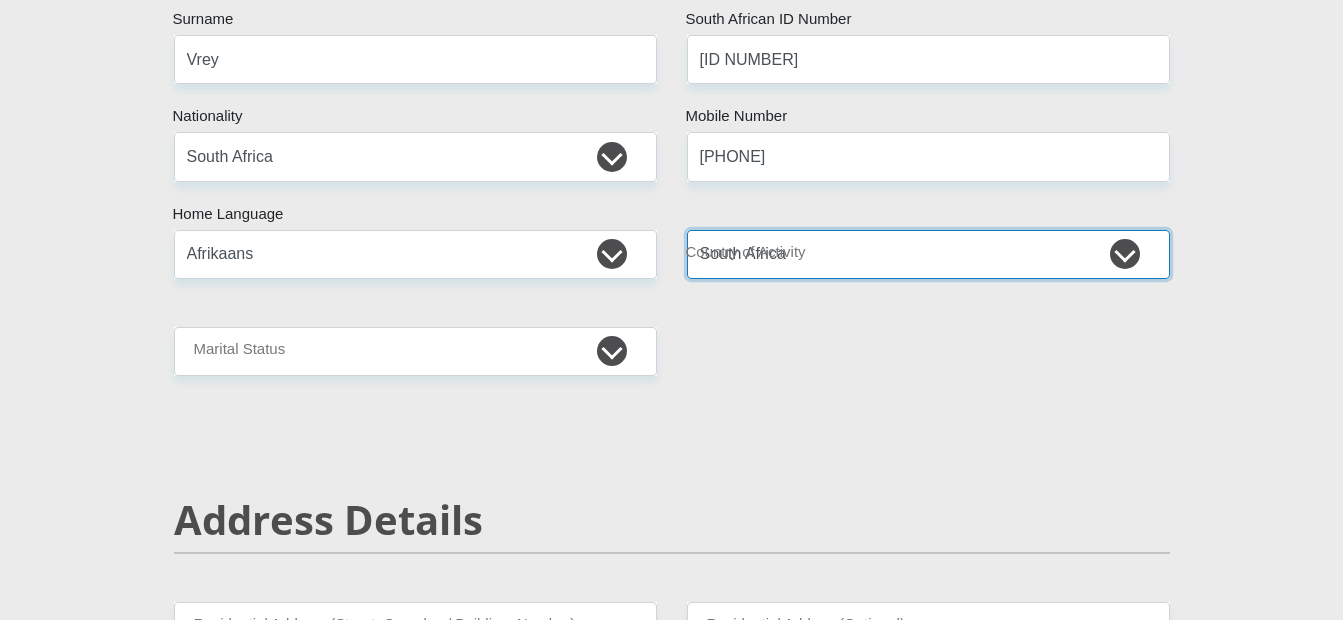 click on "South Africa
Afghanistan
Aland Islands
Albania
Algeria
America Samoa
American Virgin Islands
Andorra
Angola
Anguilla
Antarctica
Antigua and Barbuda
Argentina
Armenia
Aruba
Ascension Island
Australia
Austria
Azerbaijan
Chad" at bounding box center (928, 254) 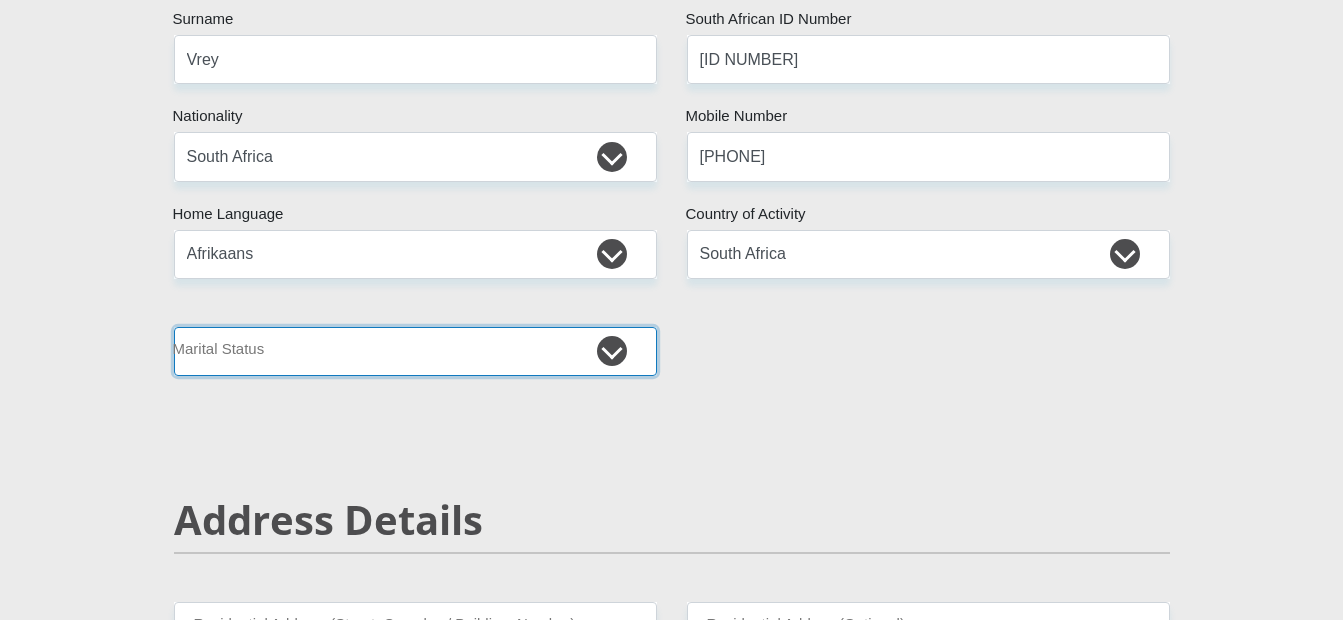 click on "Married ANC
Single
Divorced
Widowed
Married COP or Customary Law" at bounding box center [415, 351] 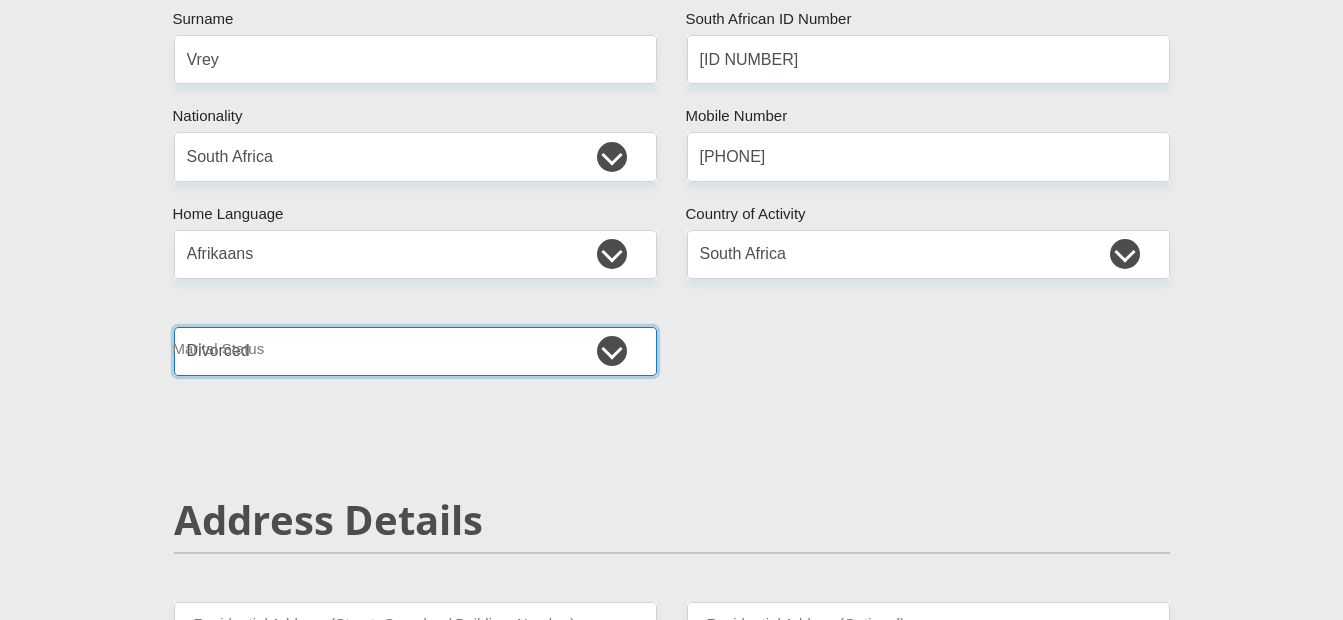 click on "Married ANC
Single
Divorced
Widowed
Married COP or Customary Law" at bounding box center (415, 351) 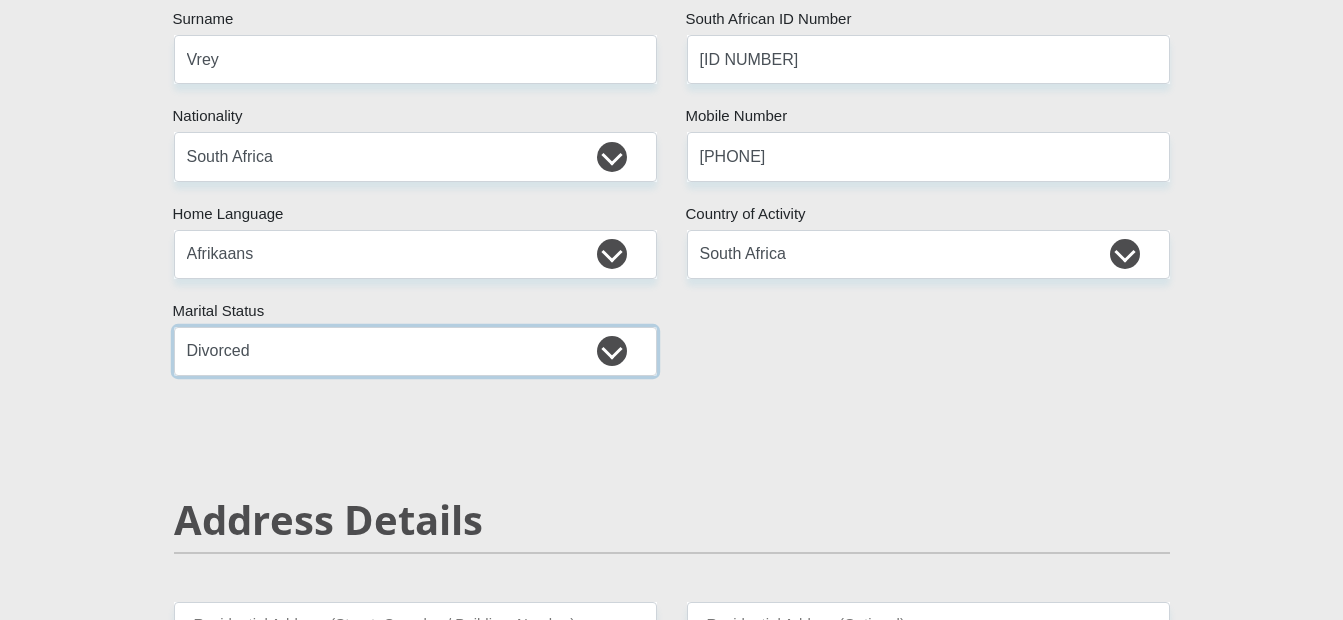 click on "Married ANC
Single
Divorced
Widowed
Married COP or Customary Law" at bounding box center [415, 351] 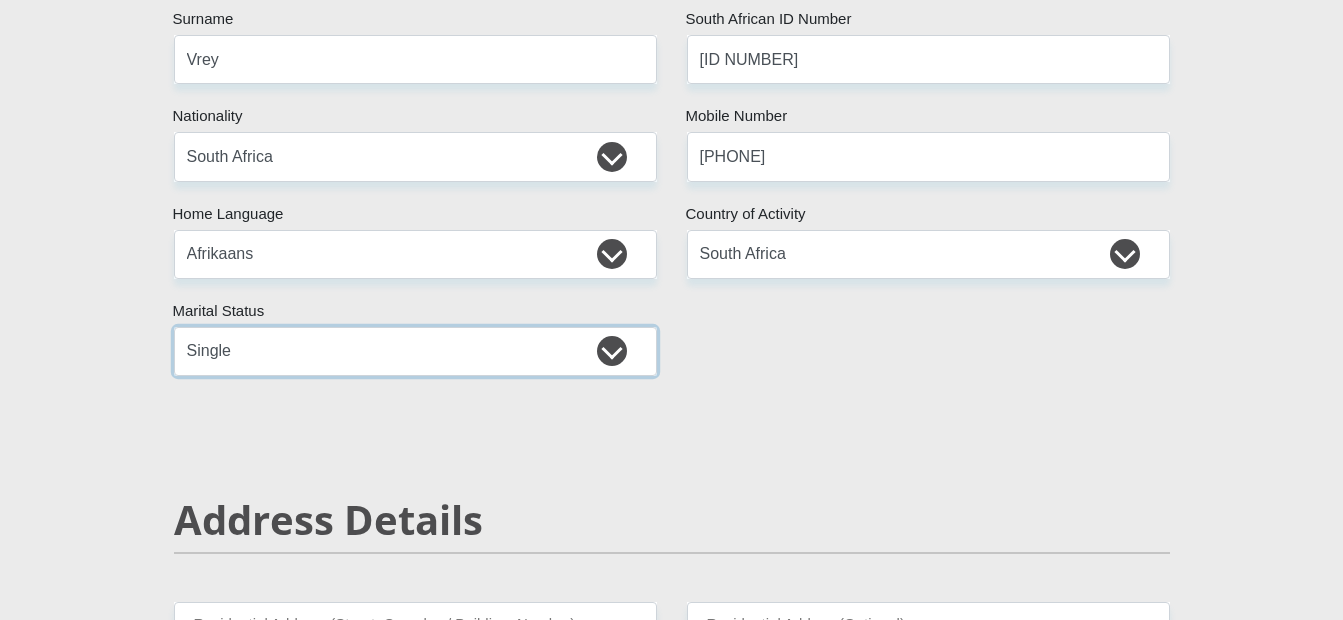 click on "Married ANC
Single
Divorced
Widowed
Married COP or Customary Law" at bounding box center (415, 351) 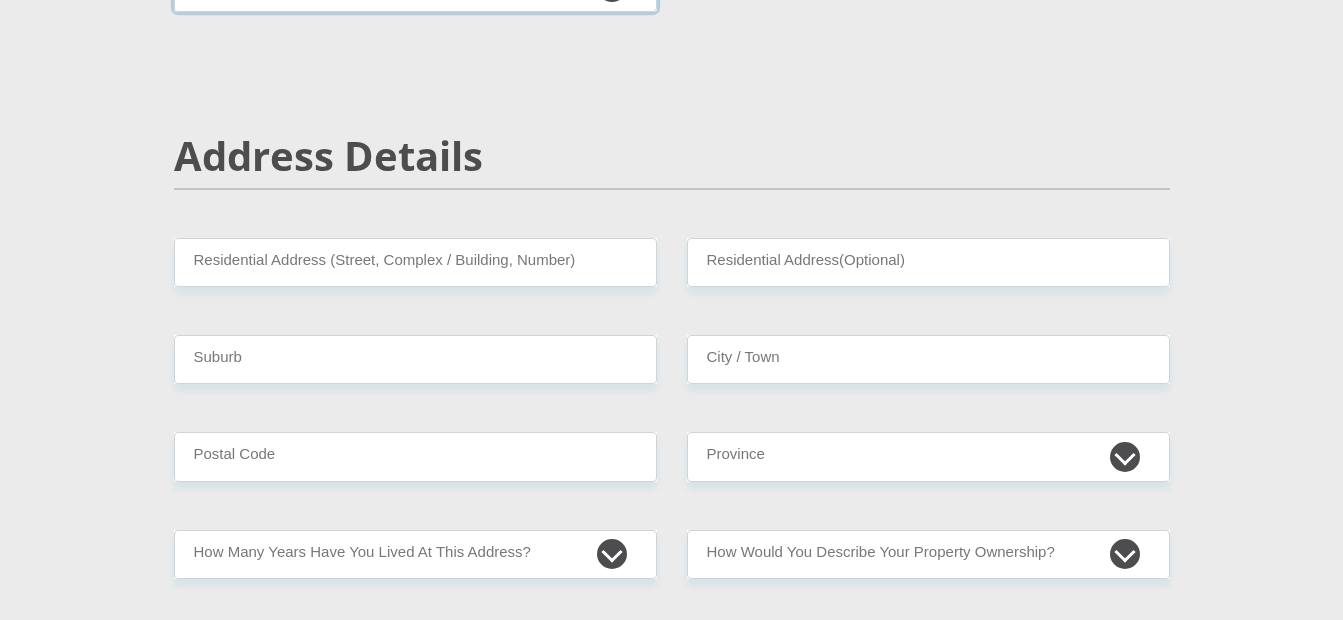 scroll, scrollTop: 800, scrollLeft: 0, axis: vertical 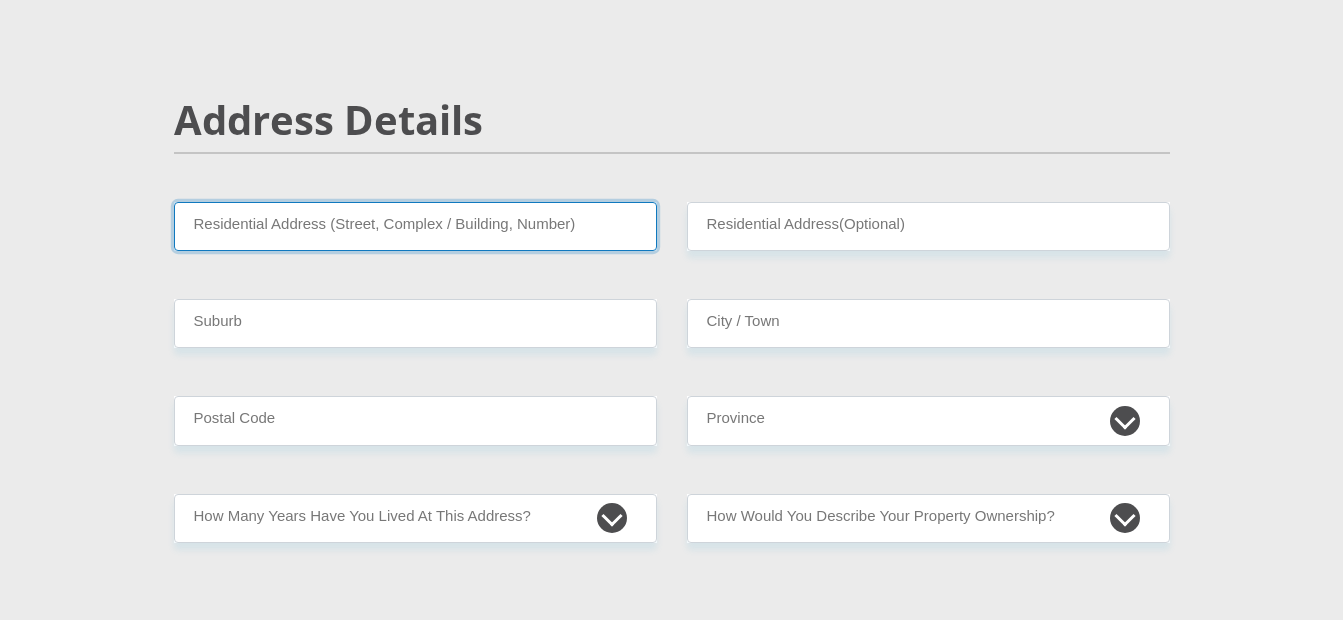 click on "Residential Address (Street, Complex / Building, Number)" at bounding box center (415, 226) 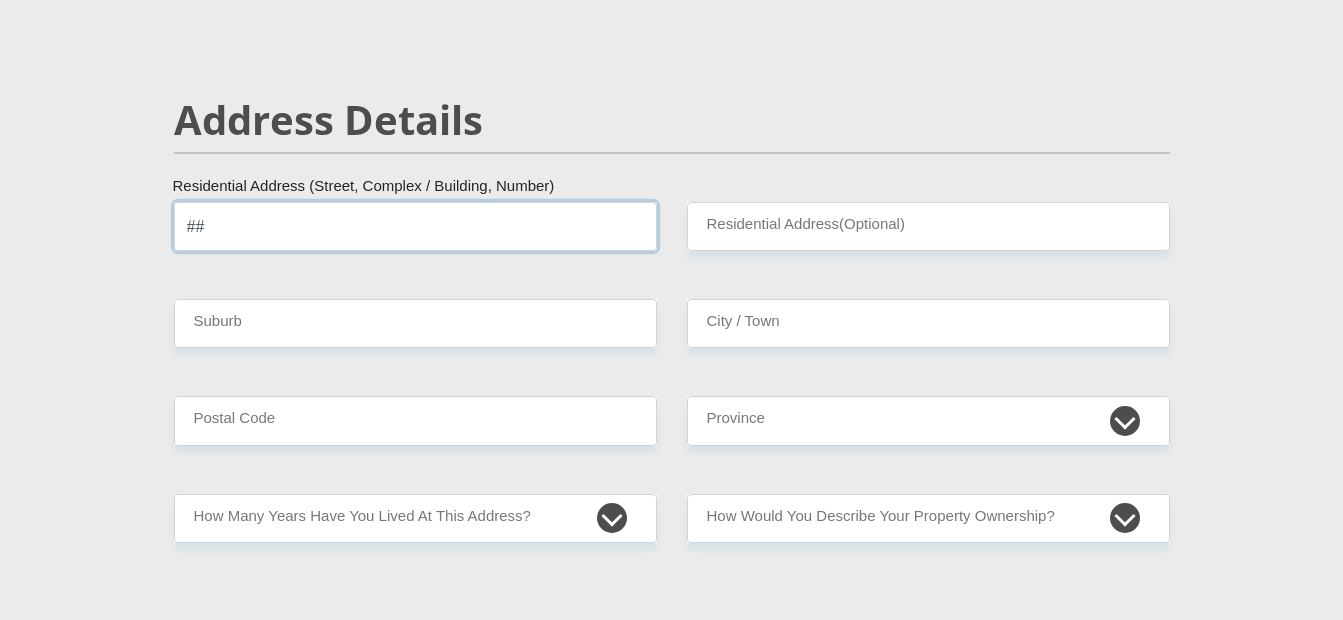 type on "#" 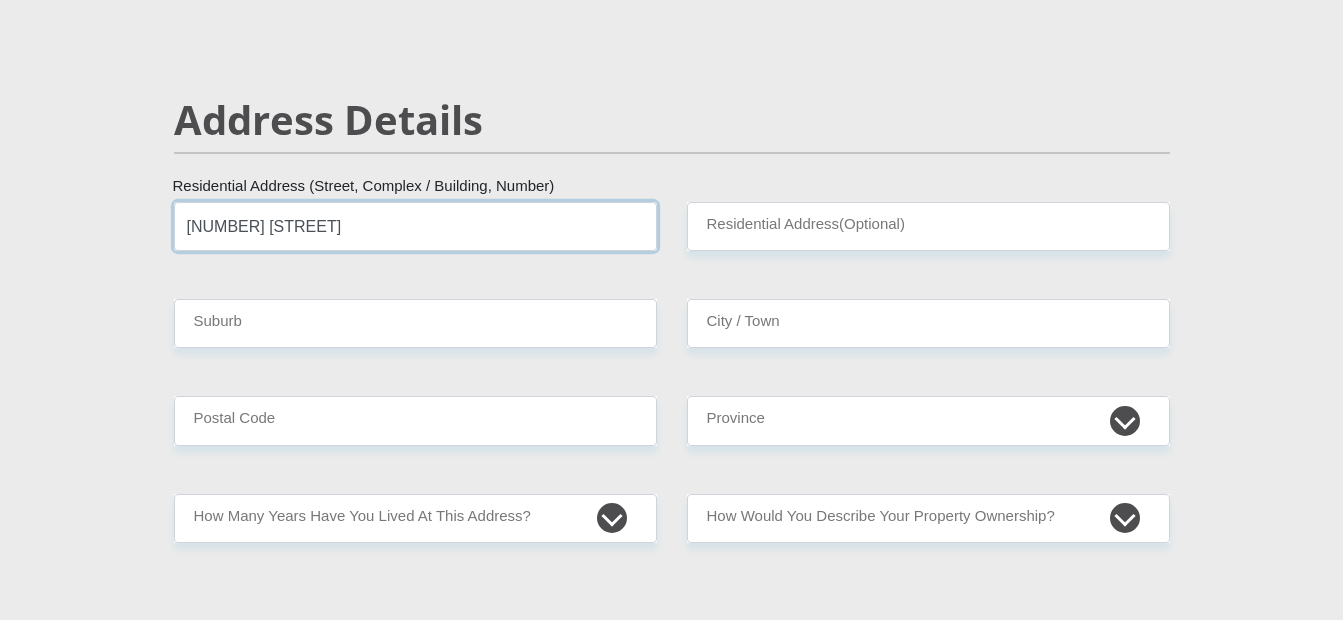 type on "[NUMBER] [STREET]" 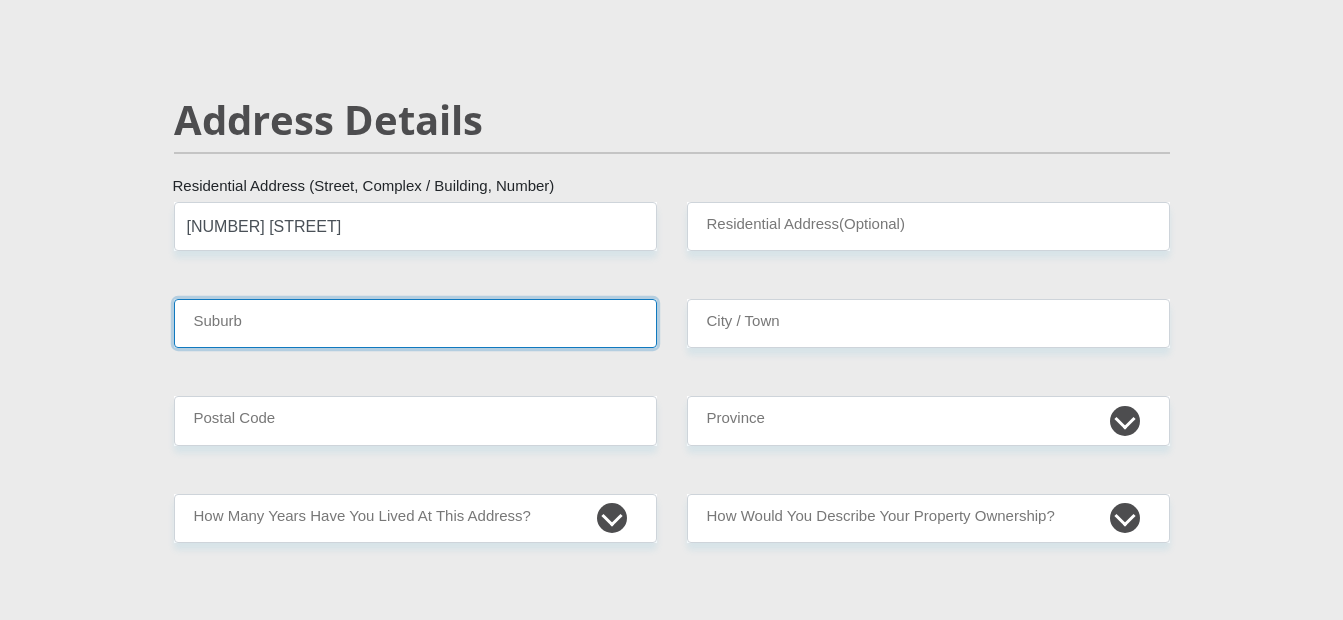 click on "Suburb" at bounding box center [415, 323] 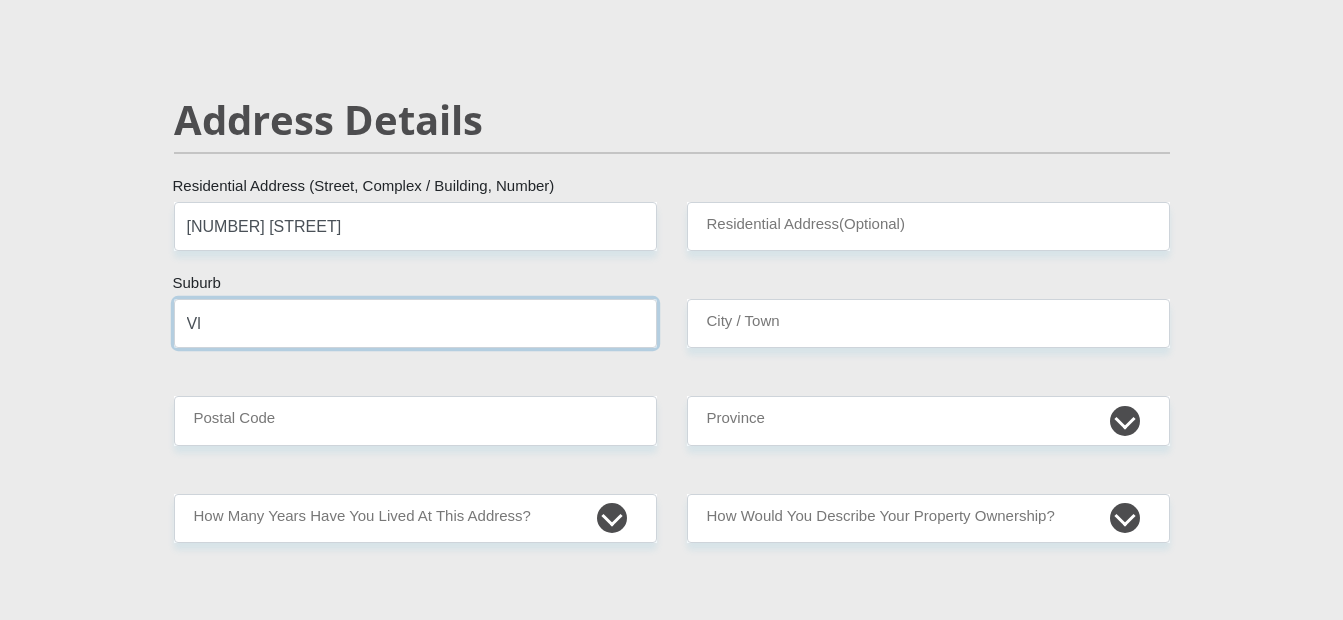 type on "V" 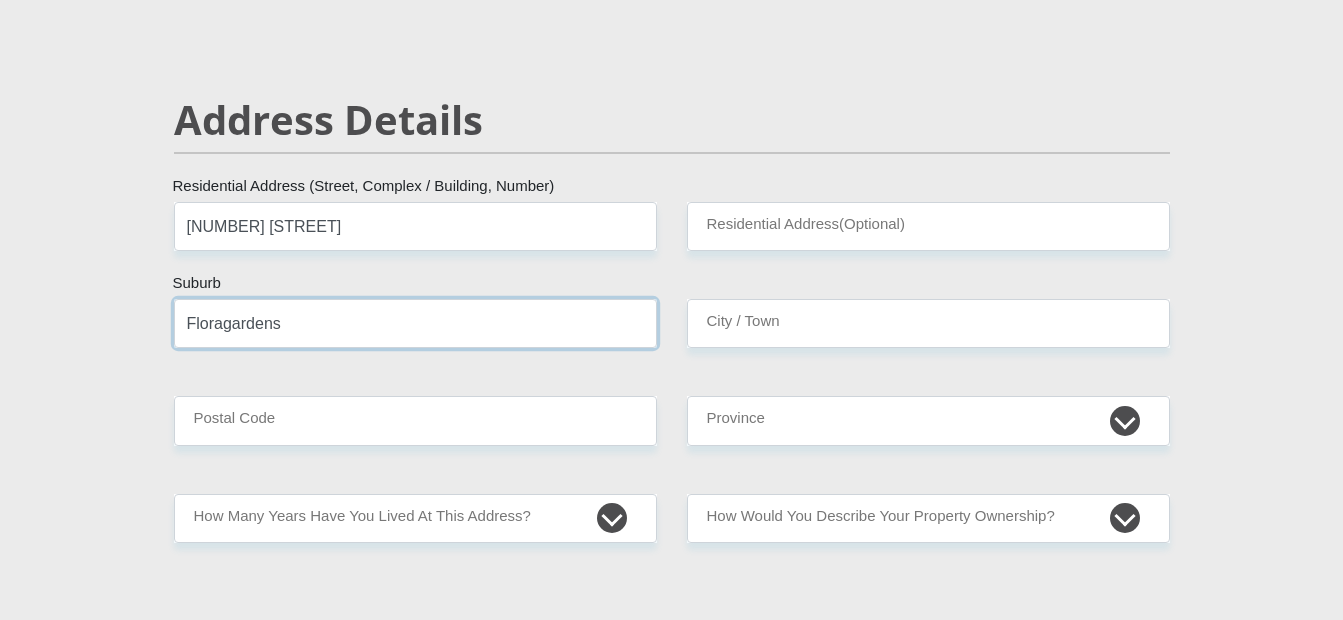 type on "Floragardens" 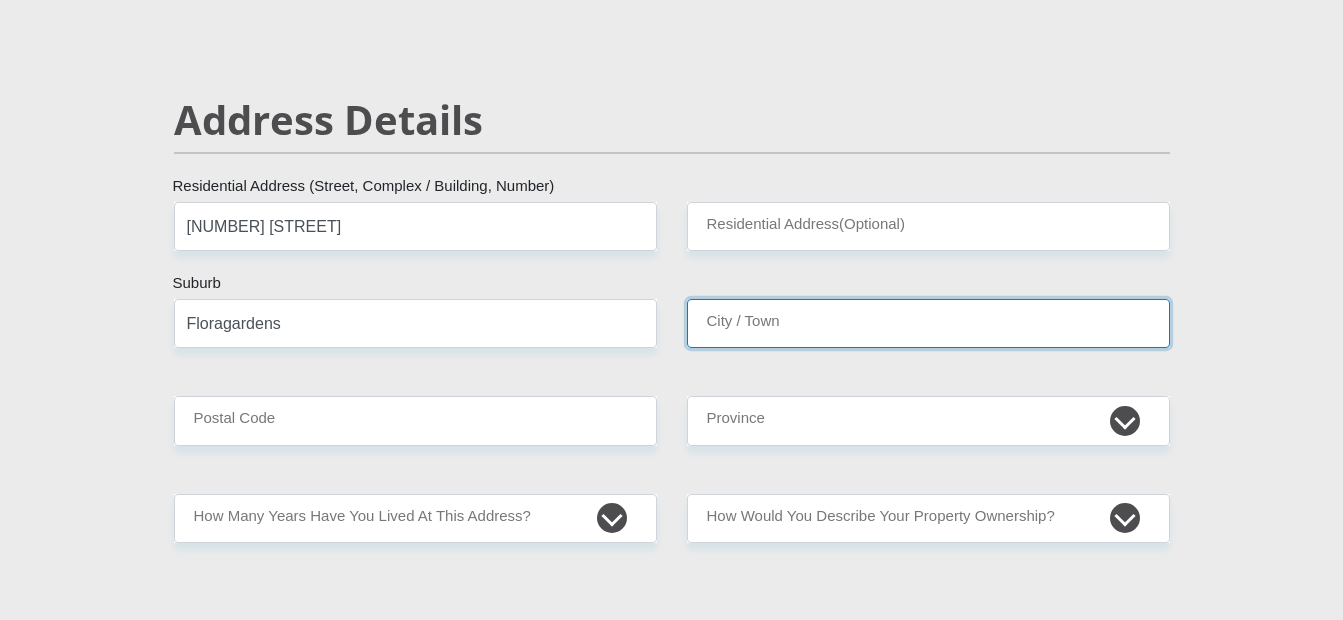 click on "City / Town" at bounding box center [928, 323] 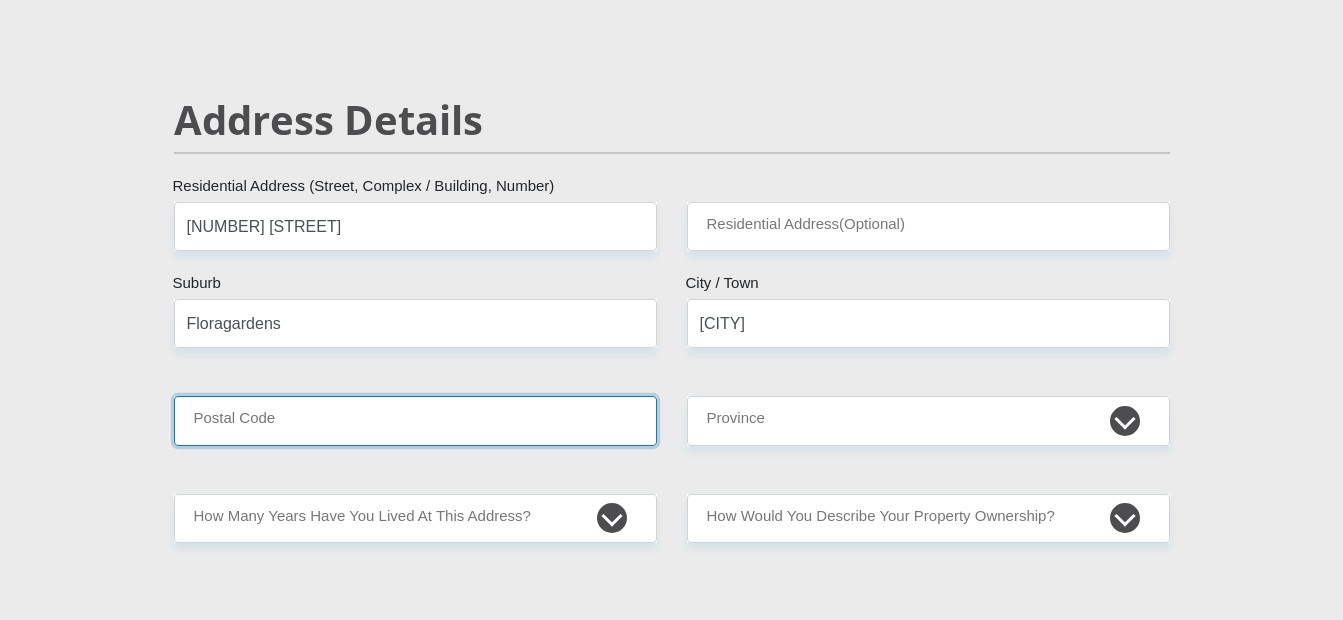 click on "Postal Code" at bounding box center [415, 420] 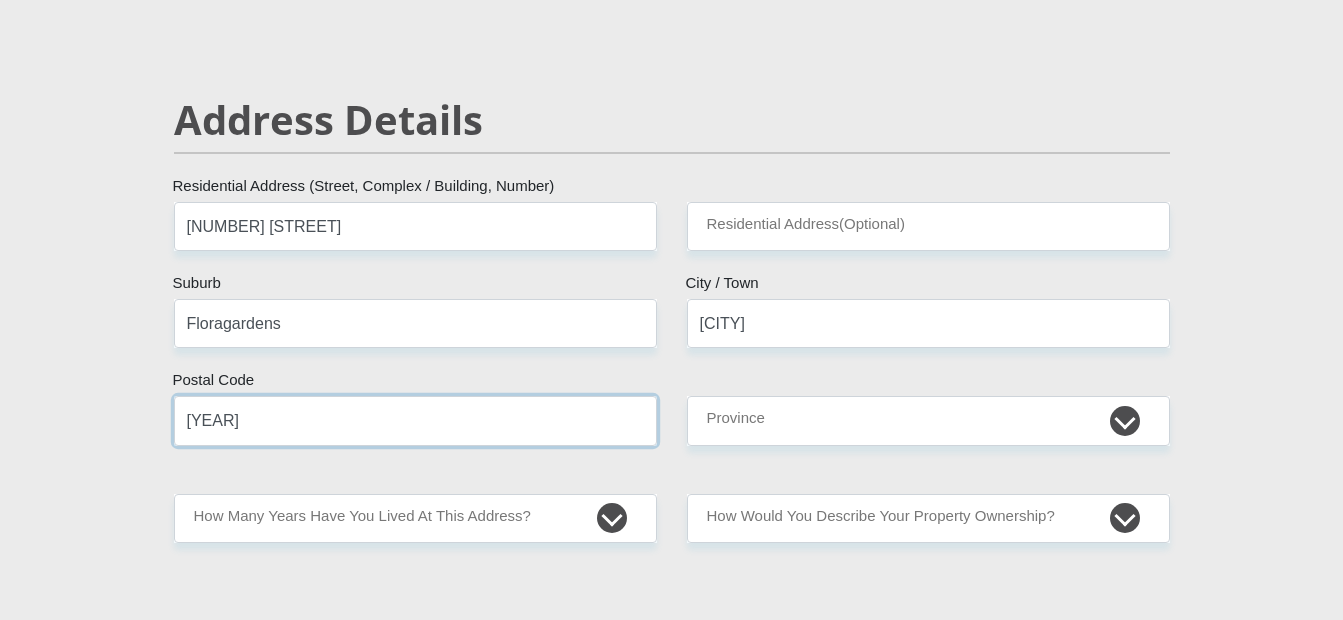 type on "[YEAR]" 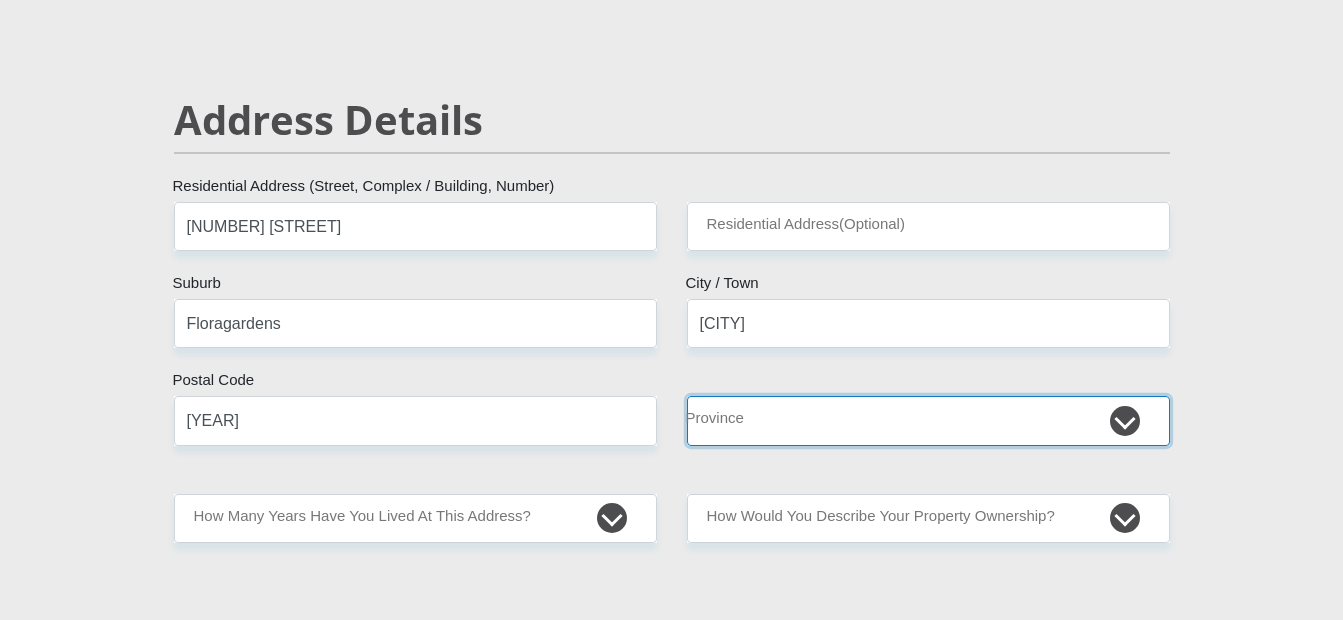 click on "Eastern Cape
Free State
Gauteng
KwaZulu-Natal
Limpopo
Mpumalanga
Northern Cape
North West
Western Cape" at bounding box center [928, 420] 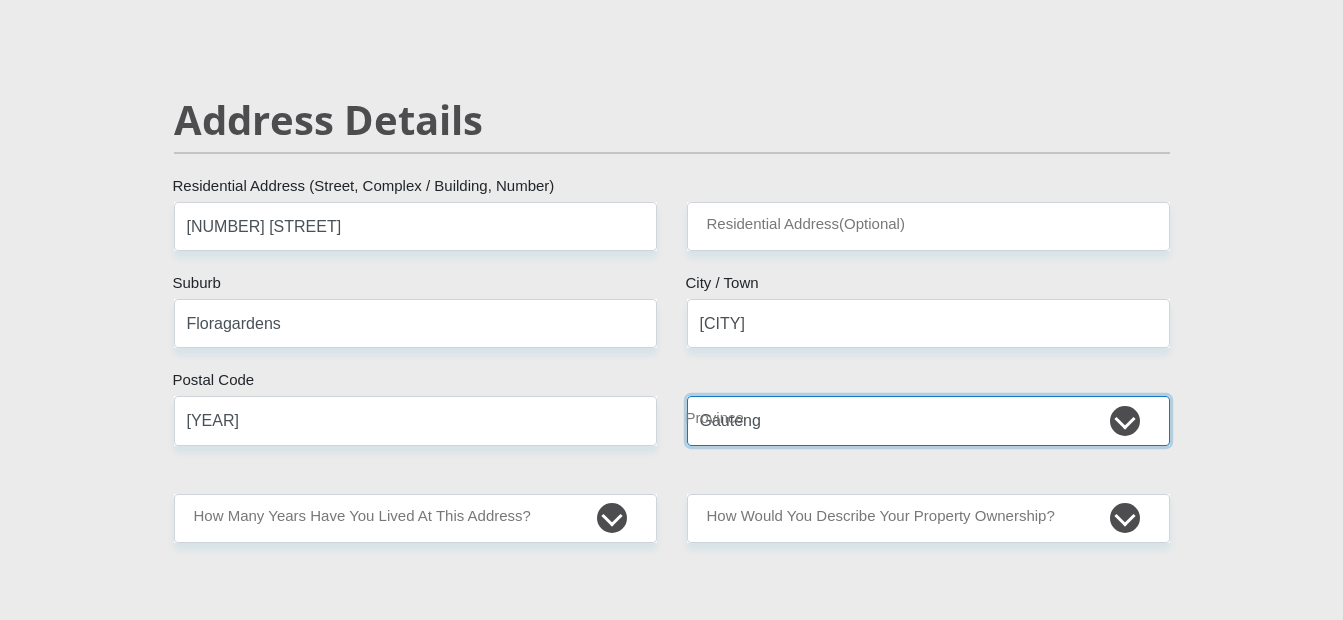 click on "Eastern Cape
Free State
Gauteng
KwaZulu-Natal
Limpopo
Mpumalanga
Northern Cape
North West
Western Cape" at bounding box center (928, 420) 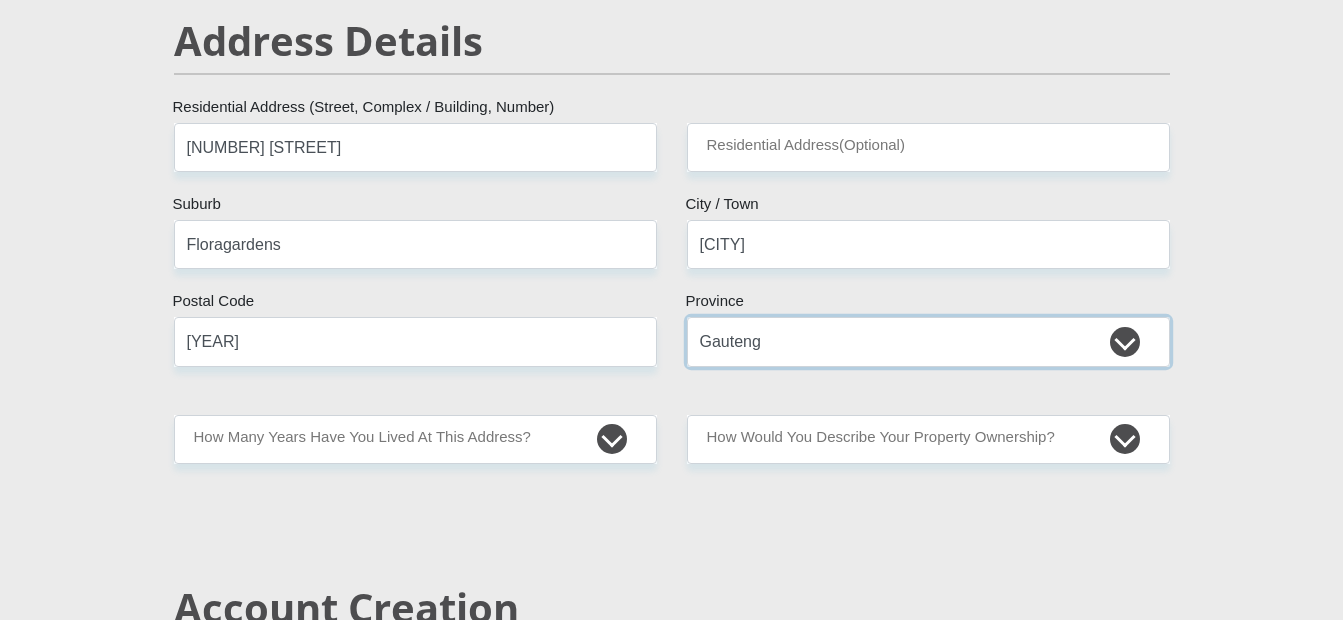 scroll, scrollTop: 1000, scrollLeft: 0, axis: vertical 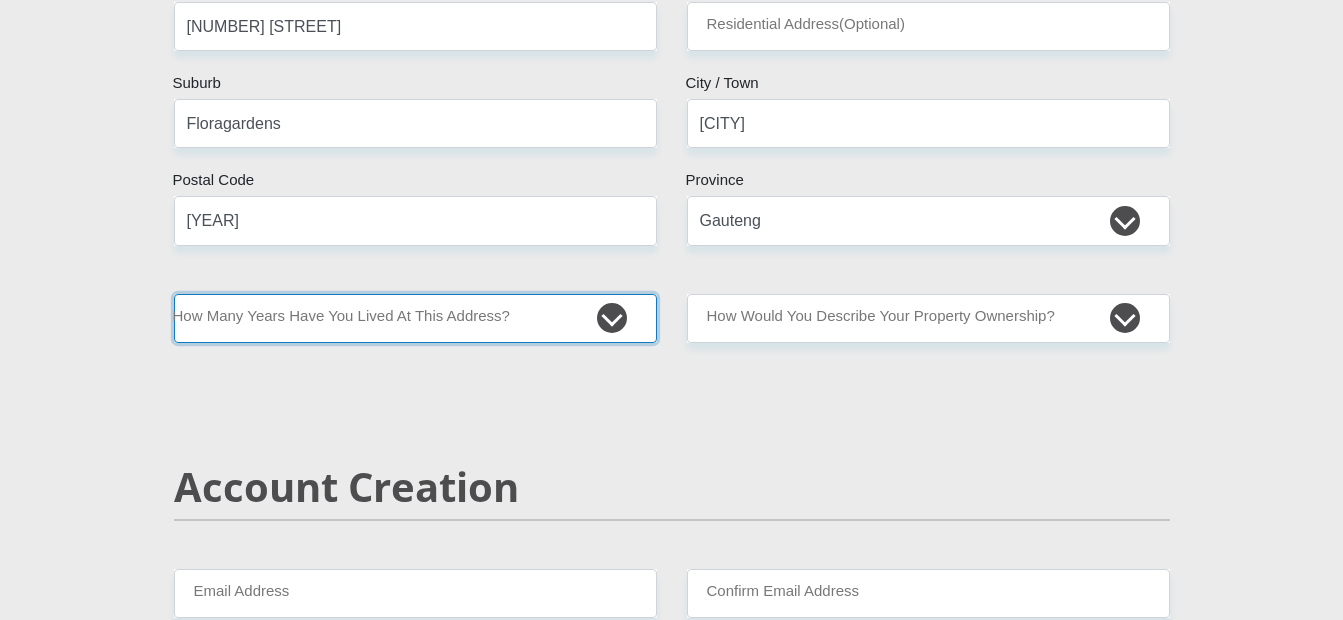 click on "less than 1 year
1-3 years
3-5 years
5+ years" at bounding box center (415, 318) 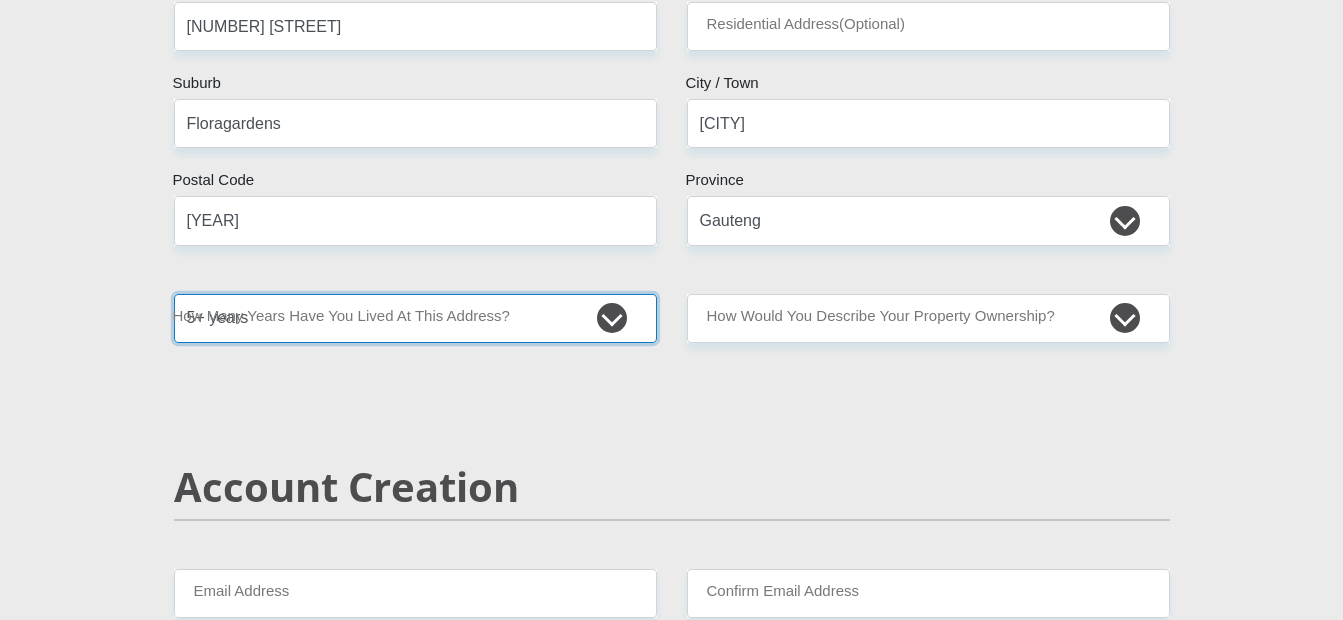 click on "less than 1 year
1-3 years
3-5 years
5+ years" at bounding box center (415, 318) 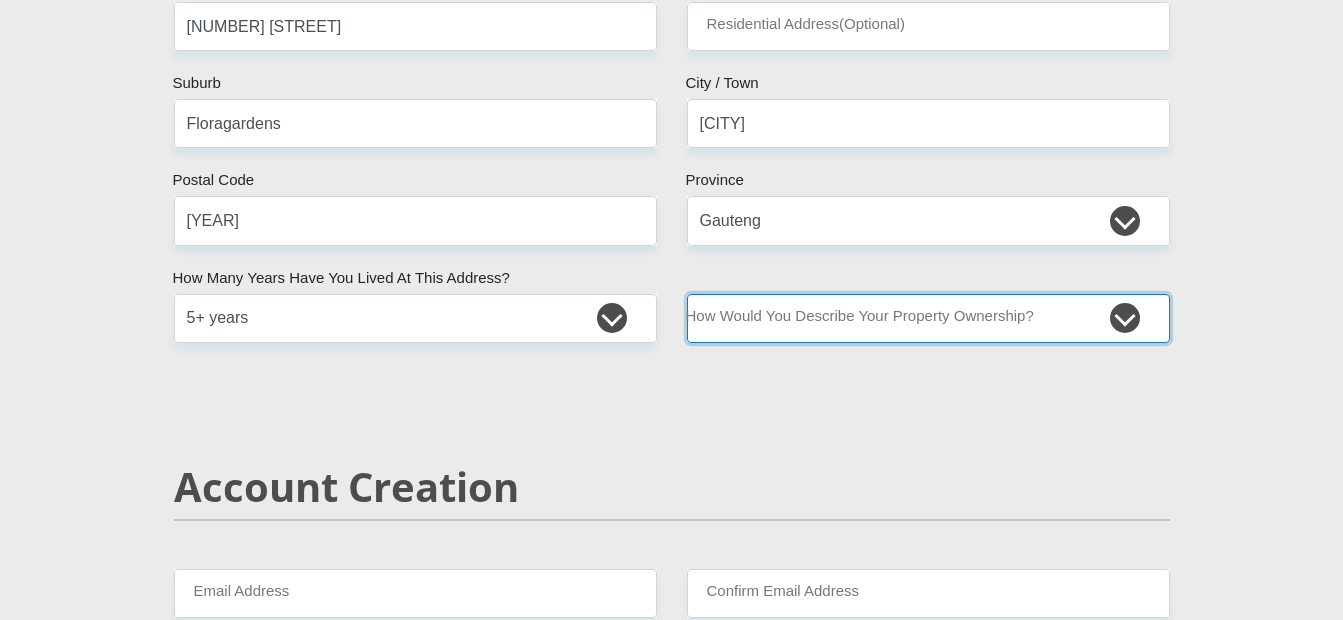 click on "Owned
Rented
Family Owned
Company Dwelling" at bounding box center (928, 318) 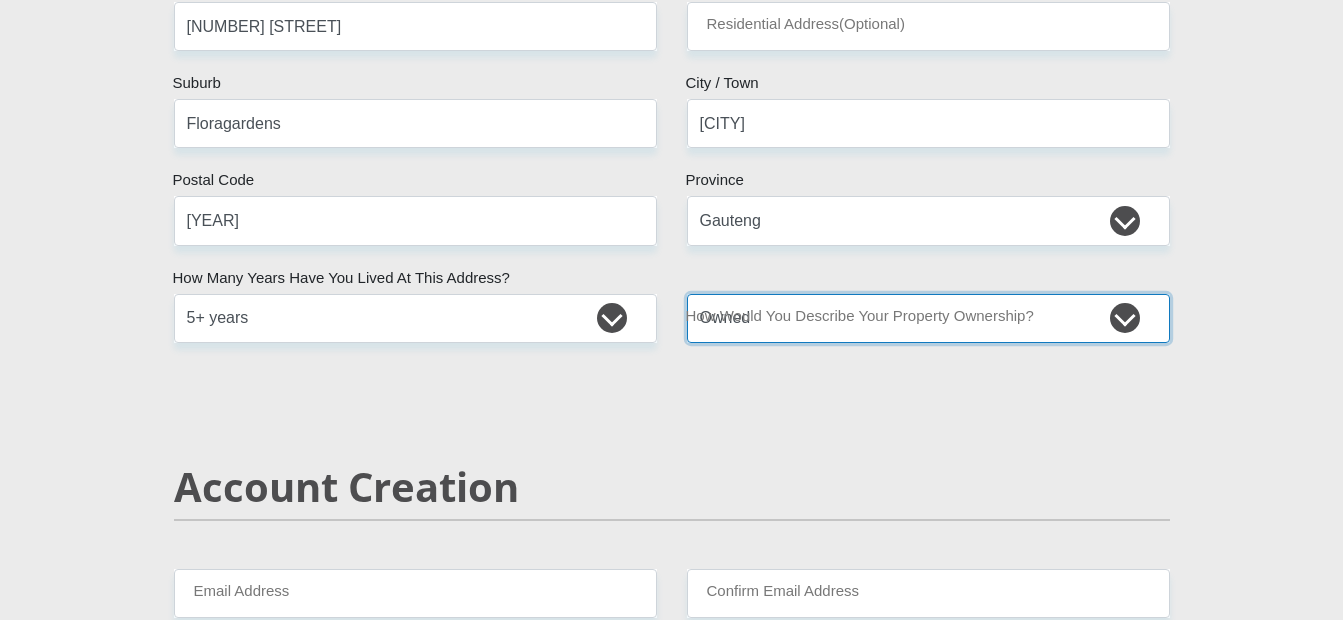 click on "Owned
Rented
Family Owned
Company Dwelling" at bounding box center (928, 318) 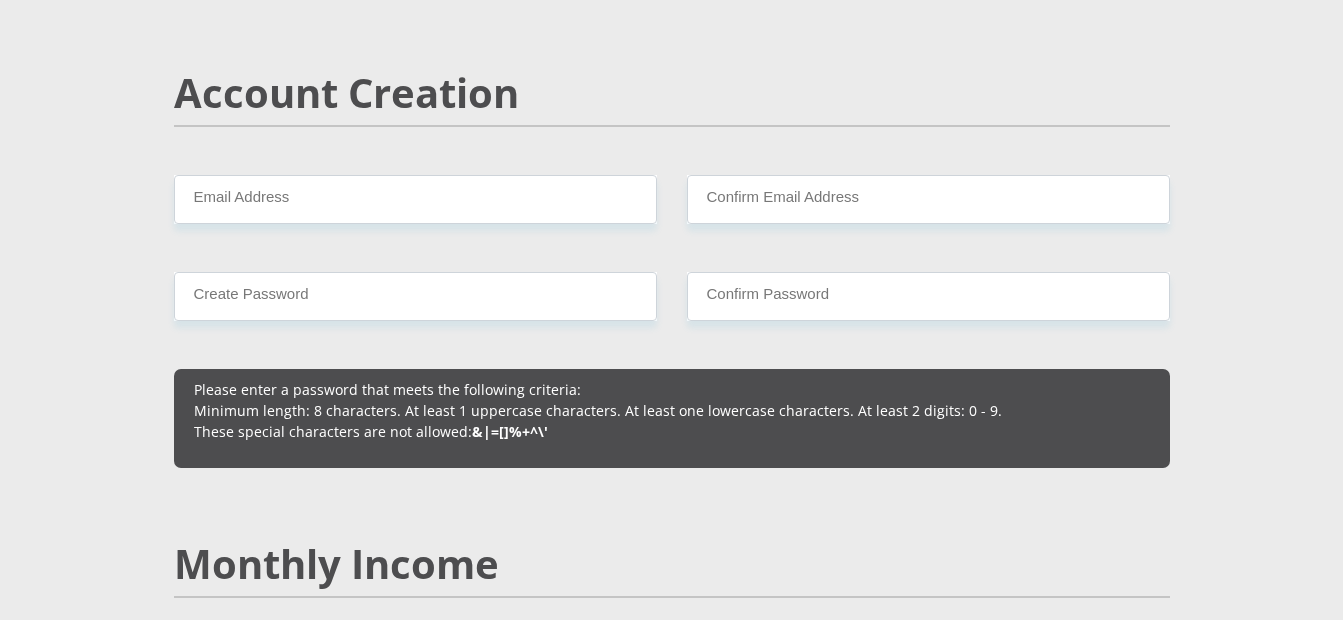 scroll, scrollTop: 1400, scrollLeft: 0, axis: vertical 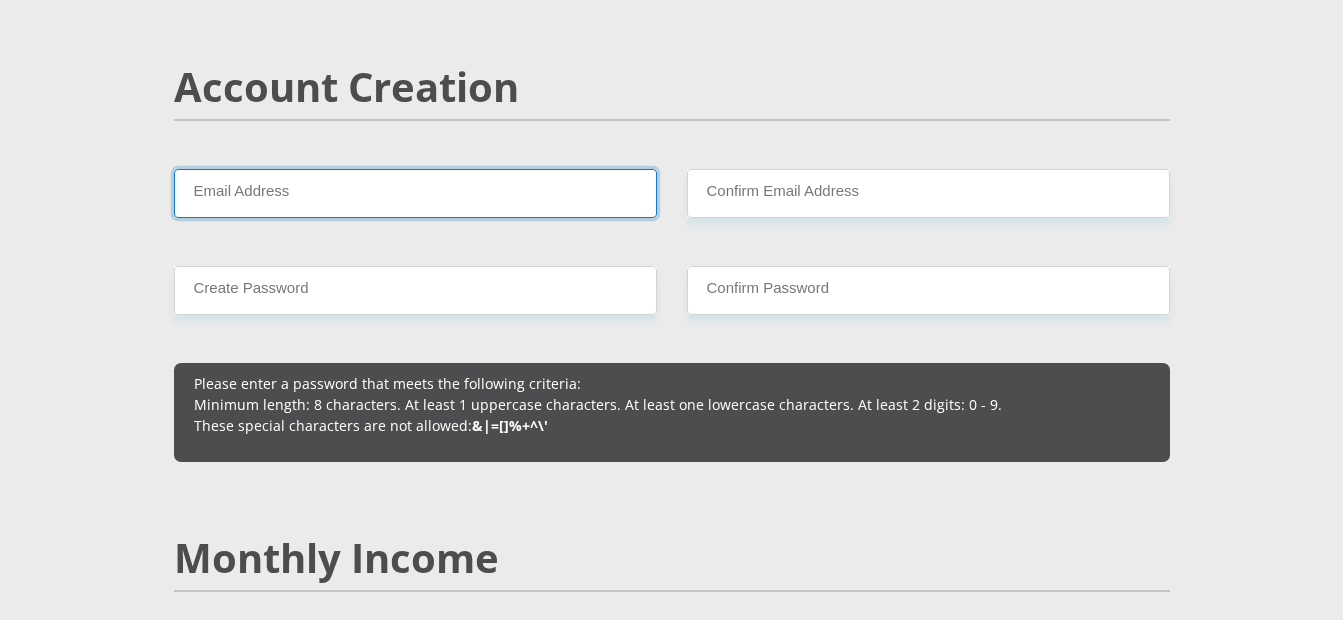 click on "Email Address" at bounding box center [415, 193] 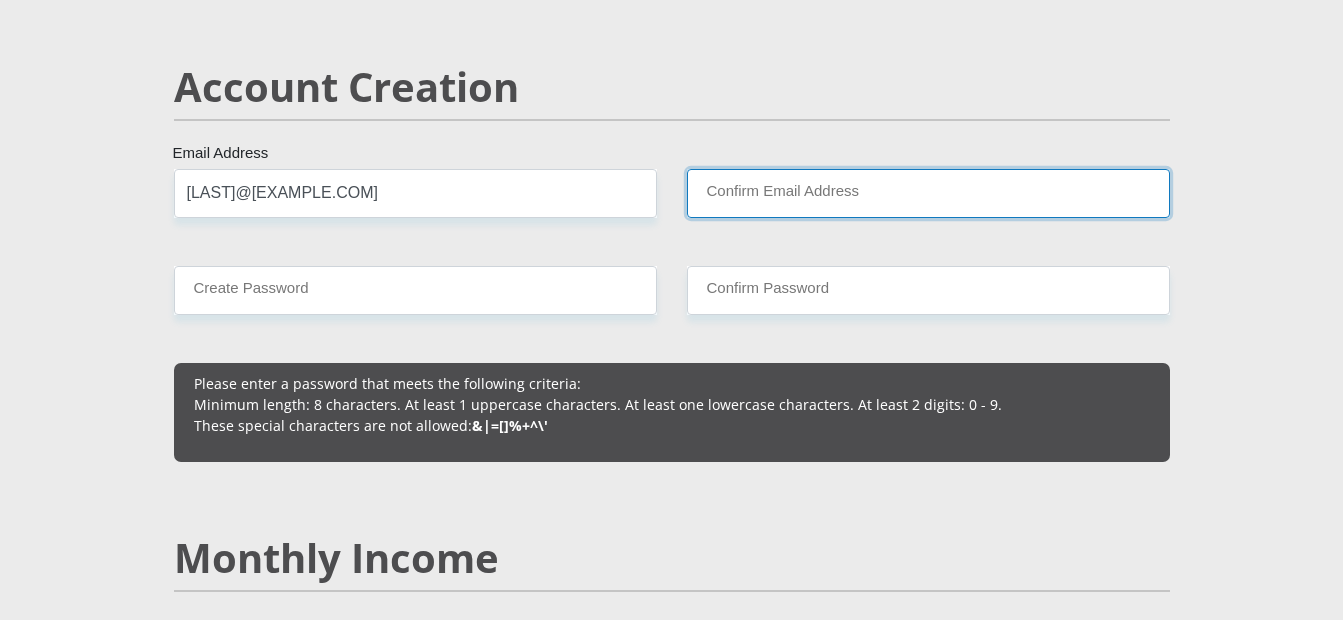 type on "[LAST]@[EXAMPLE.COM]" 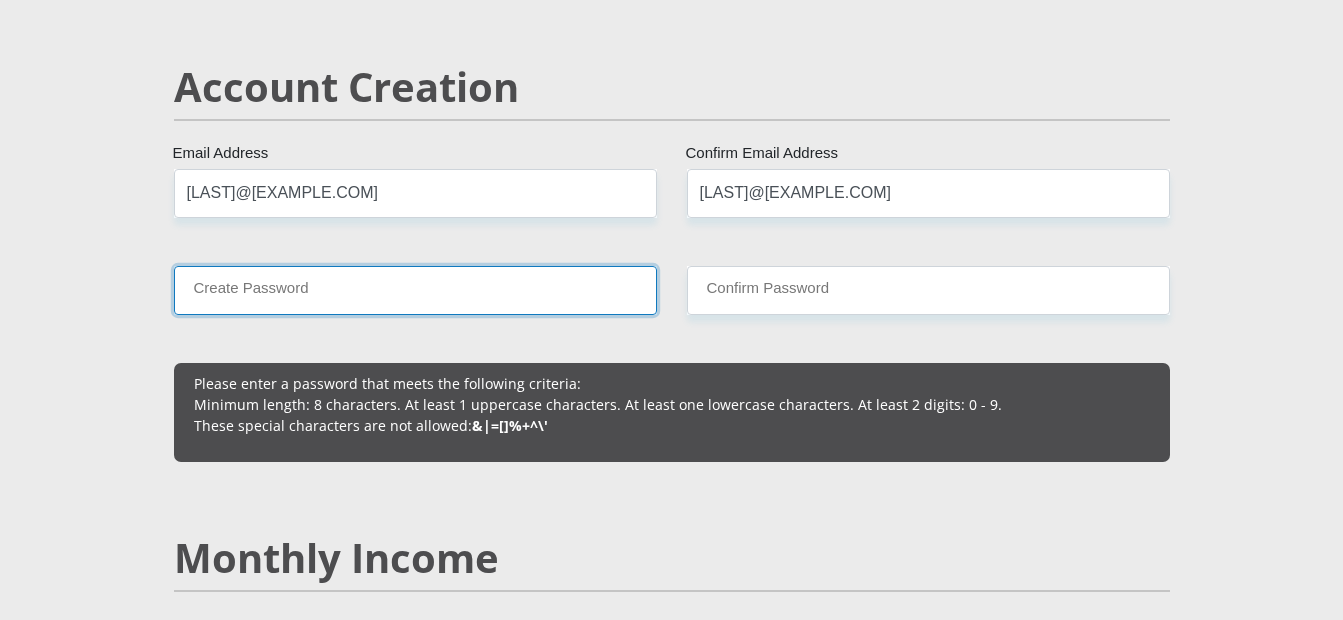 click on "Create Password" at bounding box center [415, 290] 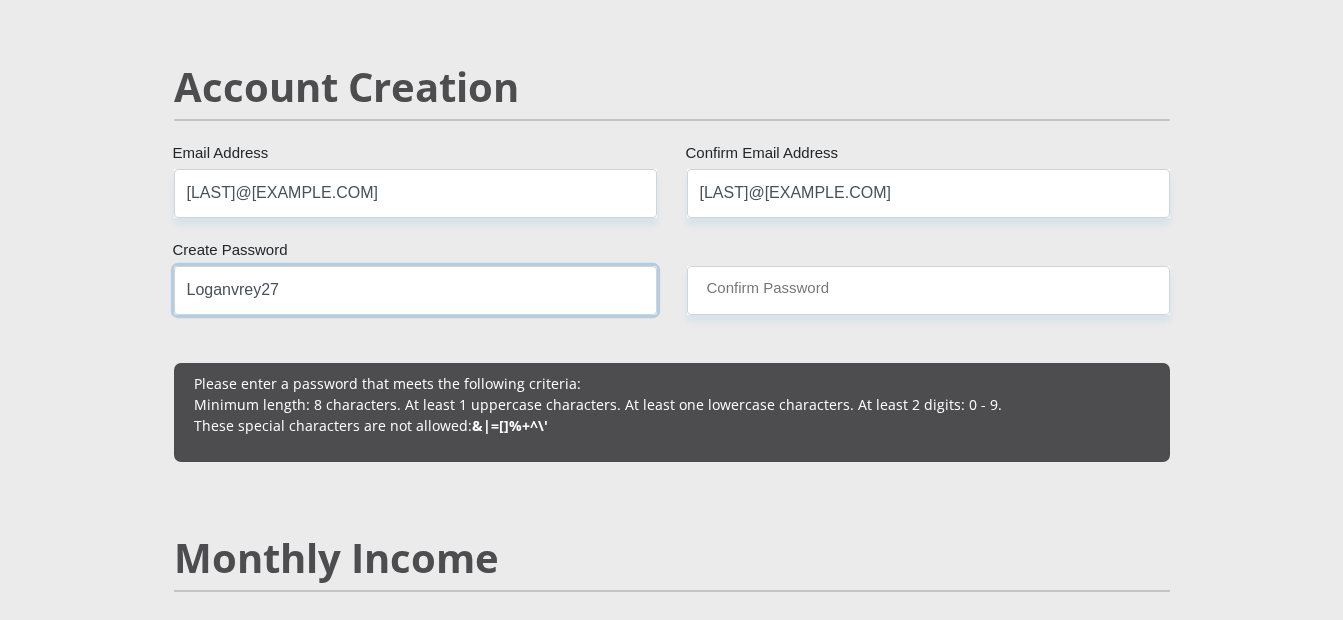 type on "Loganvrey27" 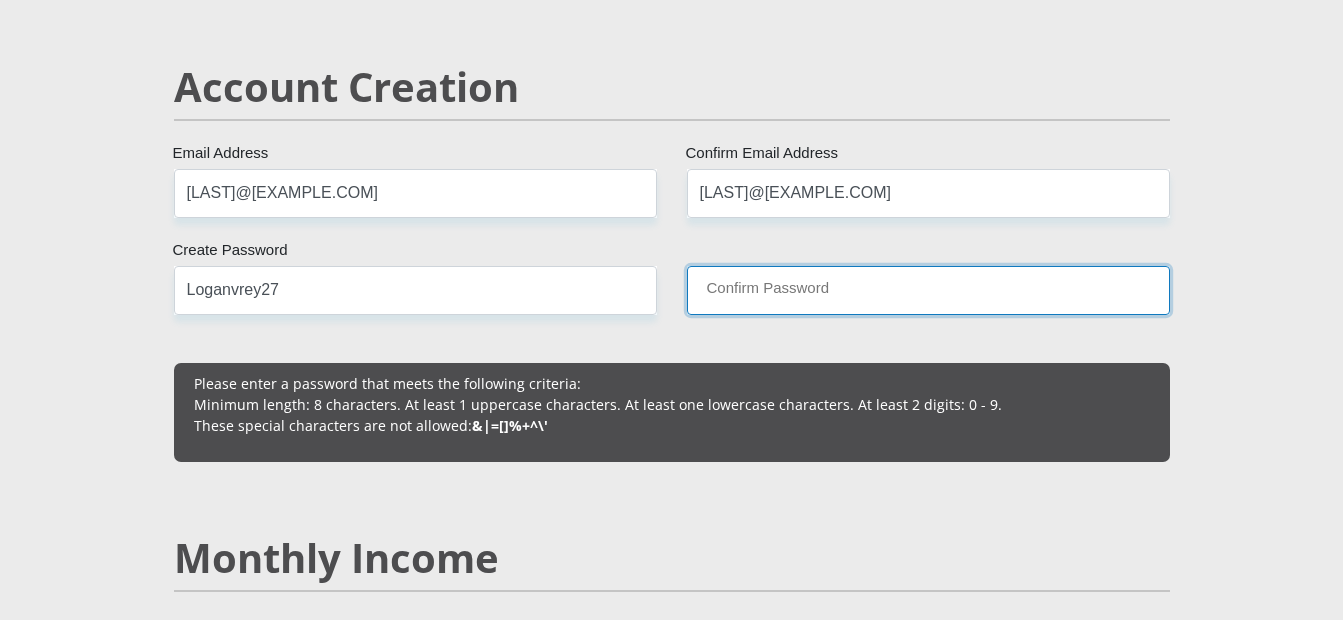 click on "Confirm Password" at bounding box center [928, 290] 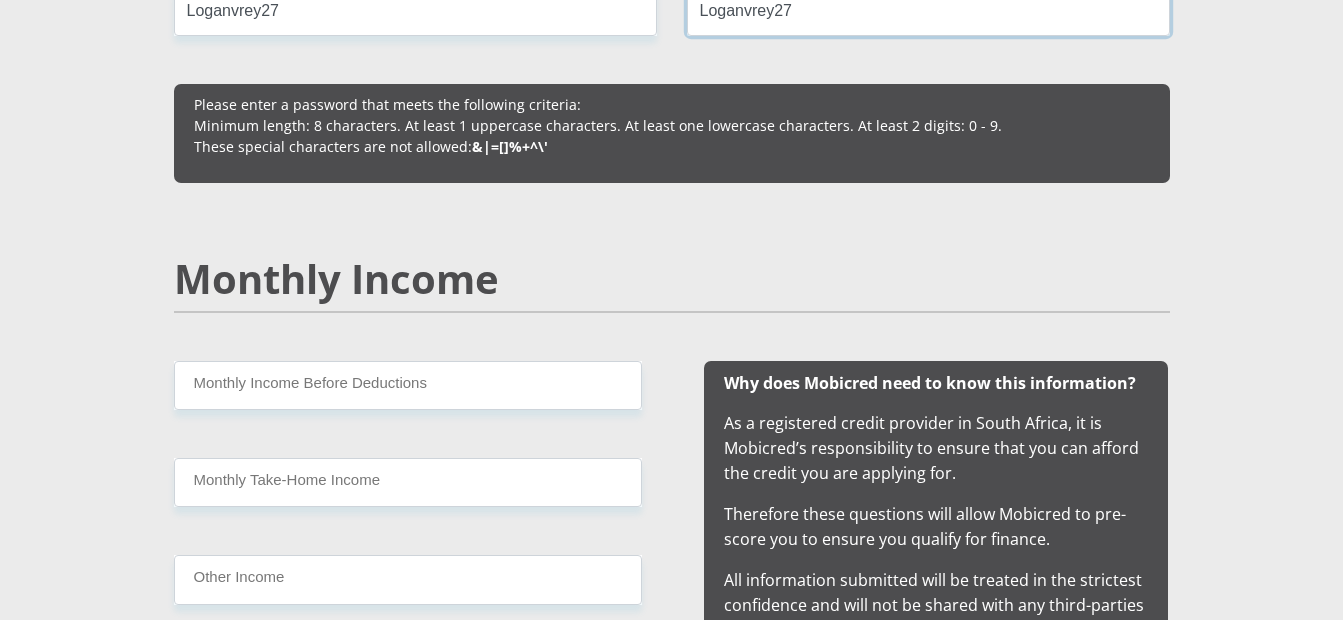 scroll, scrollTop: 1800, scrollLeft: 0, axis: vertical 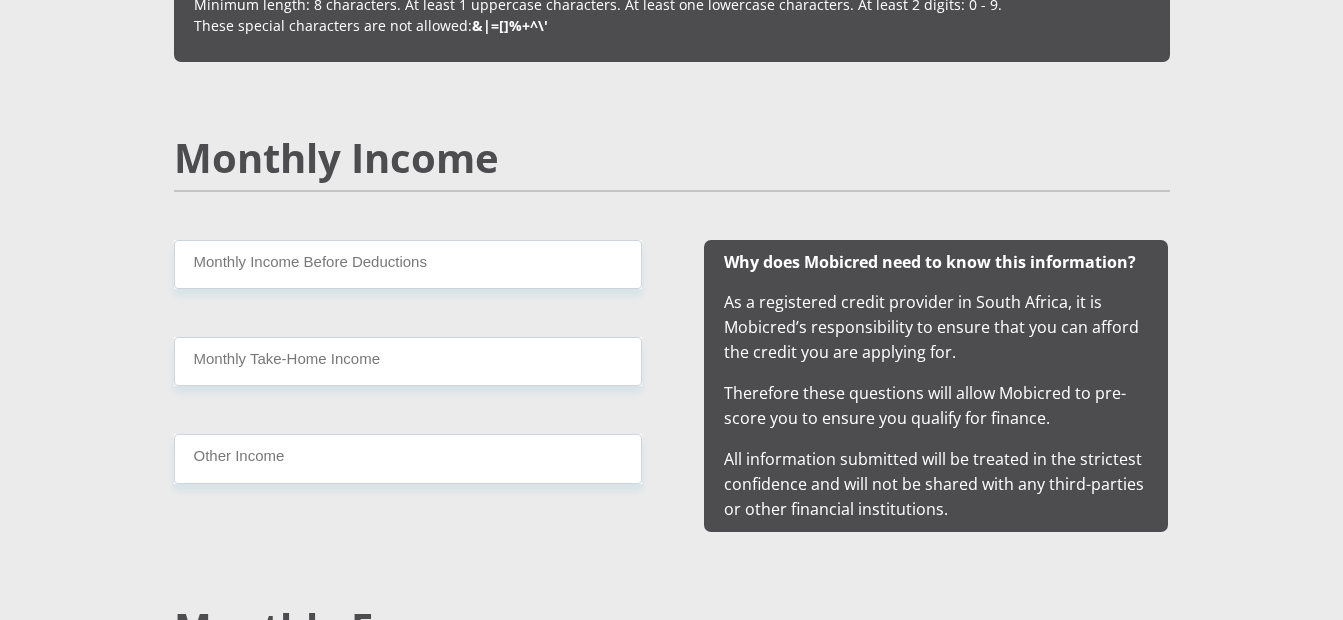 type on "Loganvrey27" 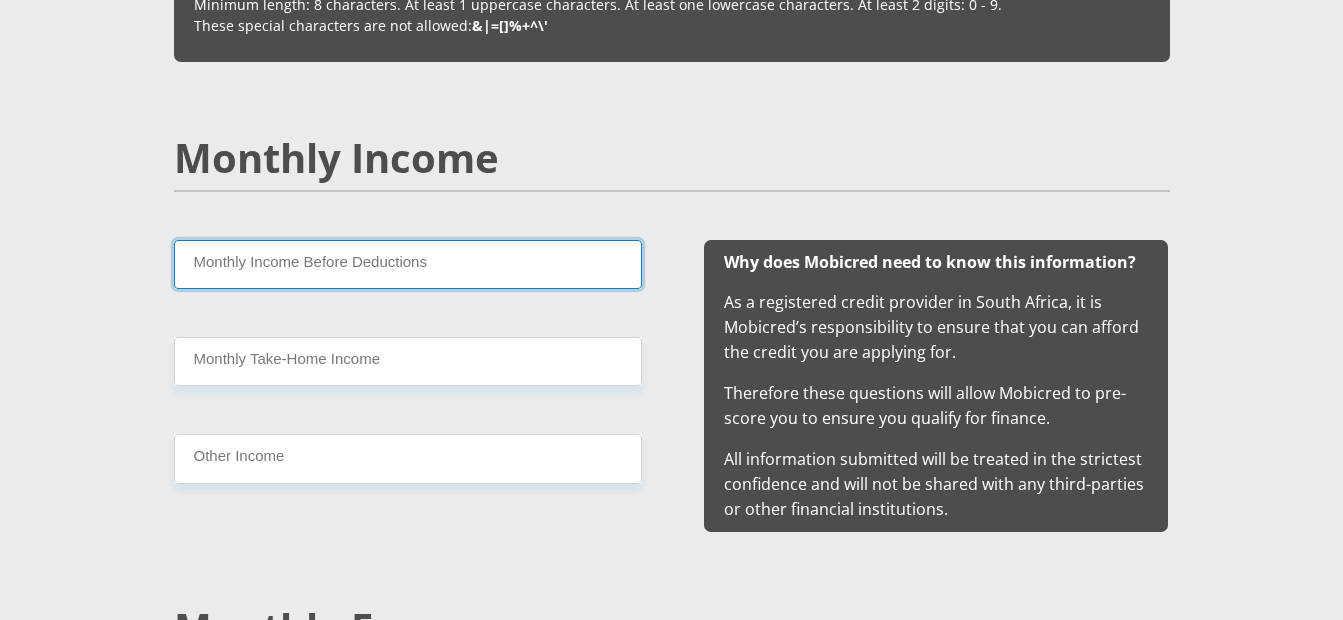 click on "Monthly Income Before Deductions" at bounding box center [408, 264] 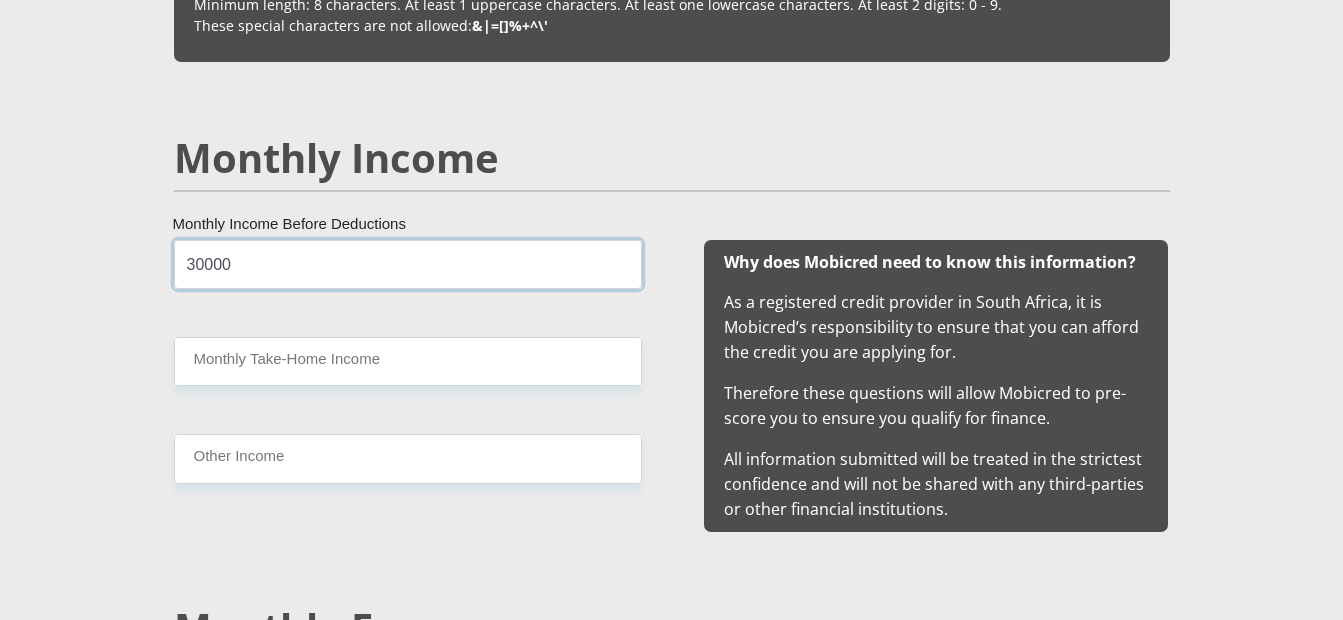 type on "30000" 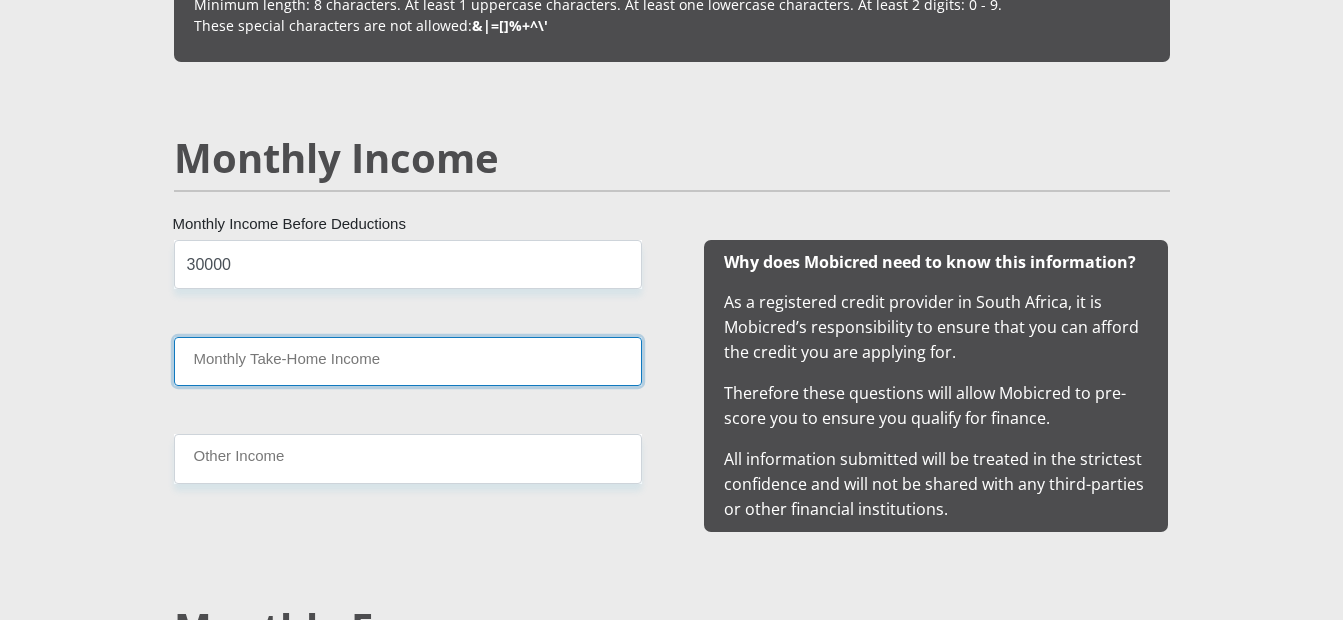 click on "Monthly Take-Home Income" at bounding box center (408, 361) 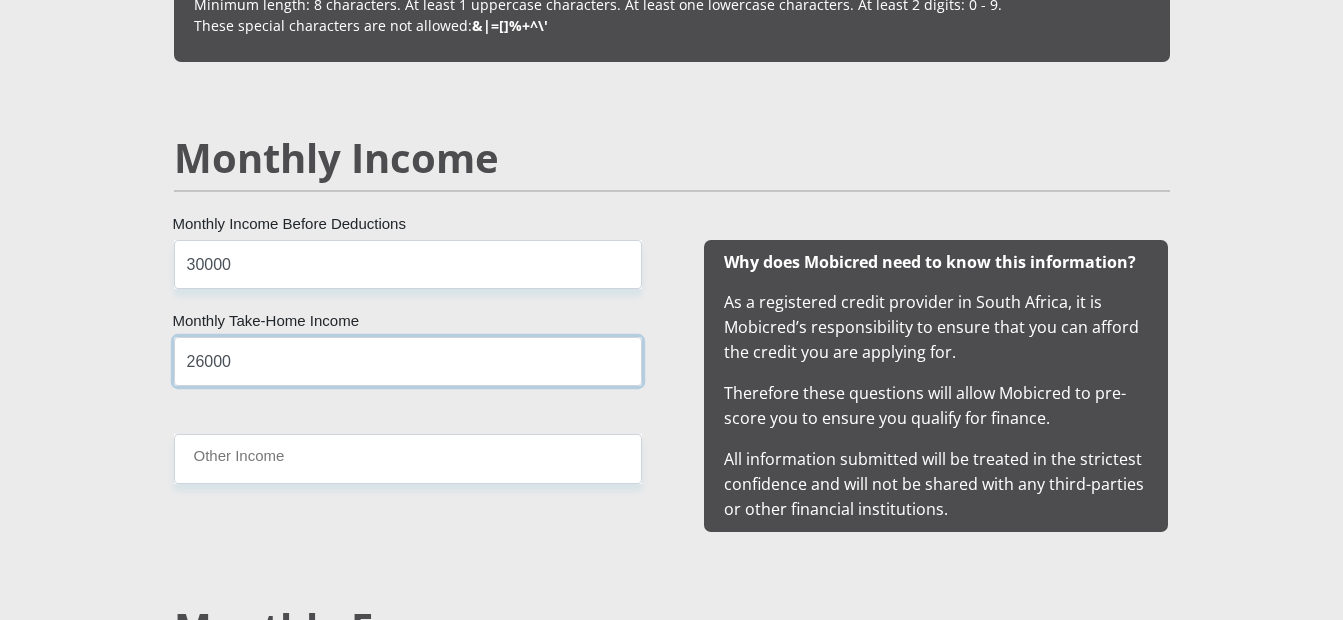 type on "26000" 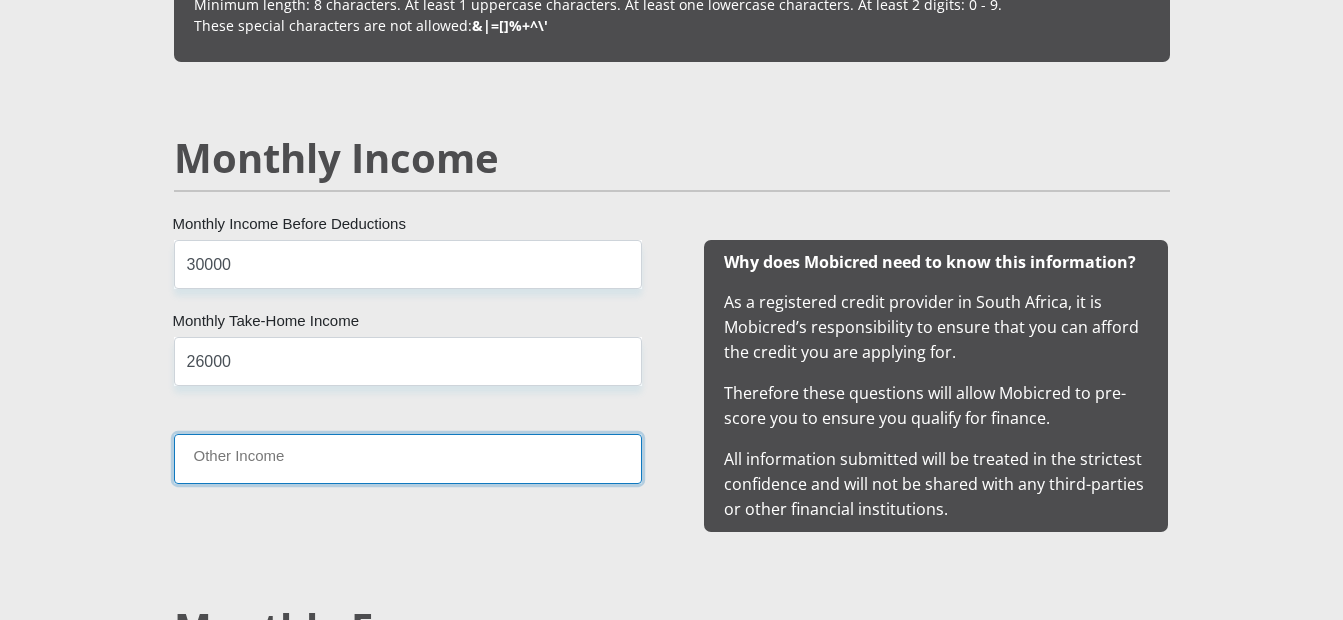 click on "Other Income" at bounding box center [408, 458] 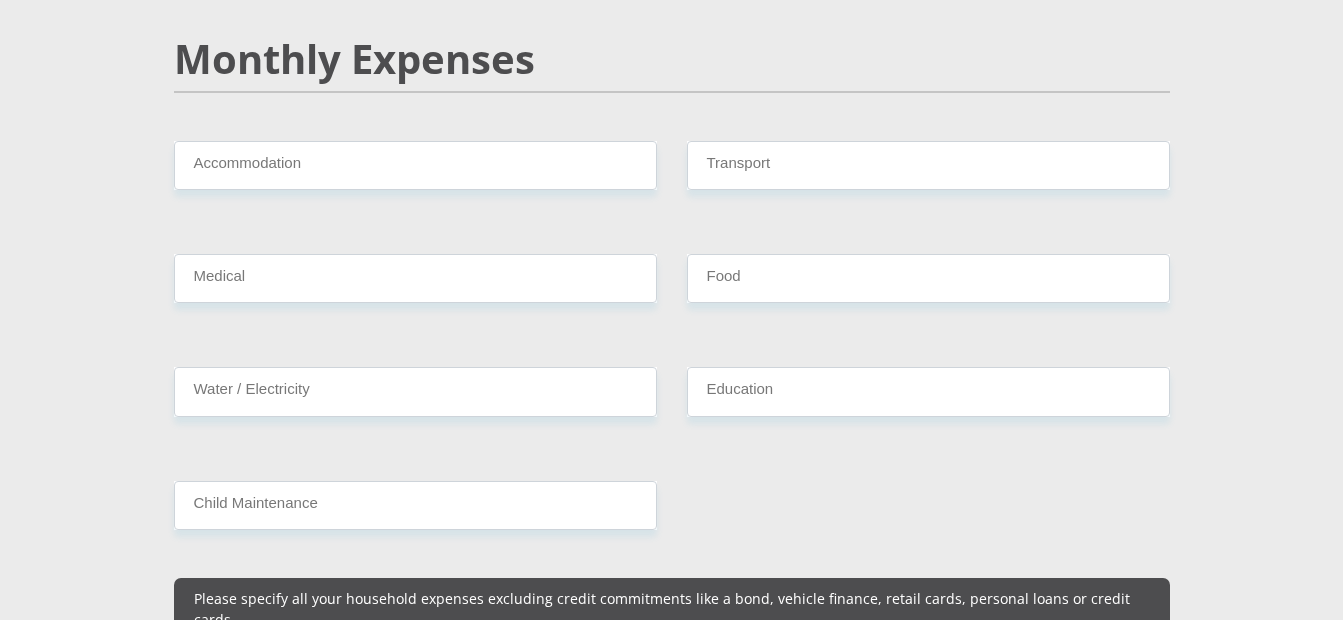 scroll, scrollTop: 2400, scrollLeft: 0, axis: vertical 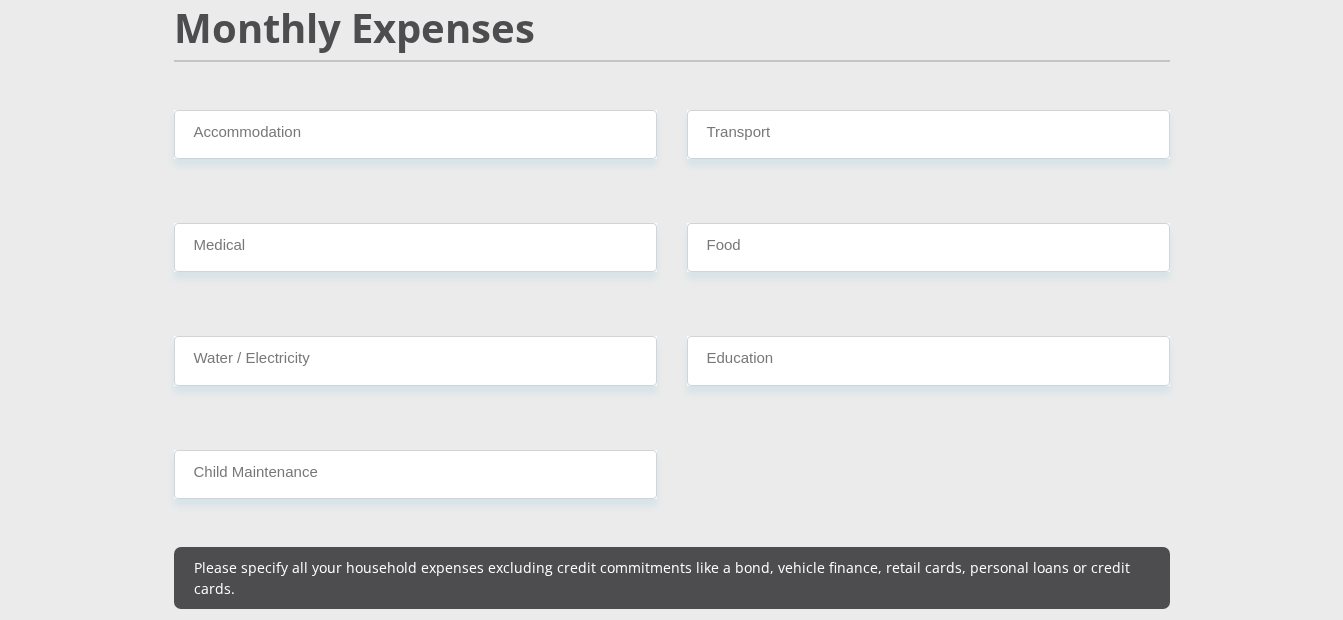 type on "0" 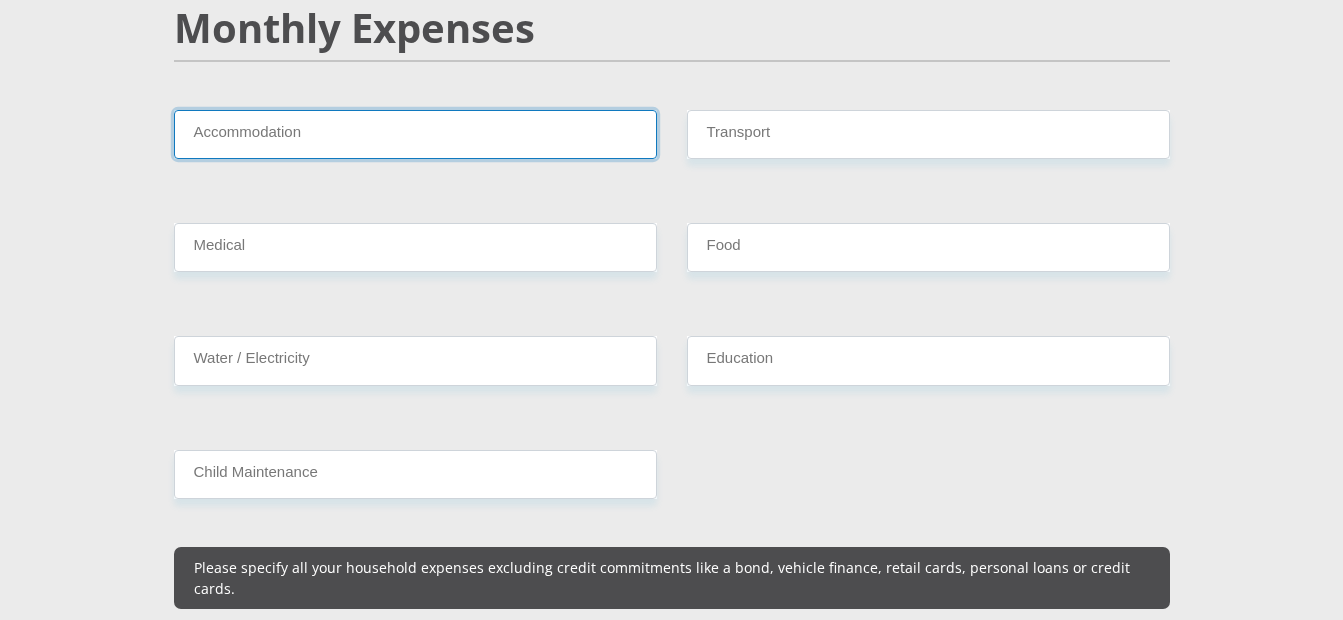 click on "Accommodation" at bounding box center (415, 134) 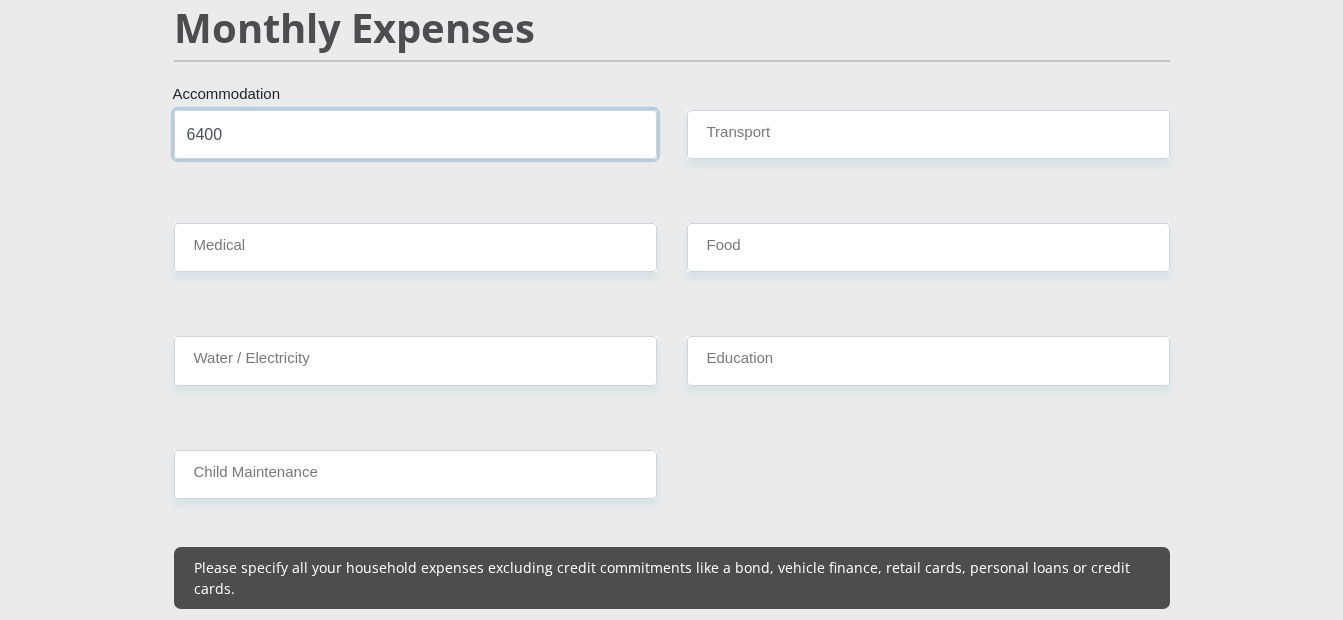 type on "6400" 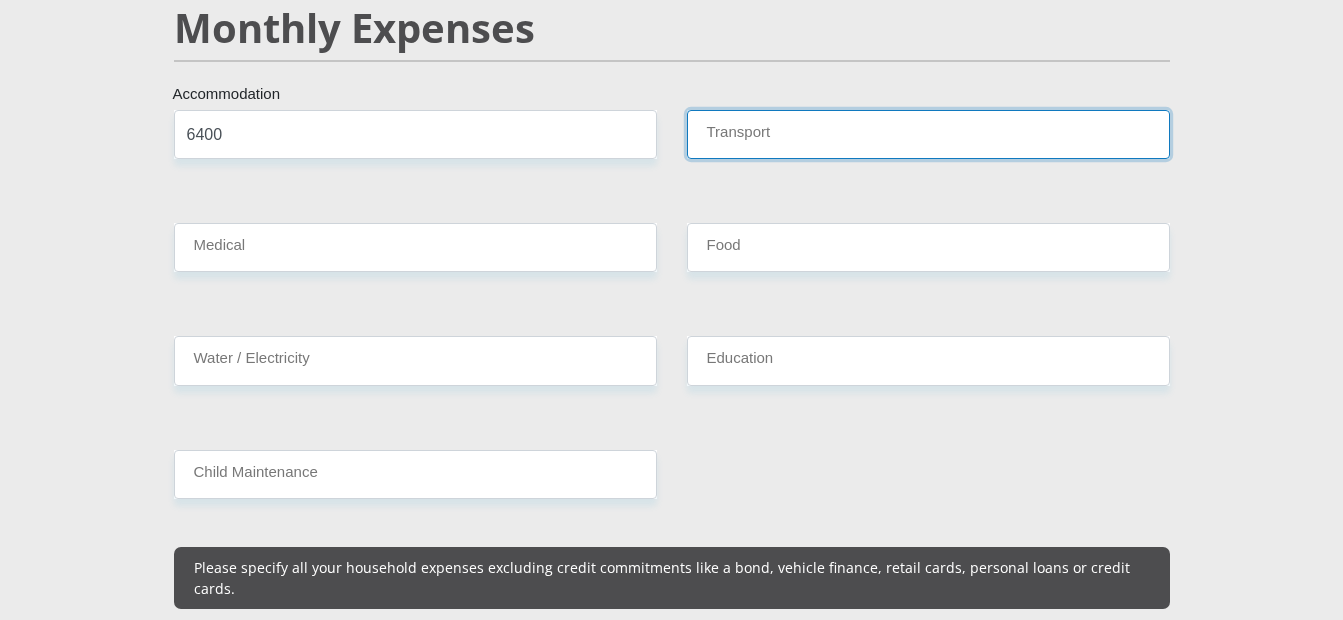 click on "Transport" at bounding box center (928, 134) 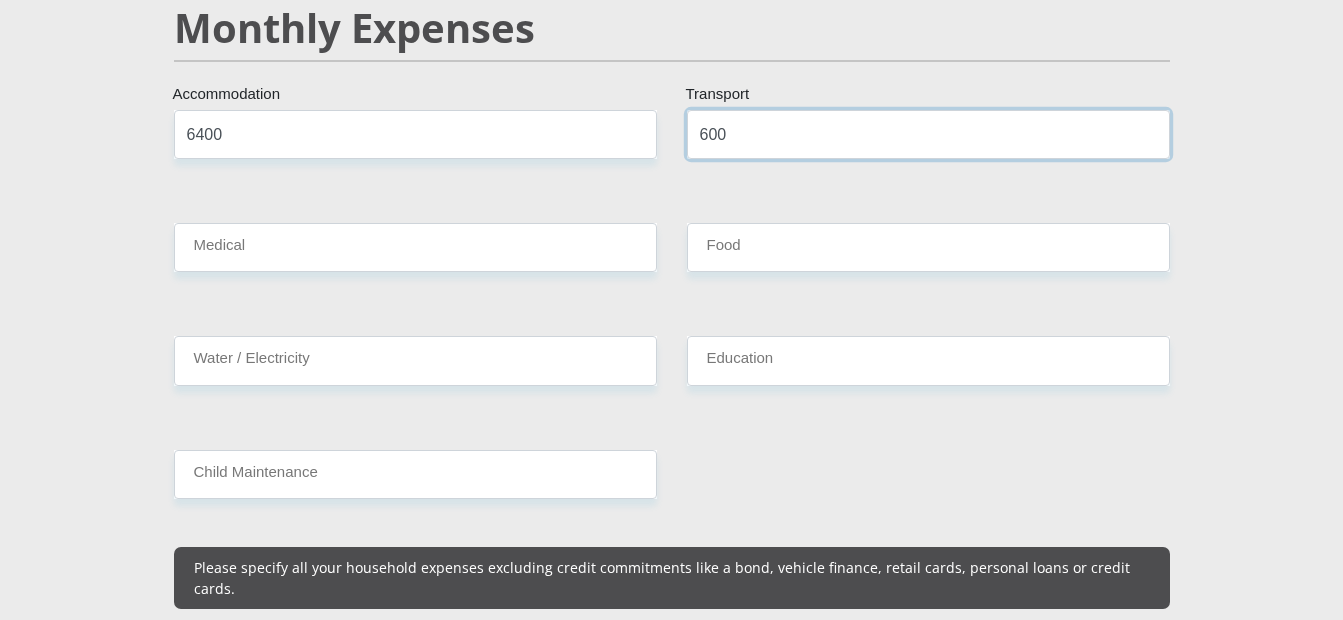 type on "600" 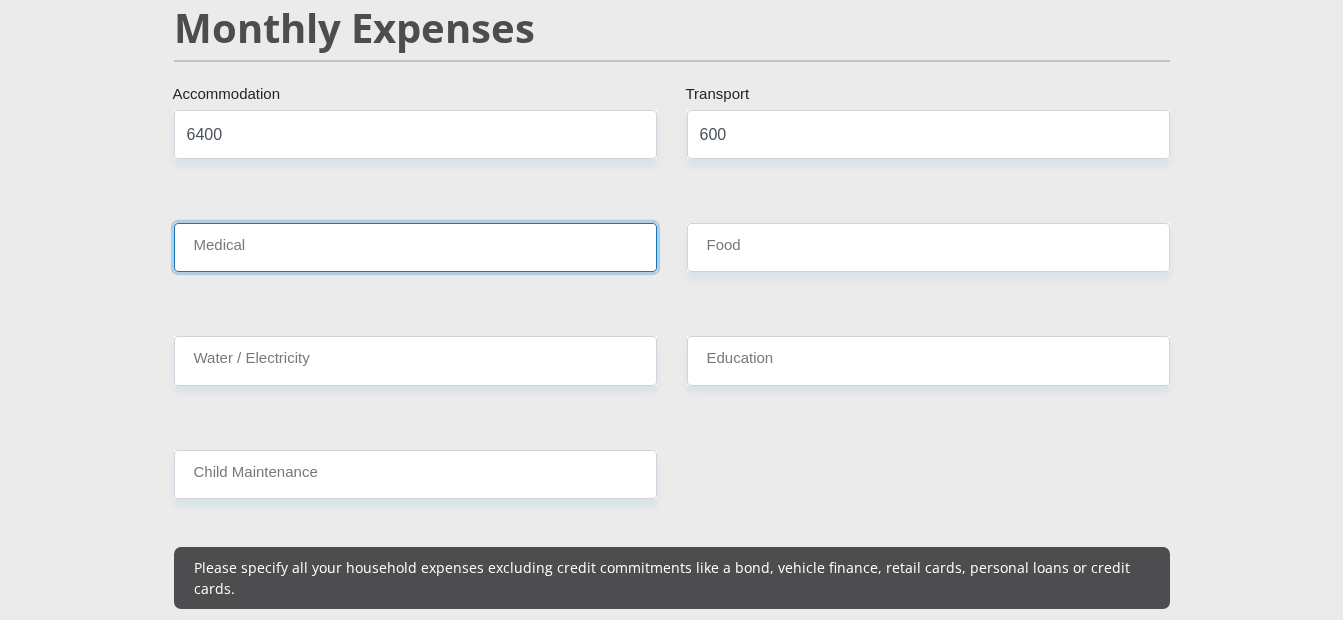 click on "Medical" at bounding box center [415, 247] 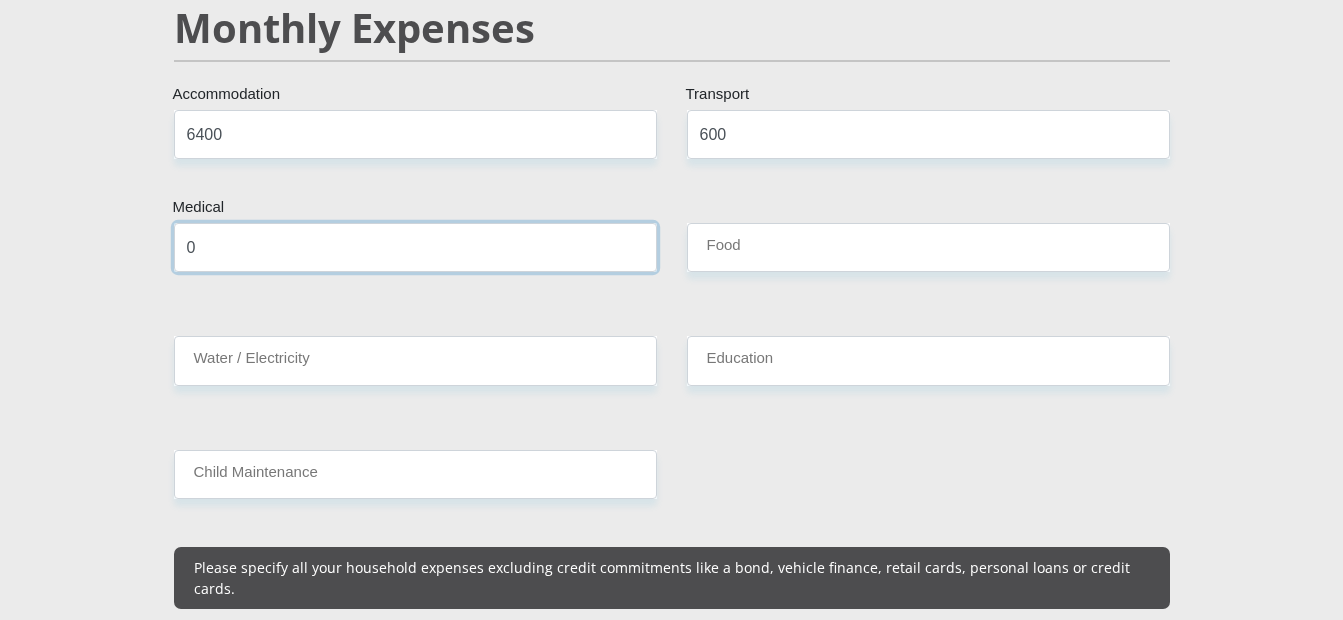 type on "0" 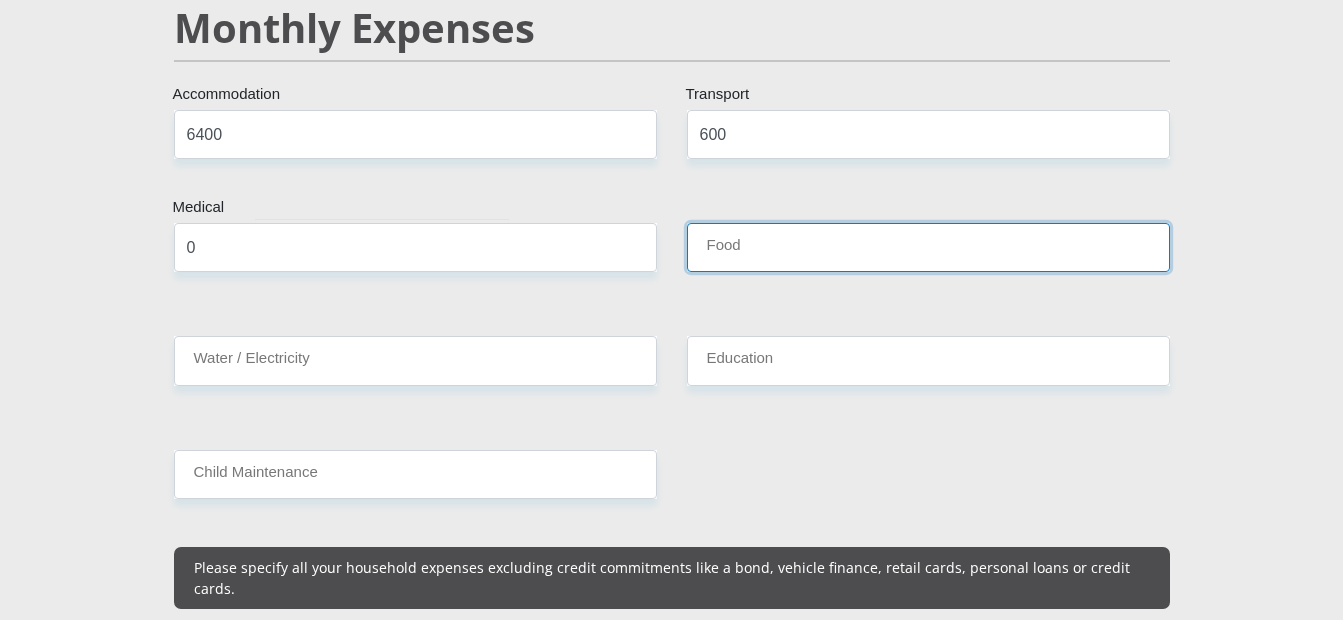 click on "Food" at bounding box center (928, 247) 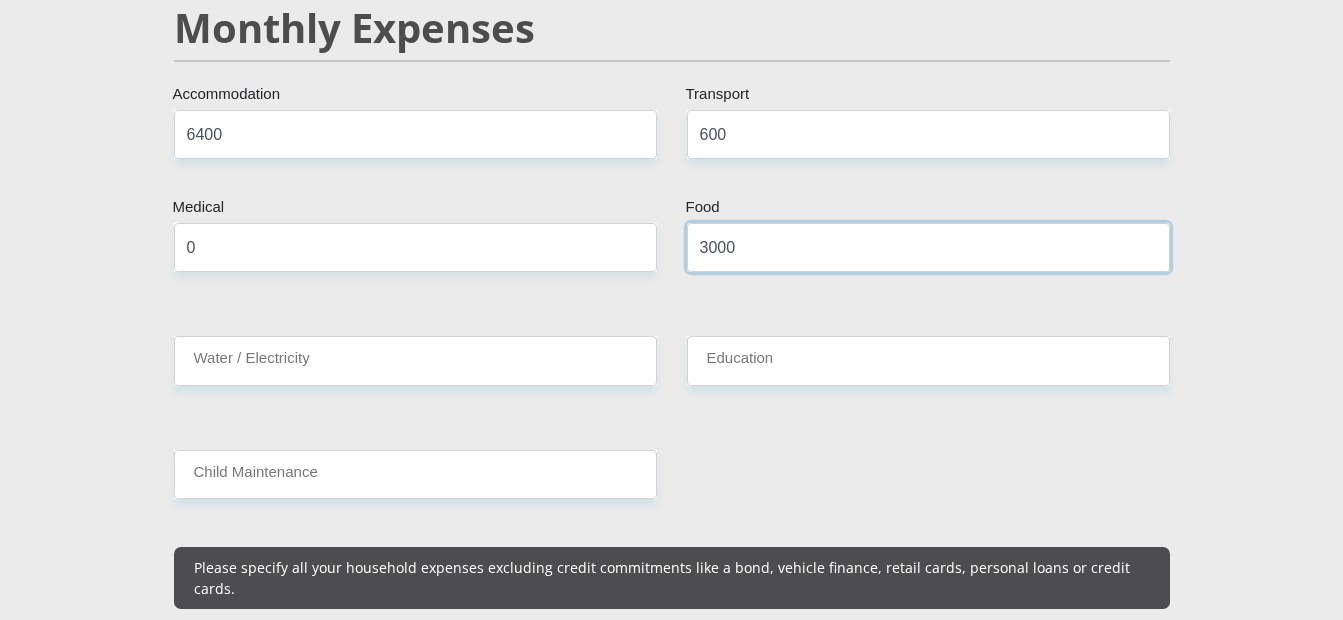 type on "3000" 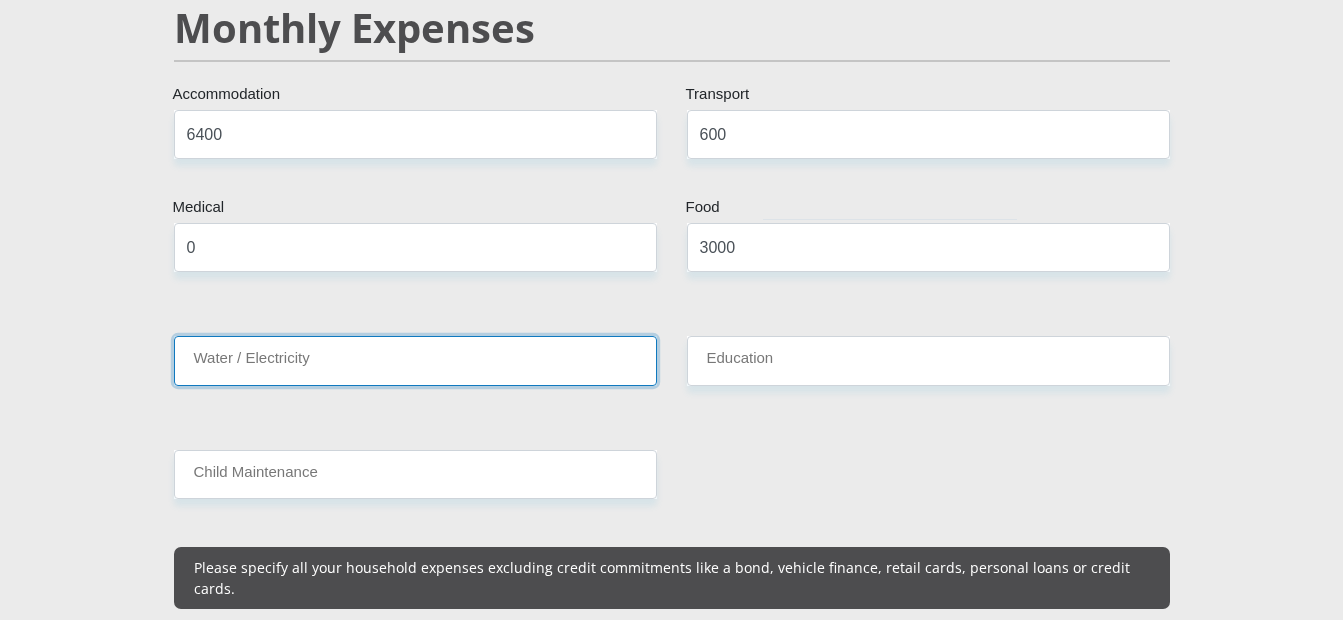 click on "Water / Electricity" at bounding box center [415, 360] 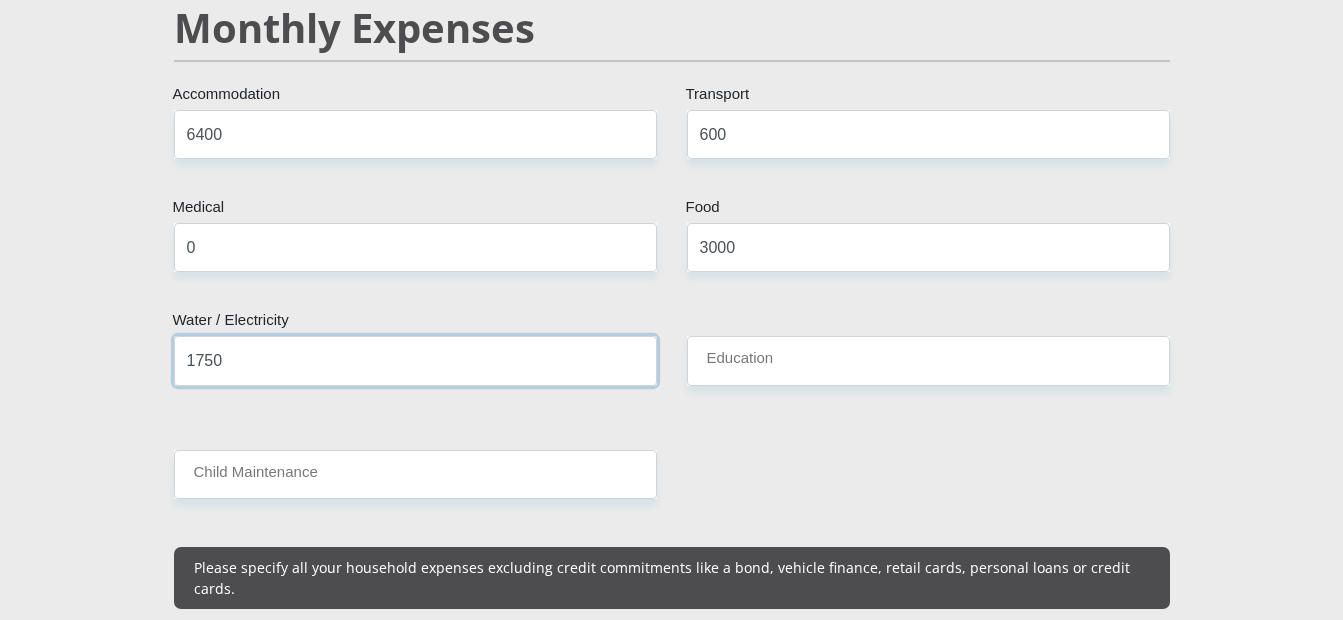 type on "1750" 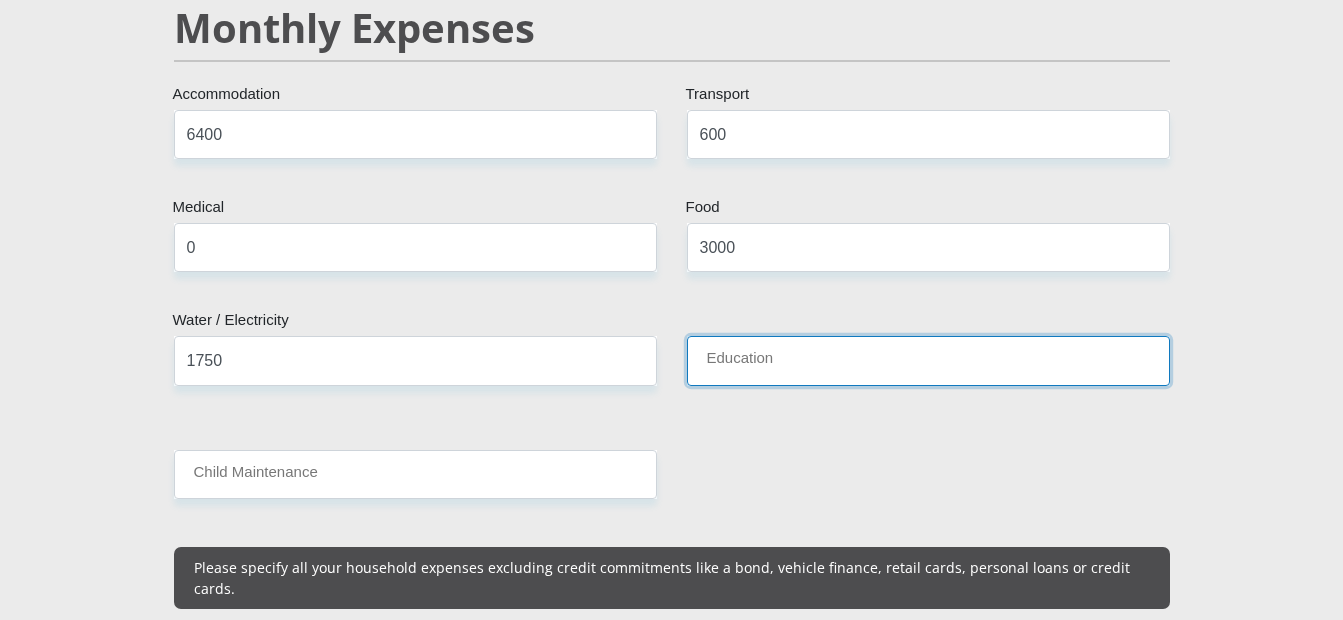 click on "Education" at bounding box center [928, 360] 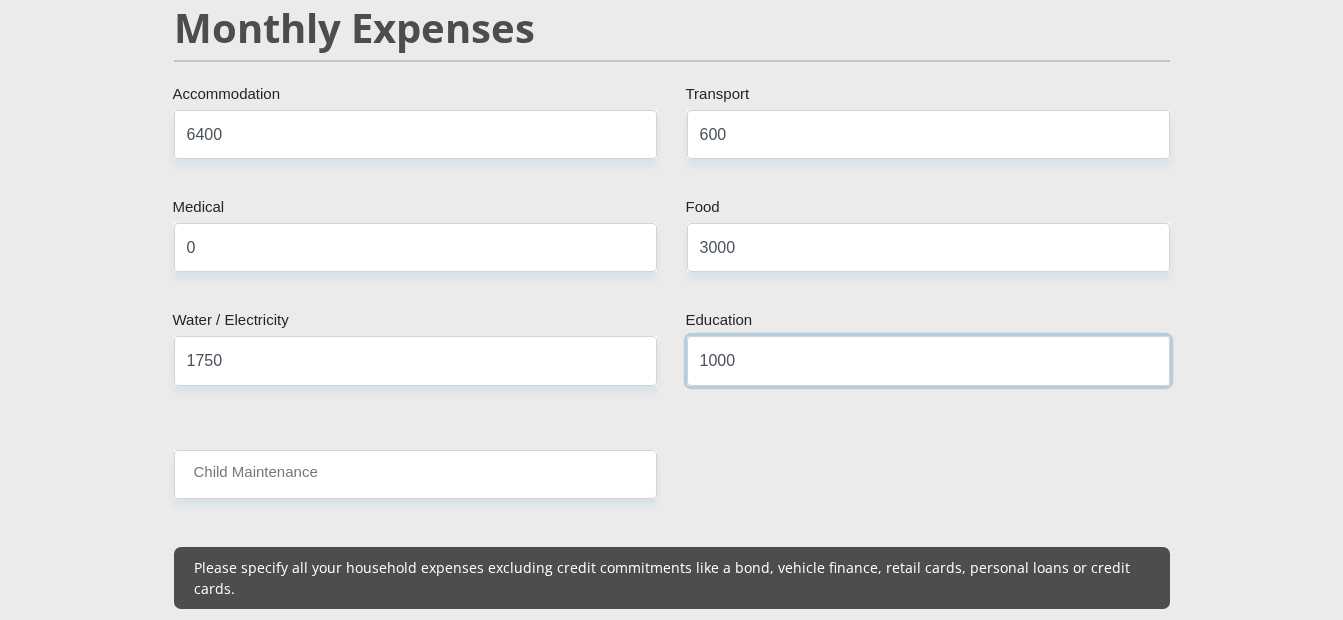 scroll, scrollTop: 2500, scrollLeft: 0, axis: vertical 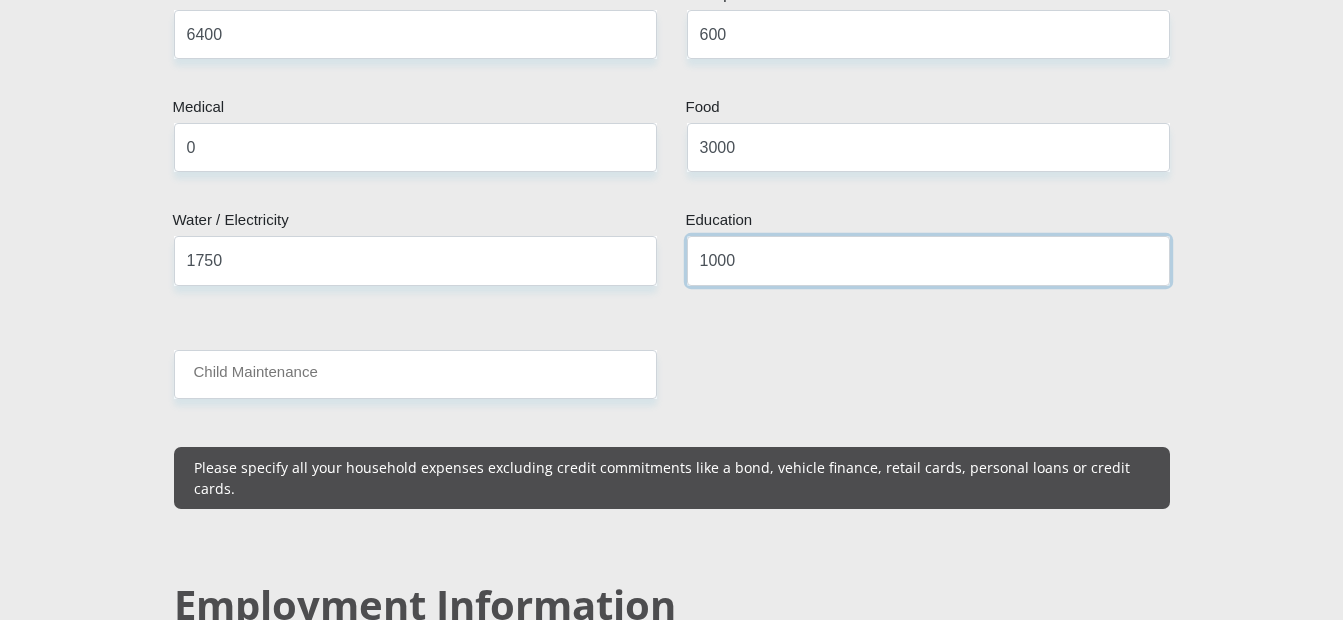 type on "1000" 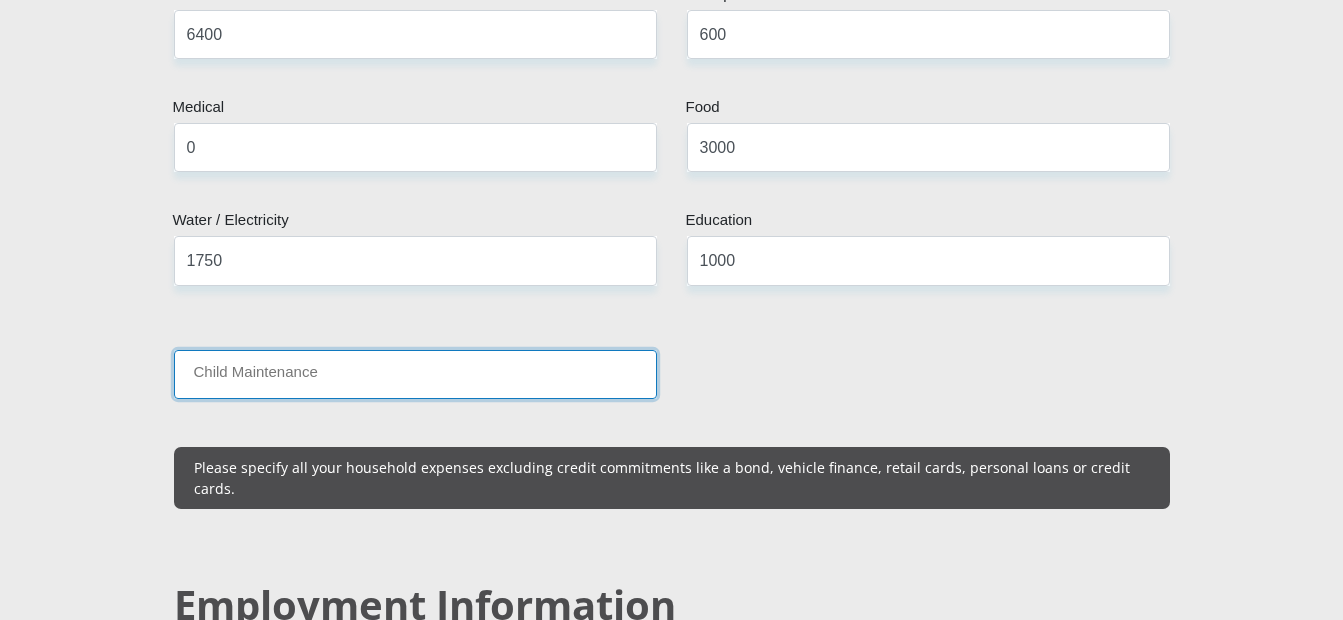 click on "Child Maintenance" at bounding box center (415, 374) 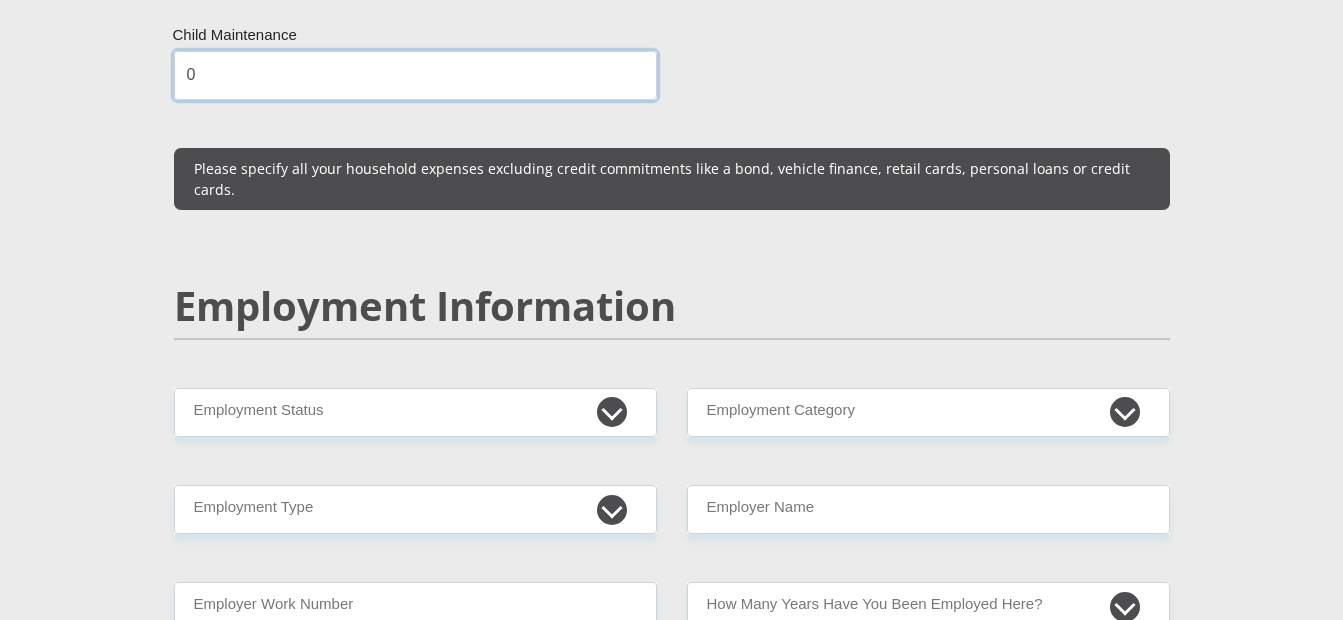 scroll, scrollTop: 2800, scrollLeft: 0, axis: vertical 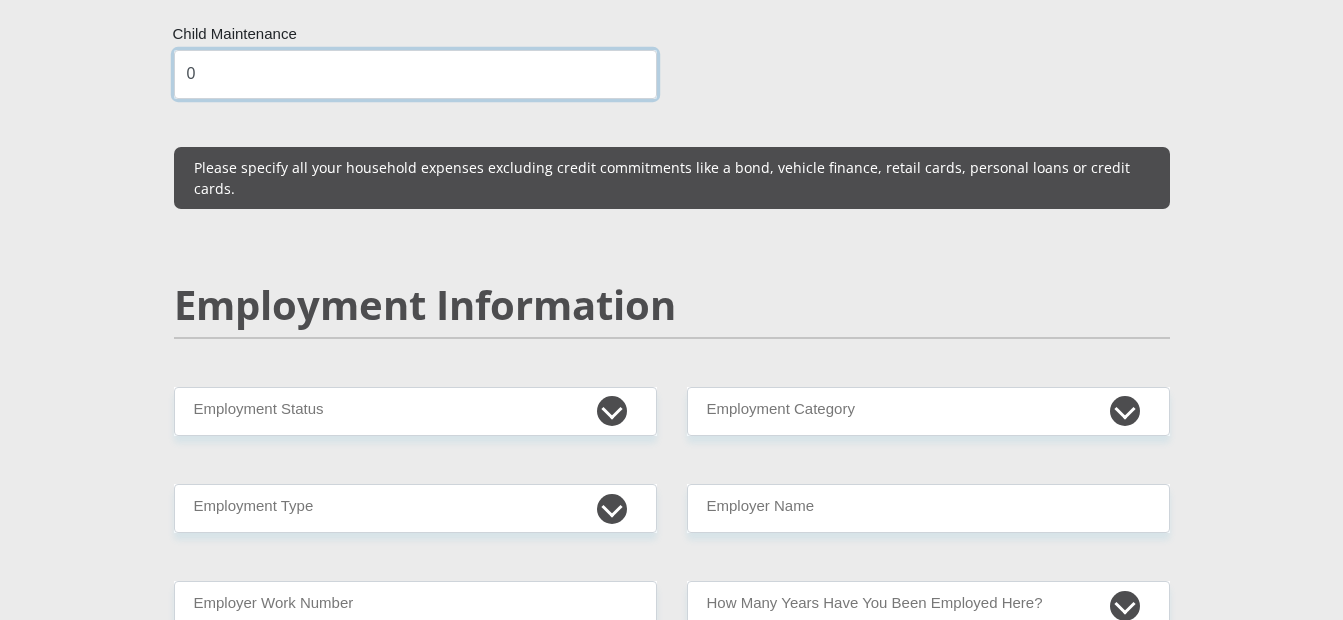 type on "0" 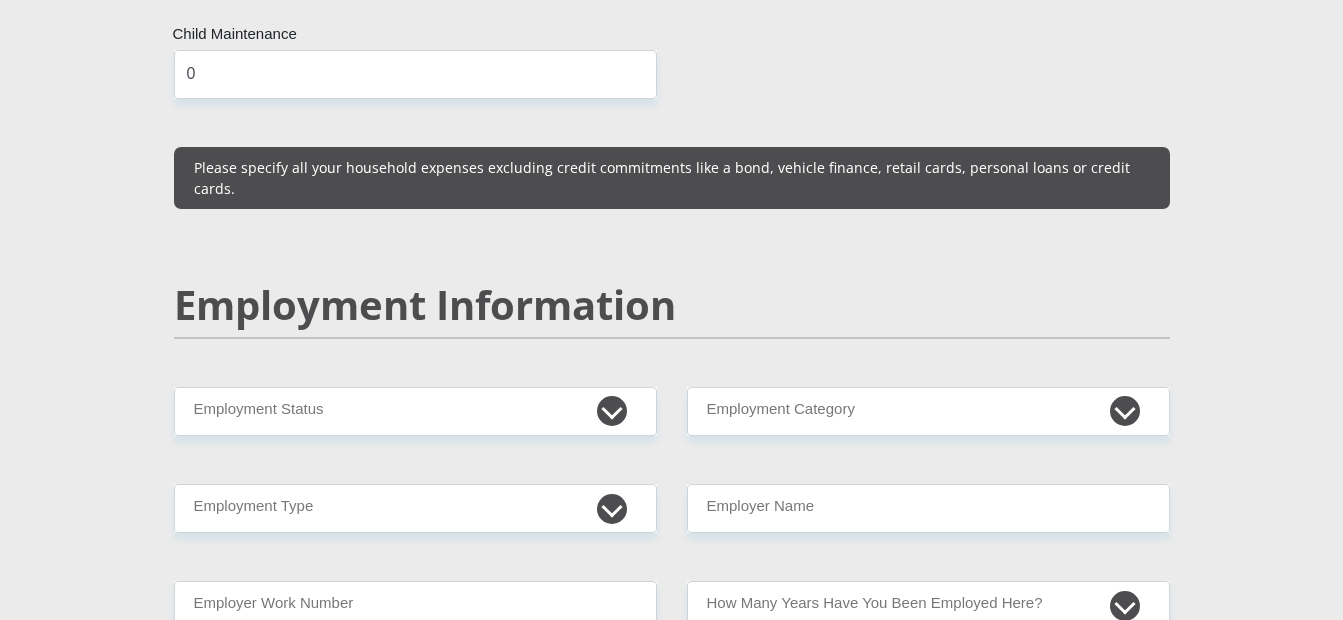 click on "Employment Information" at bounding box center (672, 334) 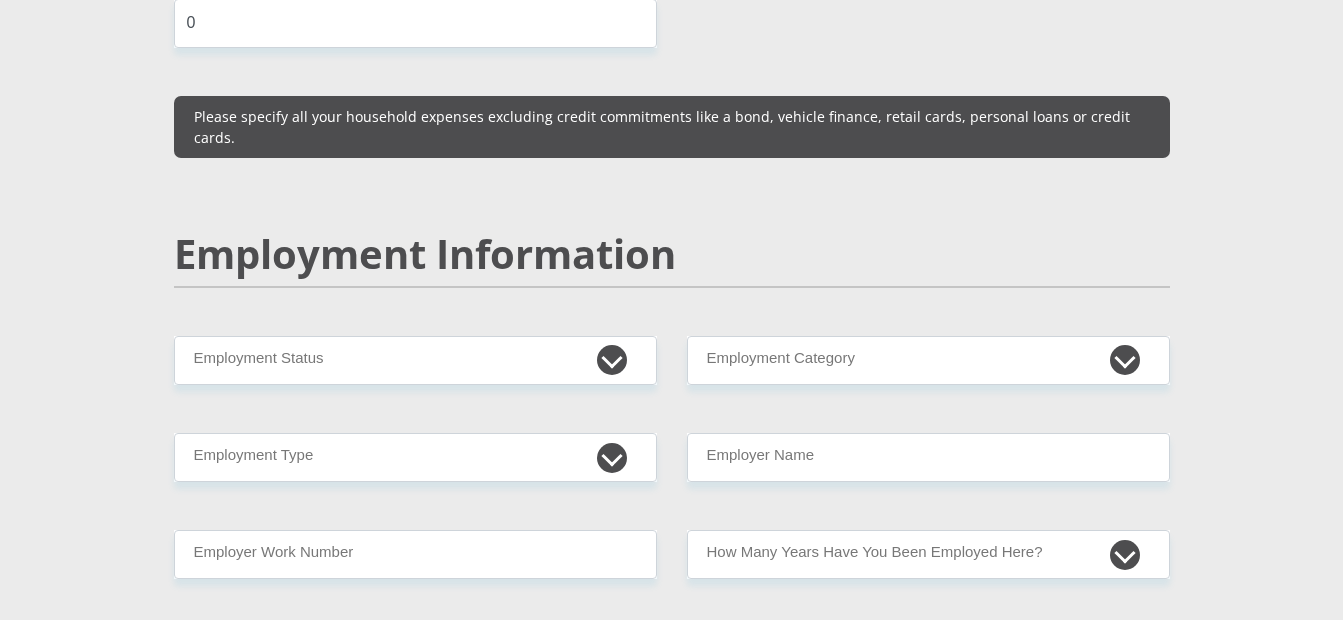 scroll, scrollTop: 2900, scrollLeft: 0, axis: vertical 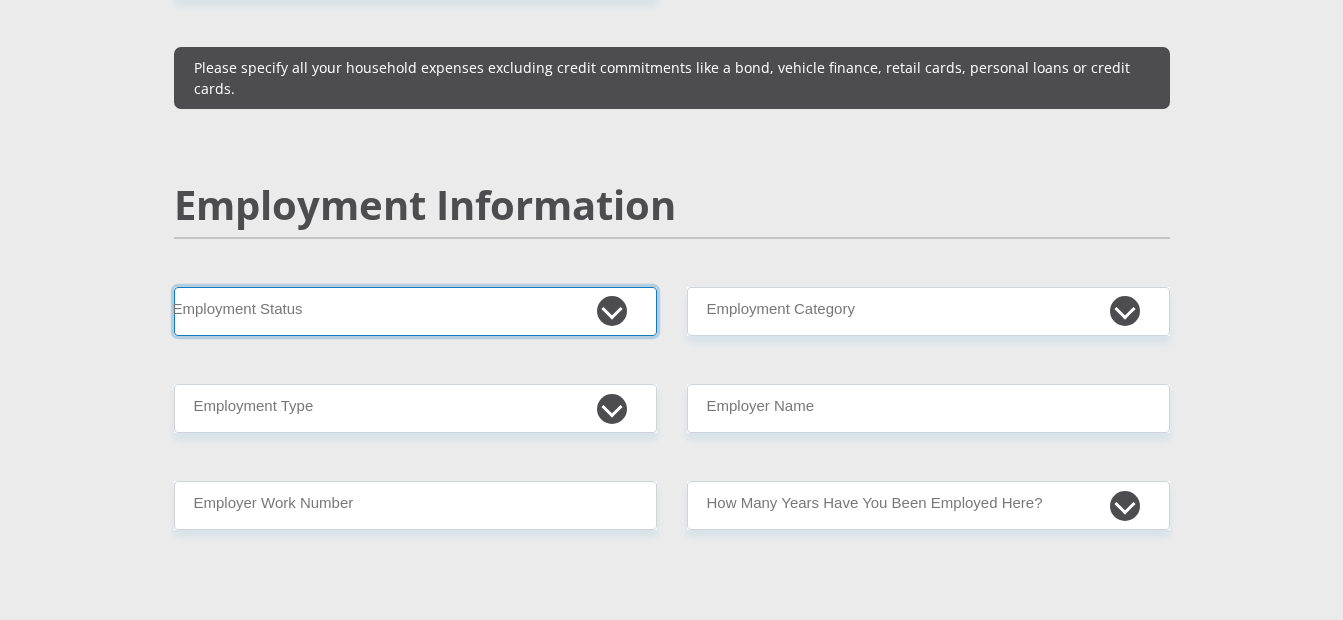 click on "Permanent/Full-time
Part-time/Casual
Contract Worker
Self-Employed
Housewife
Retired
Student
Medically Boarded
Disability
Unemployed" at bounding box center [415, 311] 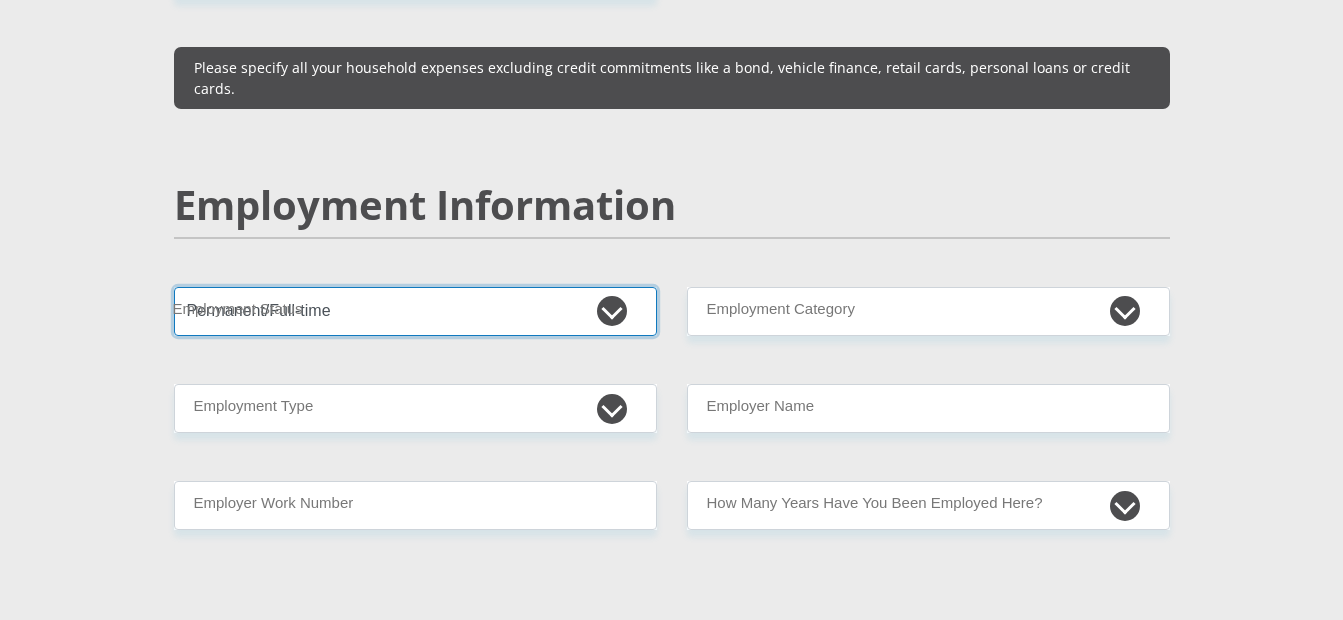 click on "Permanent/Full-time
Part-time/Casual
Contract Worker
Self-Employed
Housewife
Retired
Student
Medically Boarded
Disability
Unemployed" at bounding box center [415, 311] 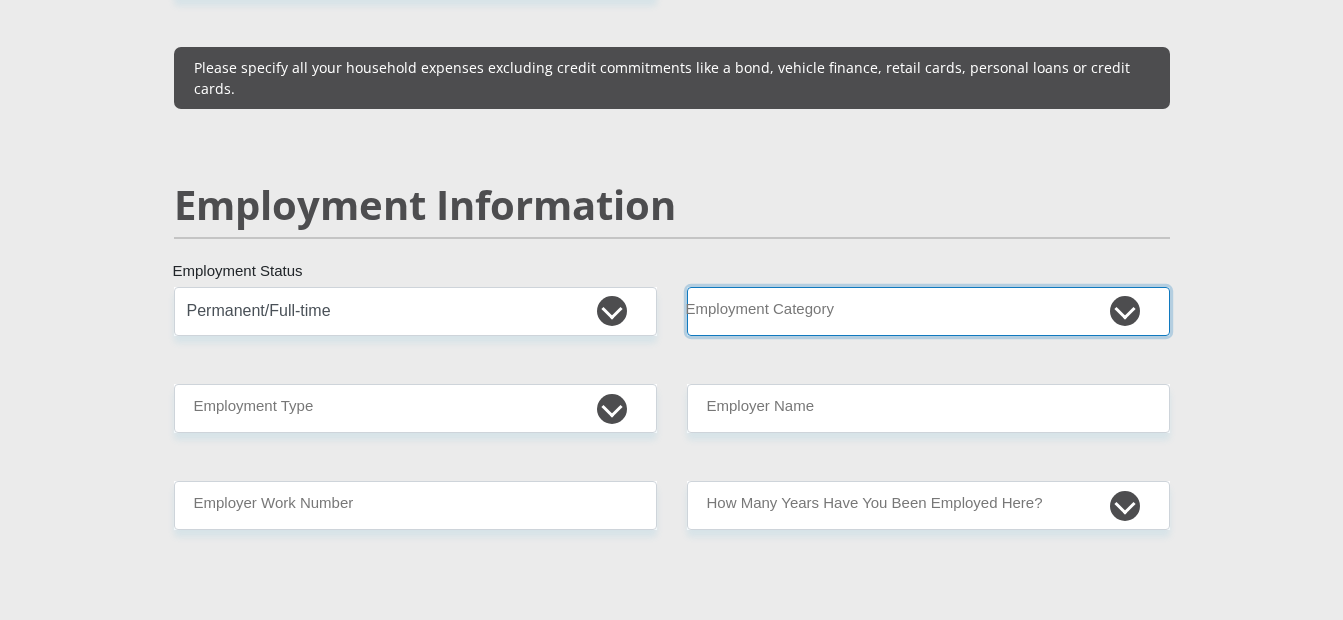 click on "AGRICULTURE
ALCOHOL & TOBACCO
CONSTRUCTION MATERIALS
METALLURGY
EQUIPMENT FOR RENEWABLE ENERGY
SPECIALIZED CONTRACTORS
CAR
GAMING (INCL. INTERNET
OTHER WHOLESALE
UNLICENSED PHARMACEUTICALS
CURRENCY EXCHANGE HOUSES
OTHER FINANCIAL INSTITUTIONS & INSURANCE
REAL ESTATE AGENTS
OIL & GAS
OTHER MATERIALS (E.G. IRON ORE)
PRECIOUS STONES & PRECIOUS METALS
POLITICAL ORGANIZATIONS
RELIGIOUS ORGANIZATIONS(NOT SECTS)
ACTI. HAVING BUSINESS DEAL WITH PUBLIC ADMINISTRATION
LAUNDROMATS" at bounding box center [928, 311] 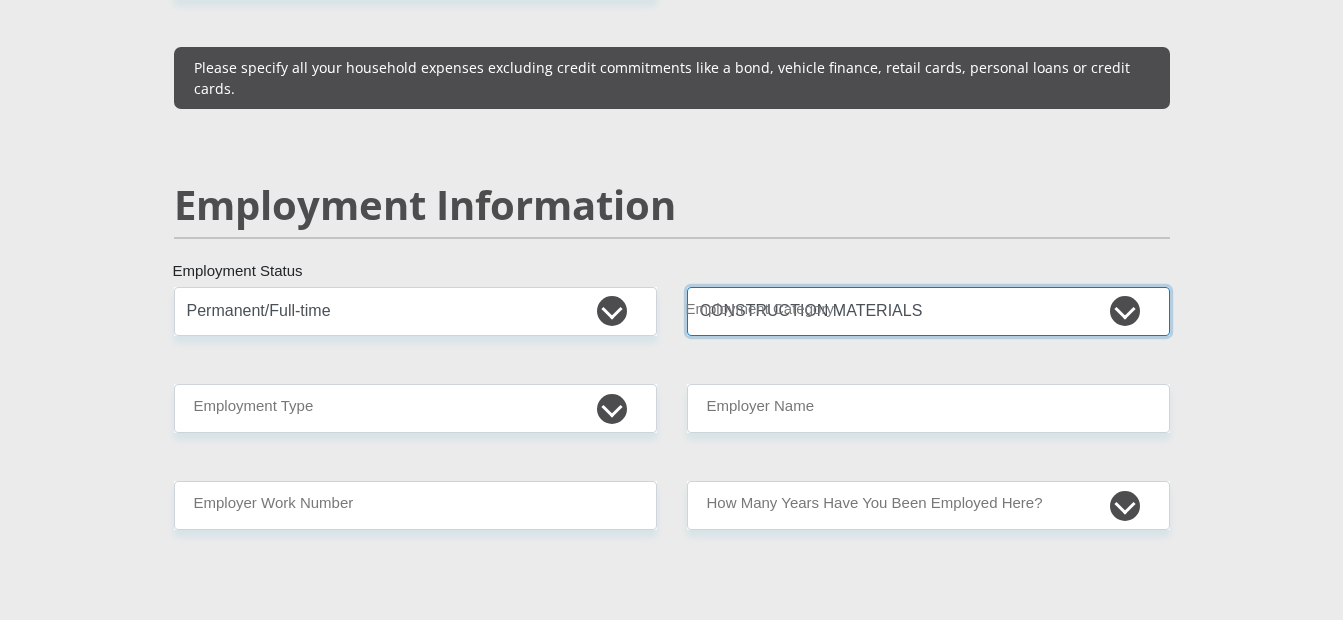 click on "AGRICULTURE
ALCOHOL & TOBACCO
CONSTRUCTION MATERIALS
METALLURGY
EQUIPMENT FOR RENEWABLE ENERGY
SPECIALIZED CONTRACTORS
CAR
GAMING (INCL. INTERNET
OTHER WHOLESALE
UNLICENSED PHARMACEUTICALS
CURRENCY EXCHANGE HOUSES
OTHER FINANCIAL INSTITUTIONS & INSURANCE
REAL ESTATE AGENTS
OIL & GAS
OTHER MATERIALS (E.G. IRON ORE)
PRECIOUS STONES & PRECIOUS METALS
POLITICAL ORGANIZATIONS
RELIGIOUS ORGANIZATIONS(NOT SECTS)
ACTI. HAVING BUSINESS DEAL WITH PUBLIC ADMINISTRATION
LAUNDROMATS" at bounding box center (928, 311) 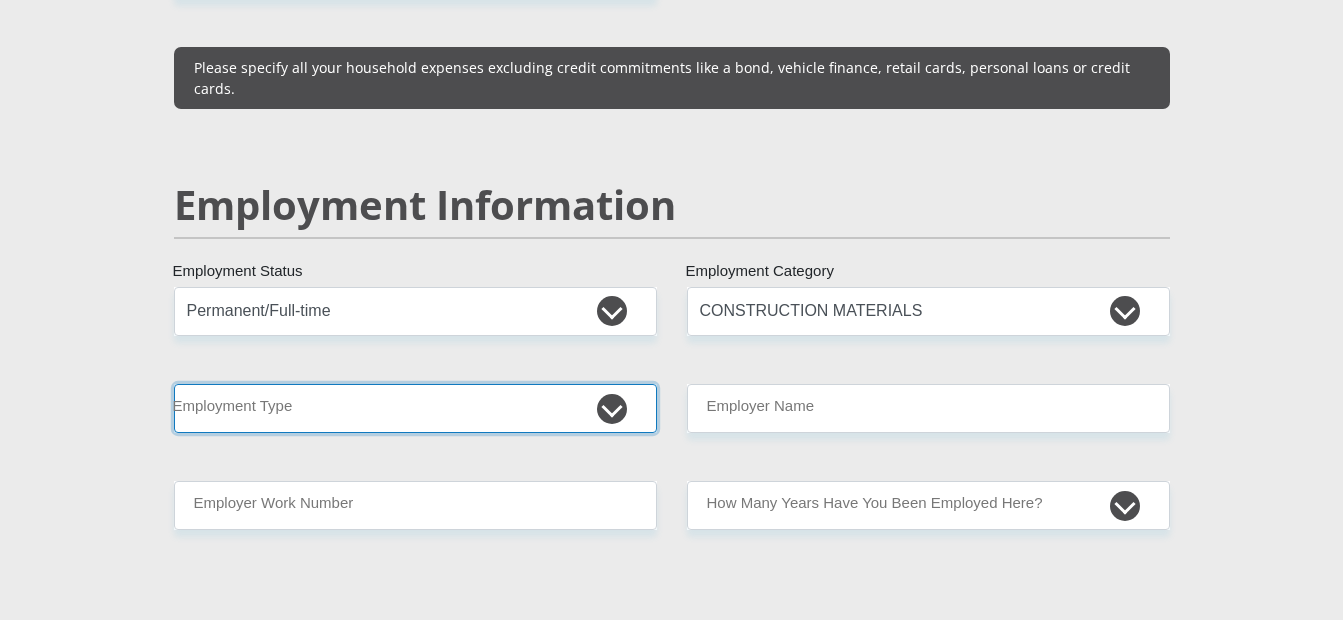 click on "College/Lecturer
Craft Seller
Creative
Driver
Executive
Farmer
Forces - Non Commissioned
Forces - Officer
Hawker
Housewife
Labourer
Licenced Professional
Manager
Miner
Non Licenced Professional
Office Staff/Clerk
Outside Worker
Pensioner
Permanent Teacher
Production/Manufacturing
Sales
Self-Employed
Semi-Professional Worker
Service Industry  Social Worker  Student" at bounding box center (415, 408) 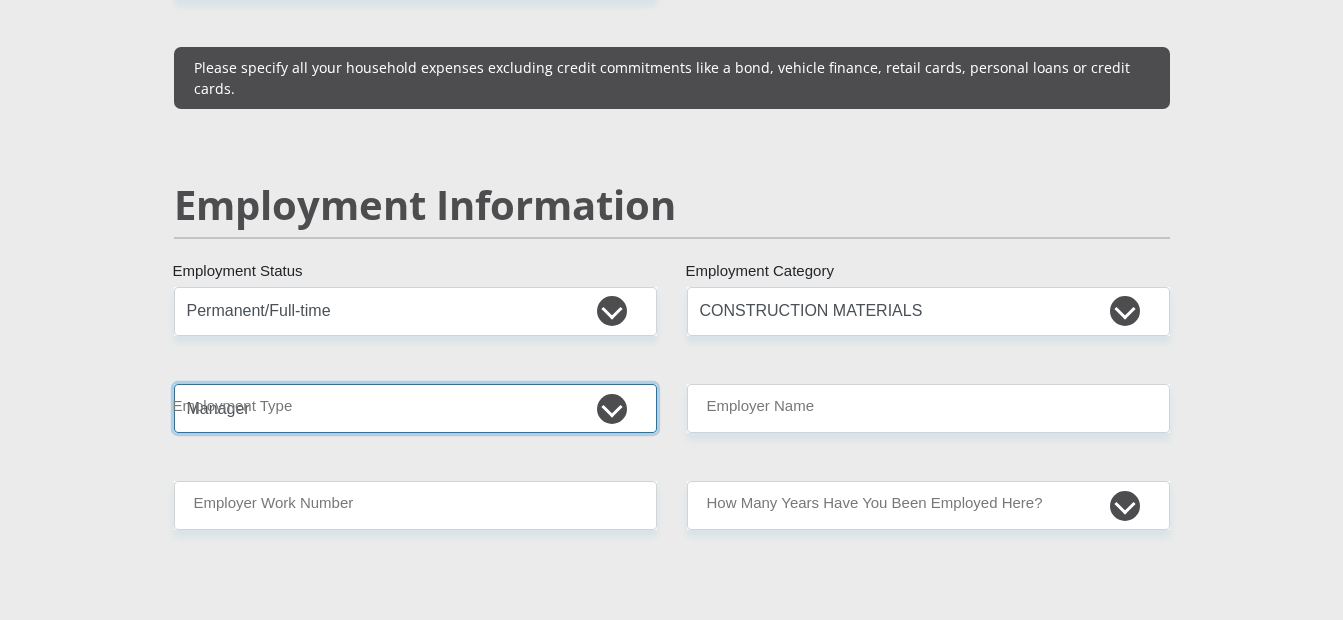 click on "College/Lecturer
Craft Seller
Creative
Driver
Executive
Farmer
Forces - Non Commissioned
Forces - Officer
Hawker
Housewife
Labourer
Licenced Professional
Manager
Miner
Non Licenced Professional
Office Staff/Clerk
Outside Worker
Pensioner
Permanent Teacher
Production/Manufacturing
Sales
Self-Employed
Semi-Professional Worker
Service Industry  Social Worker  Student" at bounding box center (415, 408) 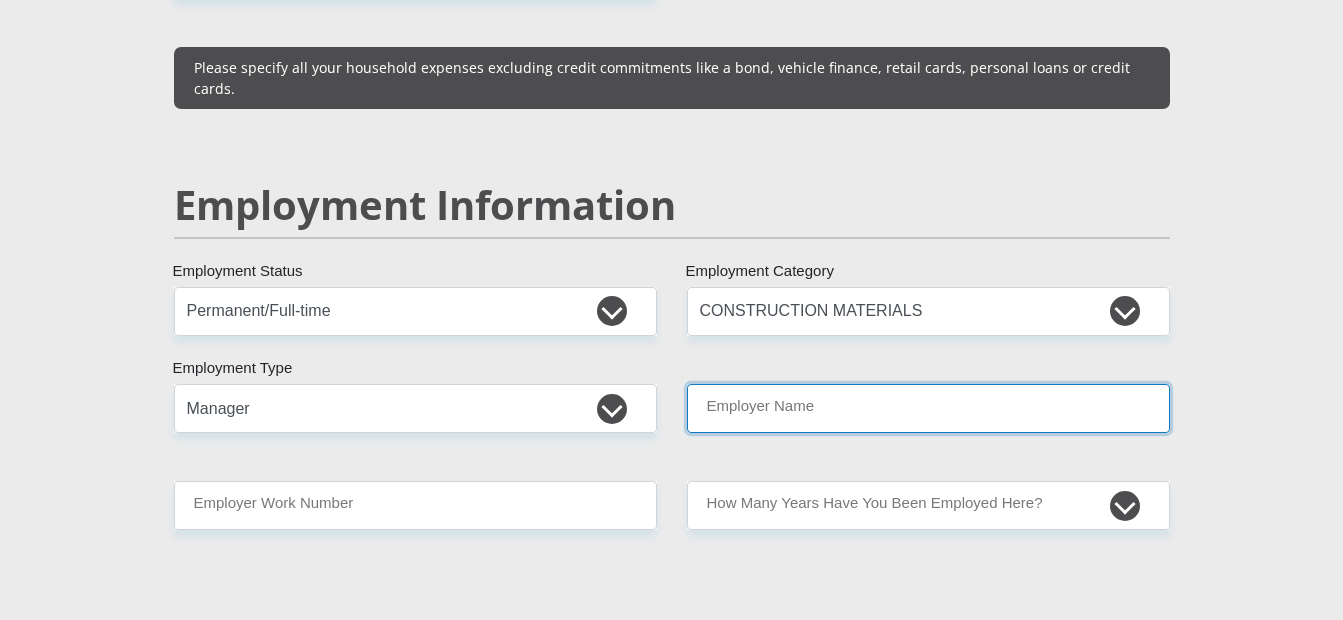 click on "Employer Name" at bounding box center (928, 408) 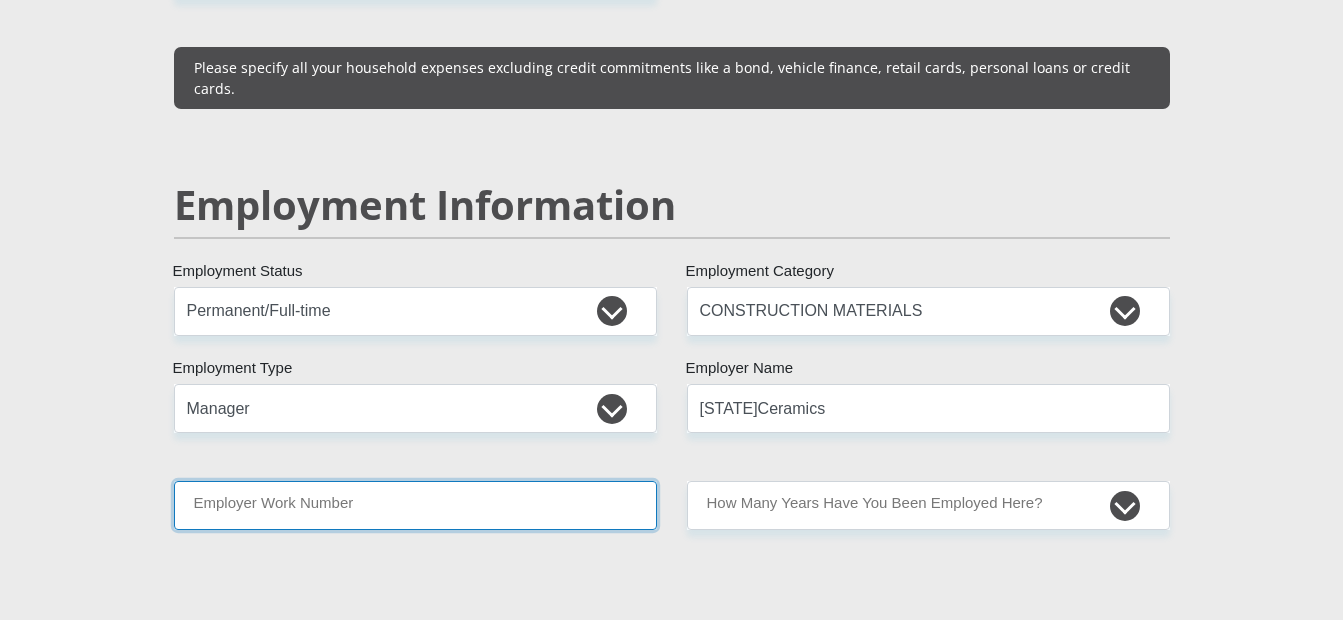 type on "[PHONE]" 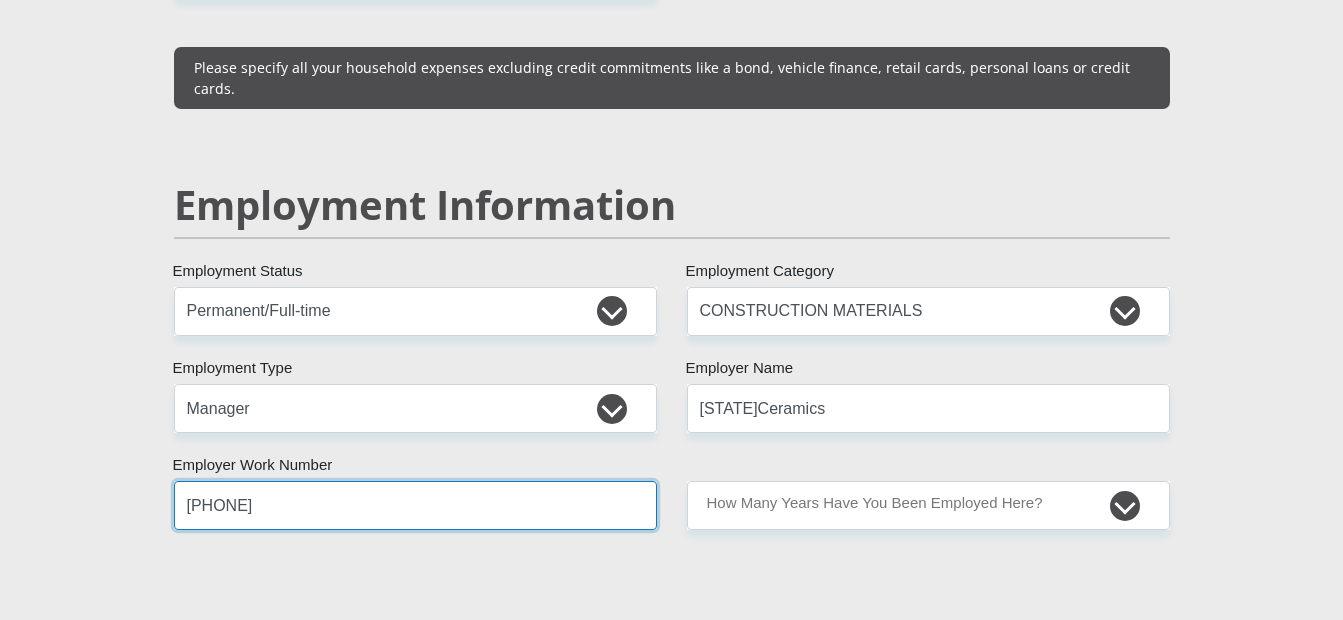 type on "[LAST]" 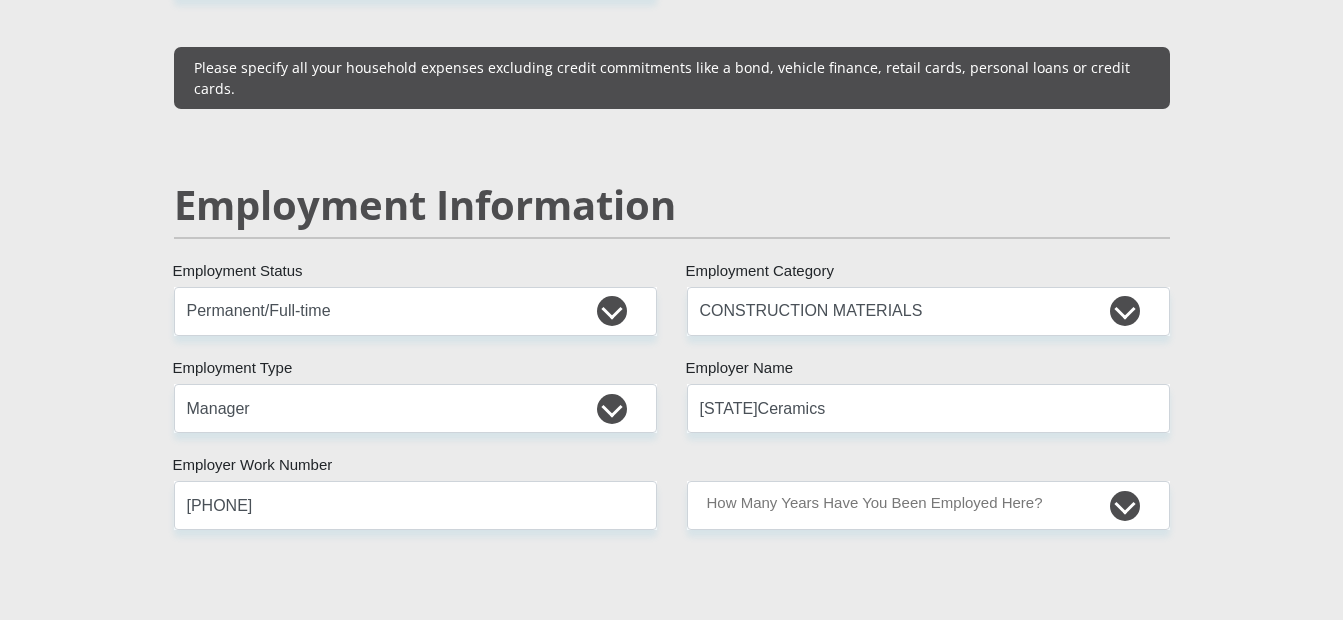 type on "Vrey" 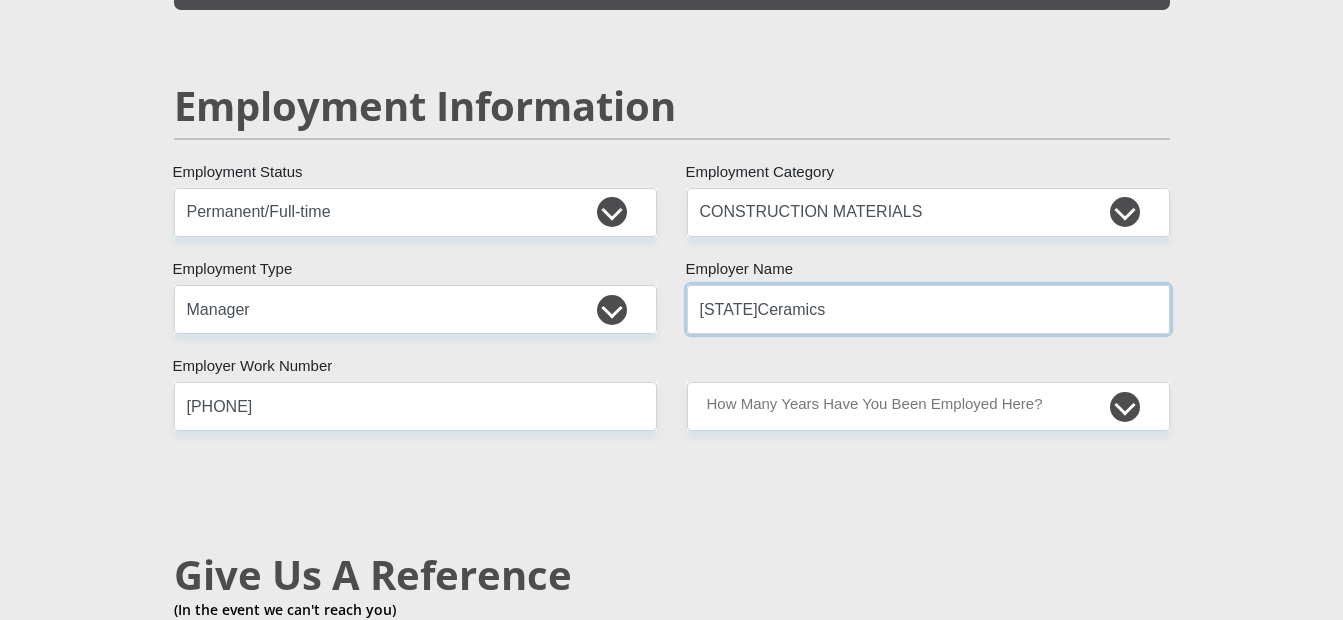scroll, scrollTop: 3000, scrollLeft: 0, axis: vertical 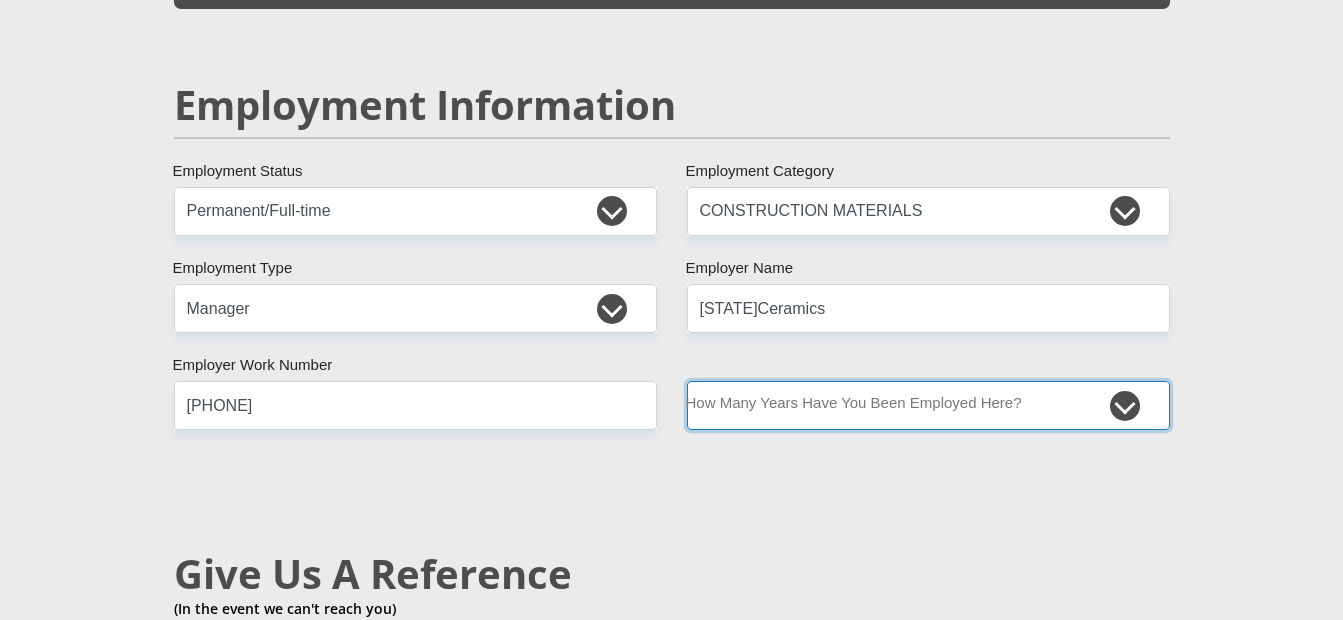 click on "less than 1 year
1-3 years
3-5 years
5+ years" at bounding box center (928, 405) 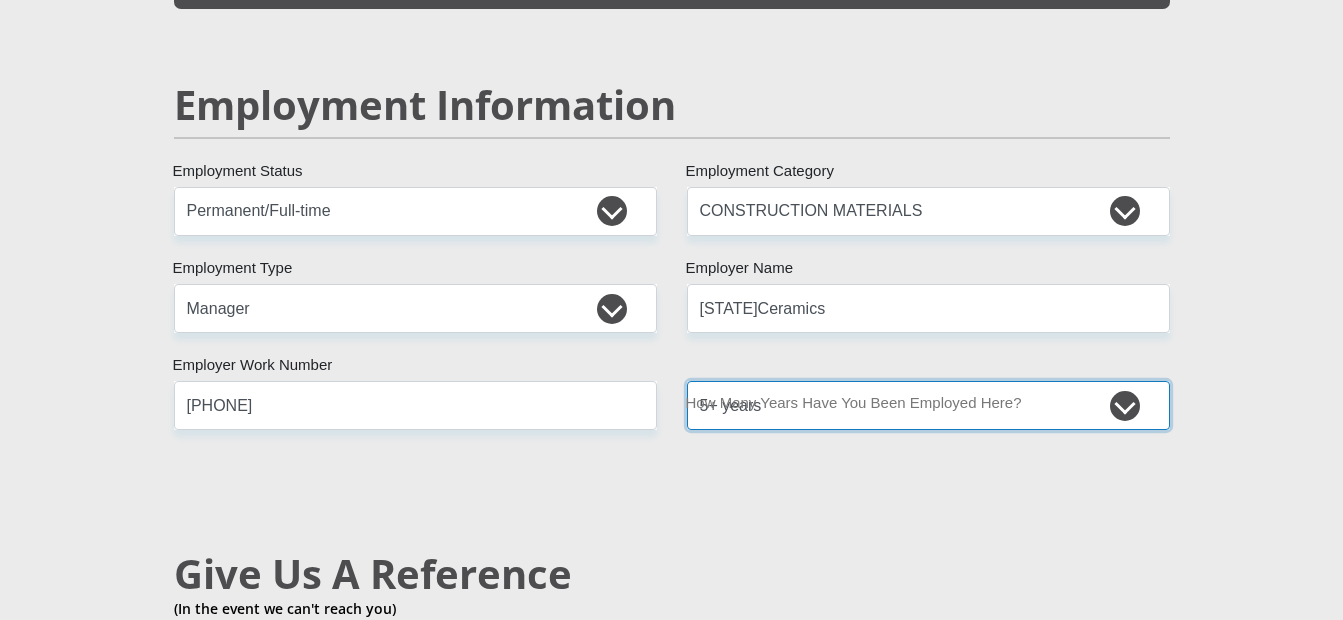 click on "less than 1 year
1-3 years
3-5 years
5+ years" at bounding box center (928, 405) 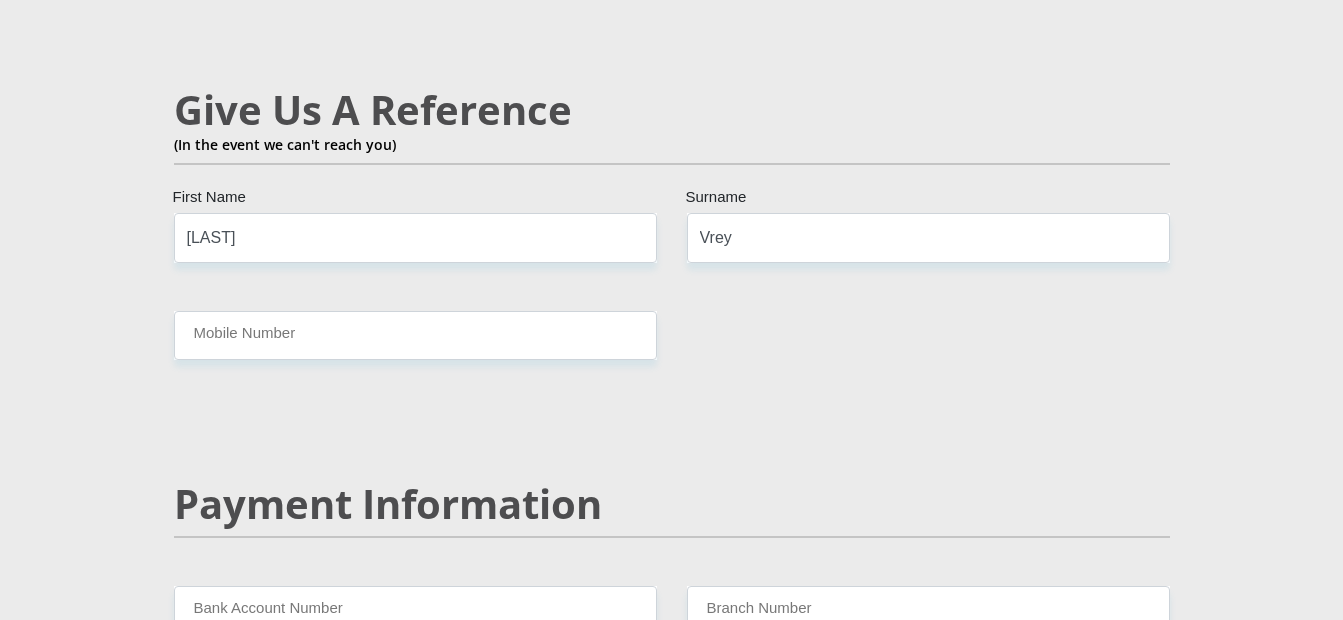 scroll, scrollTop: 3500, scrollLeft: 0, axis: vertical 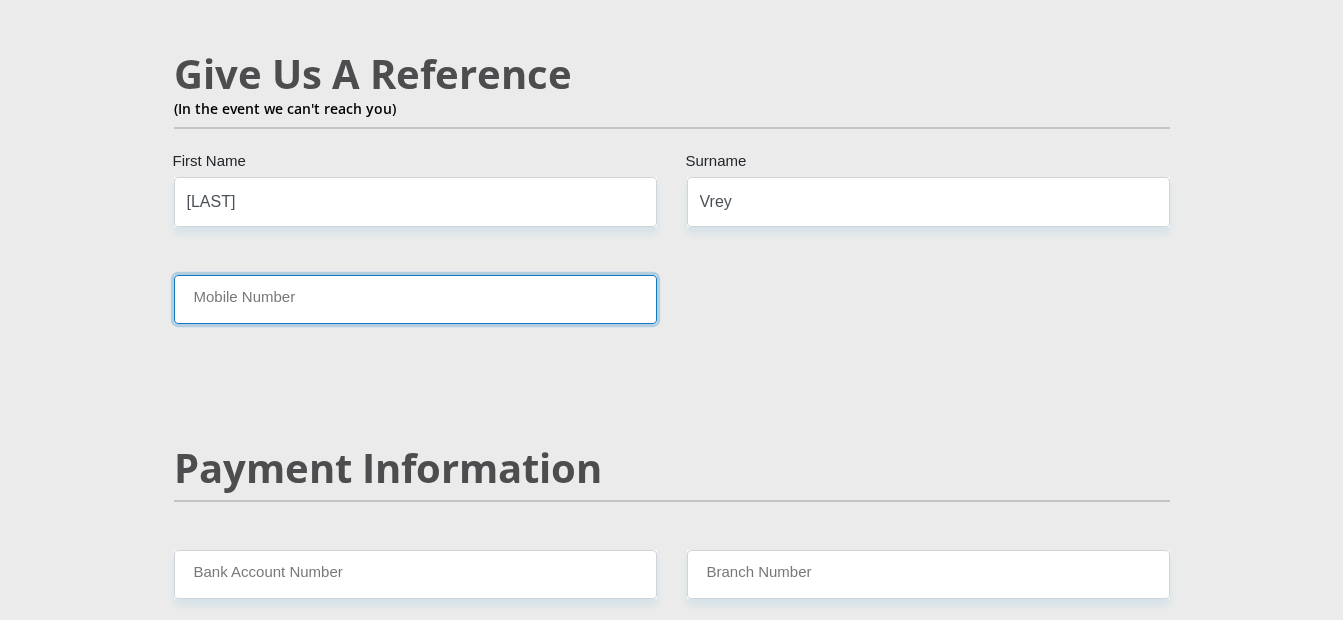 click on "Mobile Number" at bounding box center (415, 299) 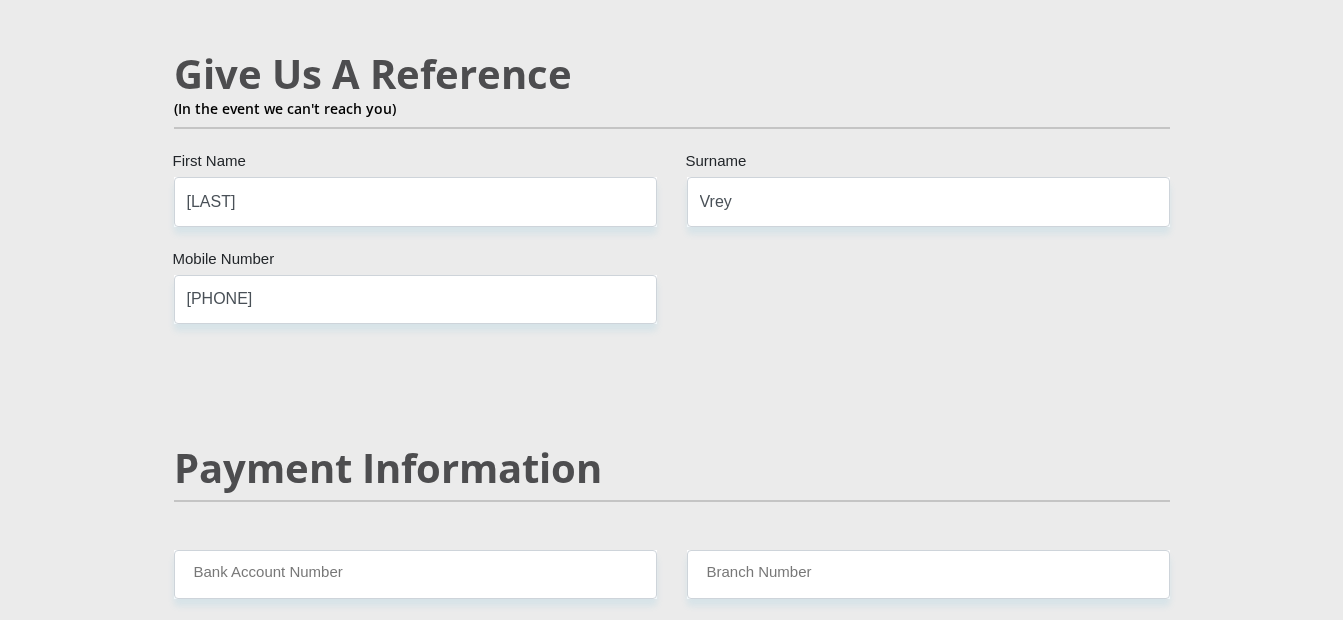 click on "[TITLE]
[LAST]
[FIRST NAME]
[SURNAME]
[ID NUMBER]
[COUNTRY]" at bounding box center [672, -322] 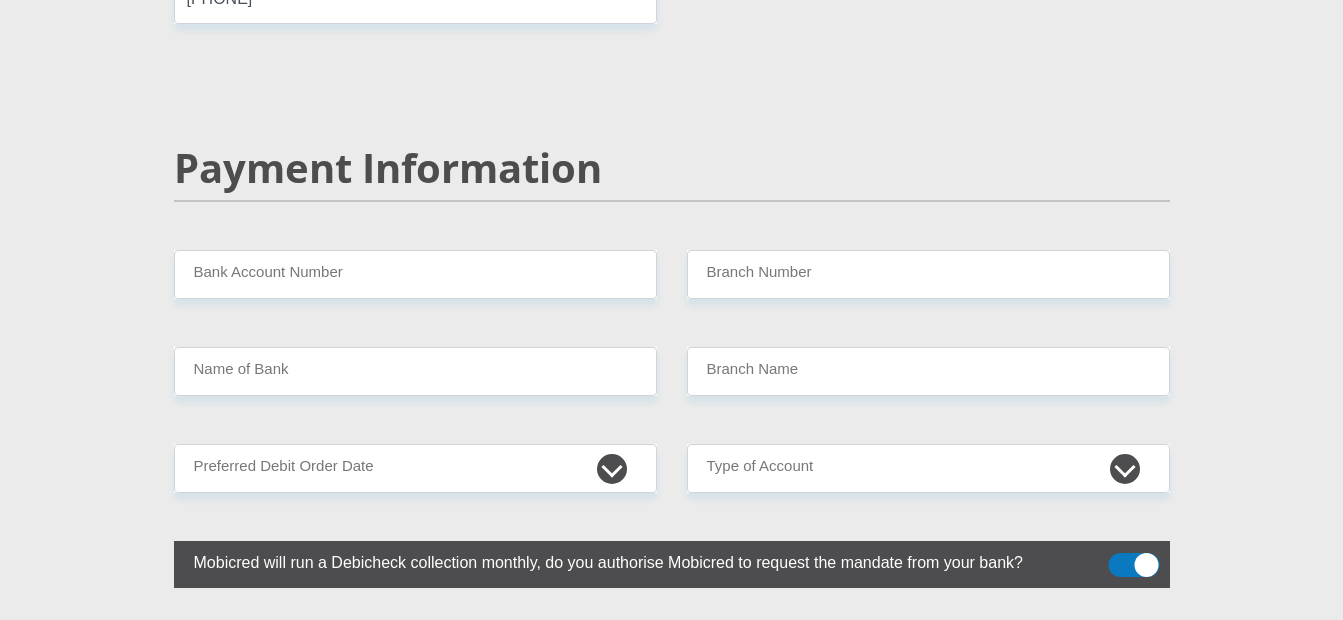 scroll, scrollTop: 3900, scrollLeft: 0, axis: vertical 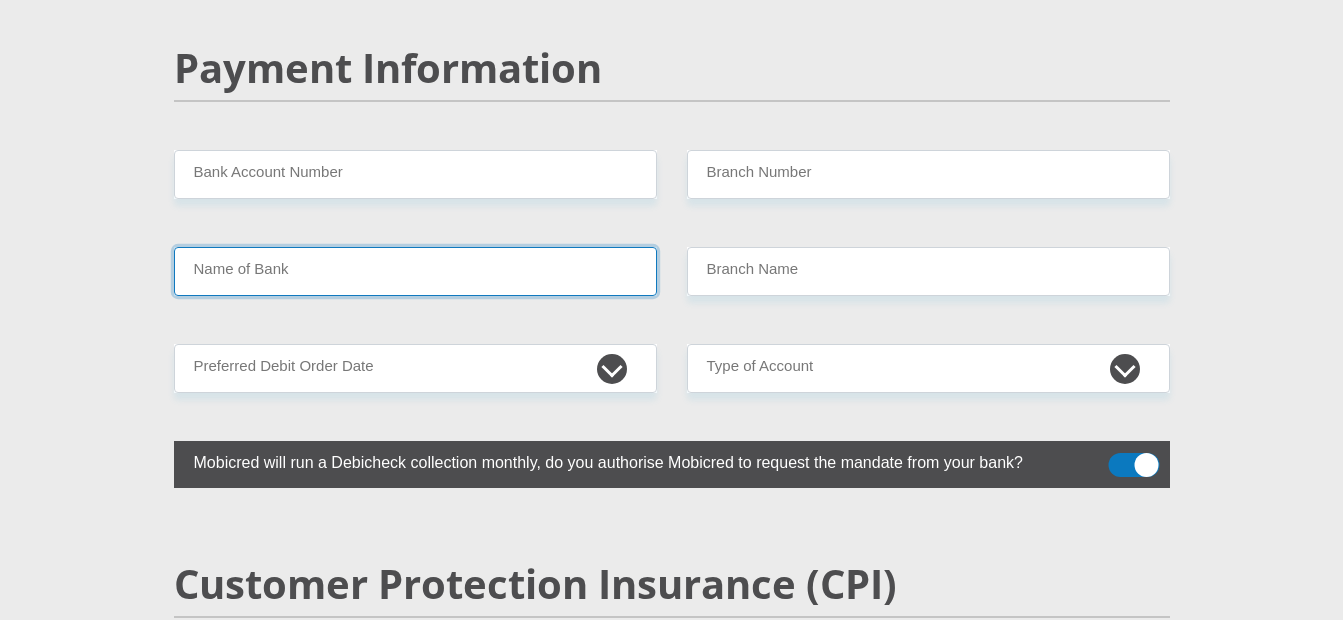 click on "Name of Bank" at bounding box center (415, 271) 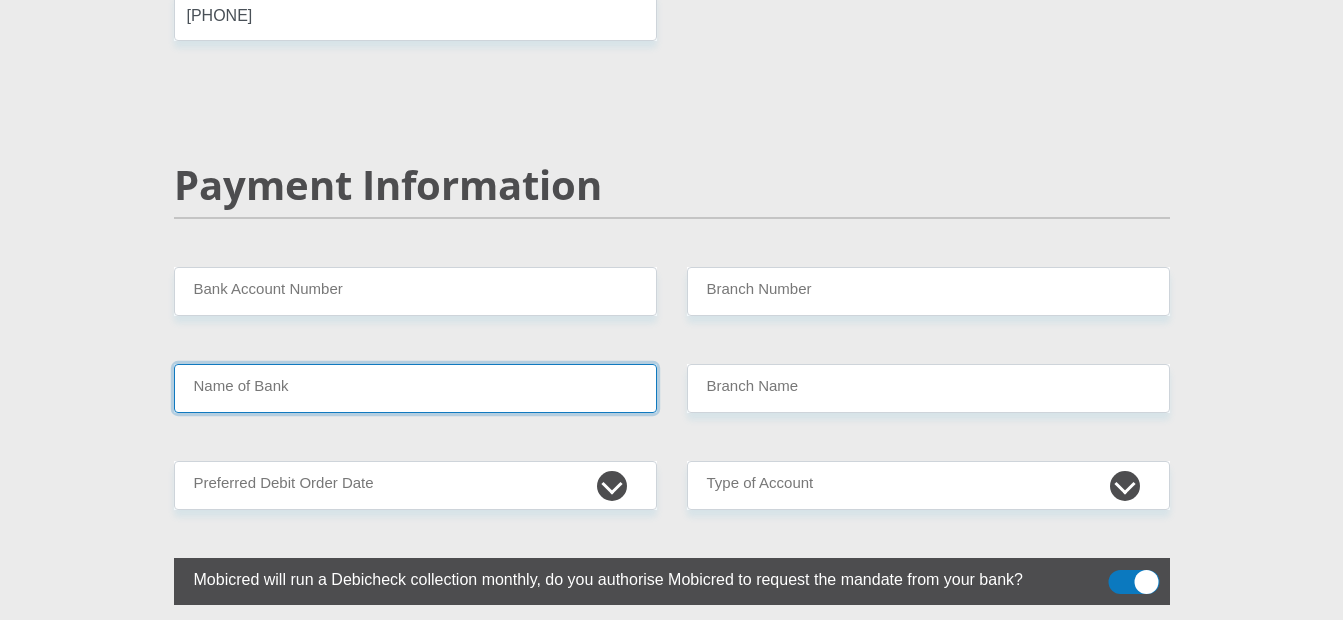 scroll, scrollTop: 3800, scrollLeft: 0, axis: vertical 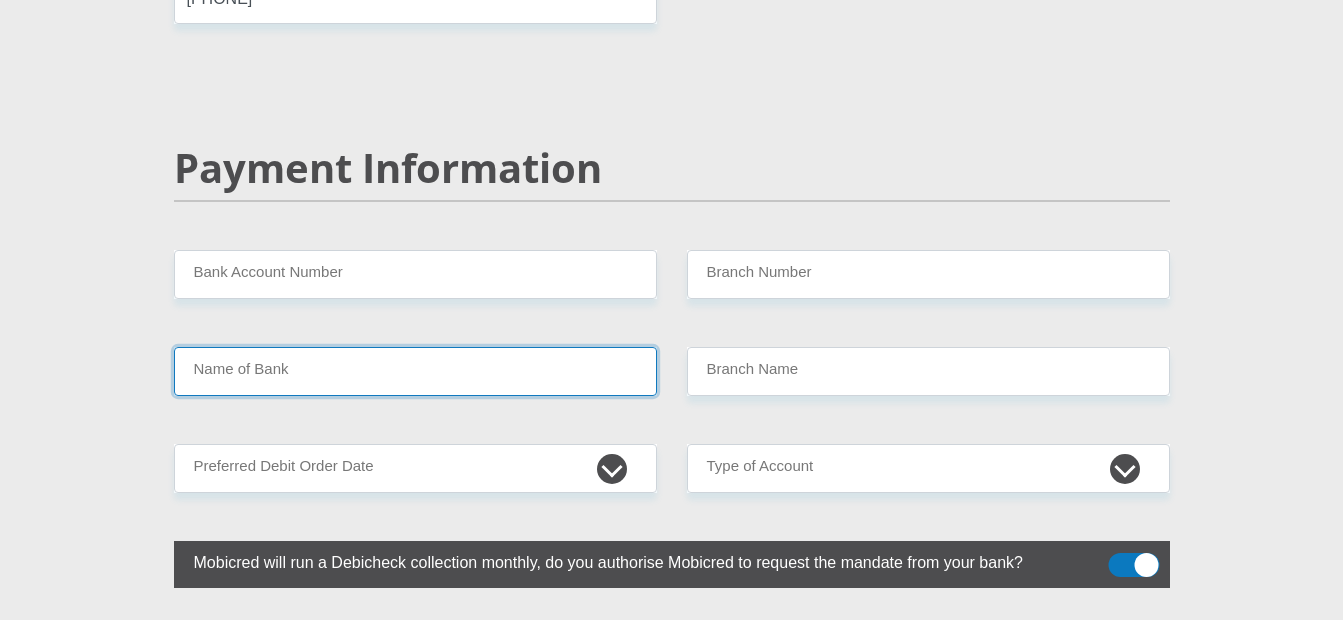 click on "Name of Bank" at bounding box center (415, 371) 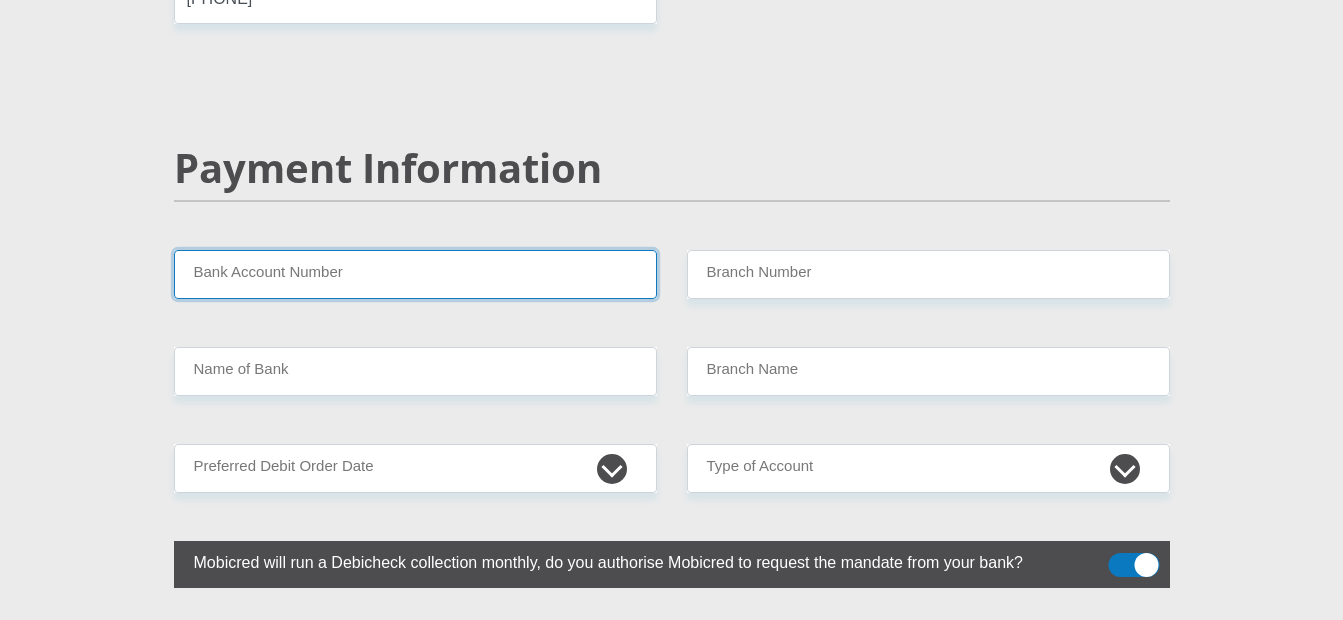 click on "Bank Account Number" at bounding box center (415, 274) 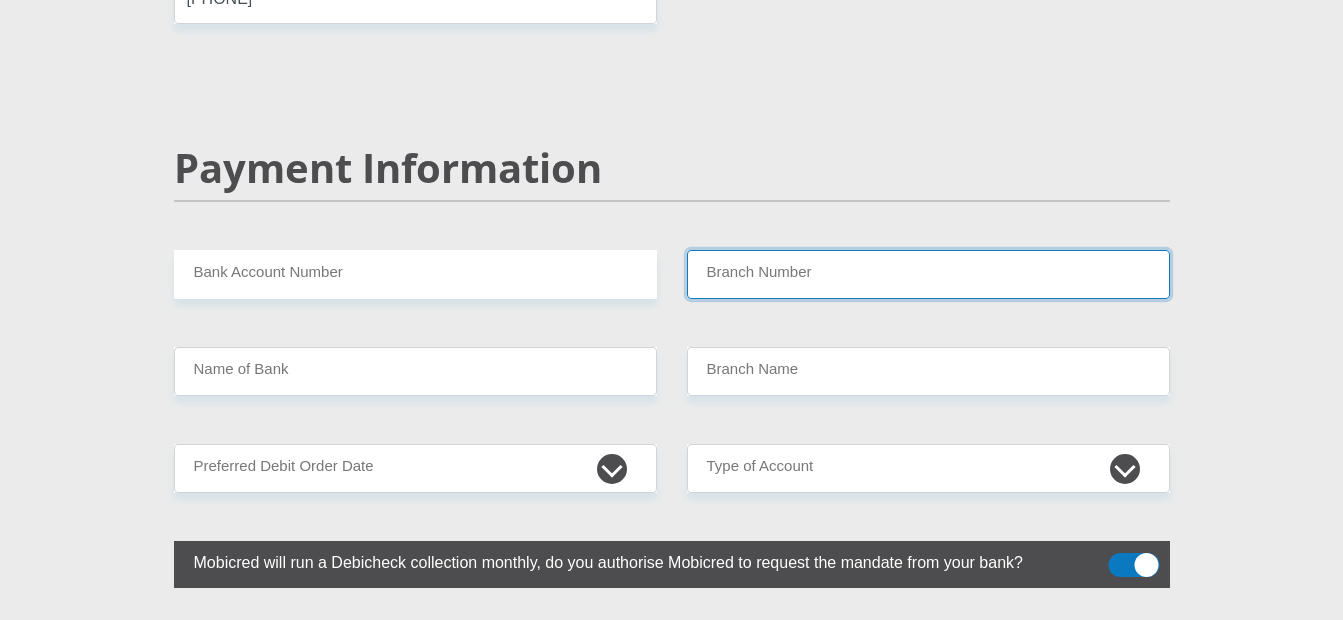 click on "Branch Number" at bounding box center [928, 274] 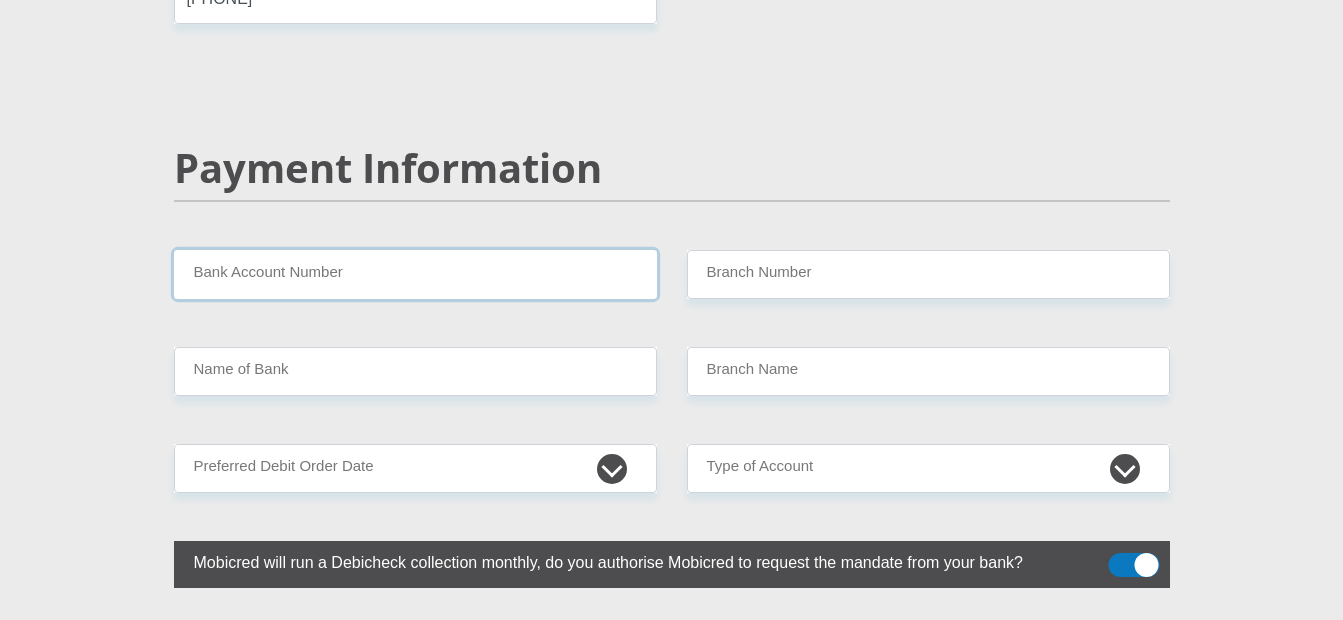 click on "Bank Account Number" at bounding box center [415, 274] 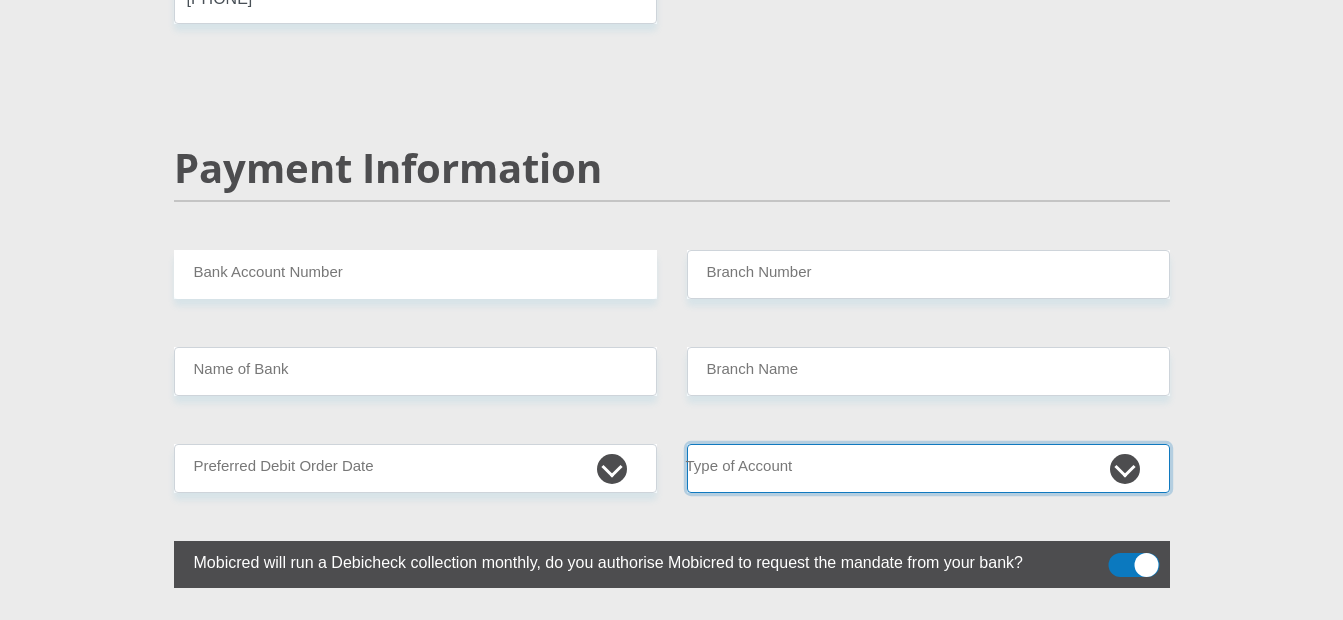 click on "Cheque
Savings" at bounding box center [928, 468] 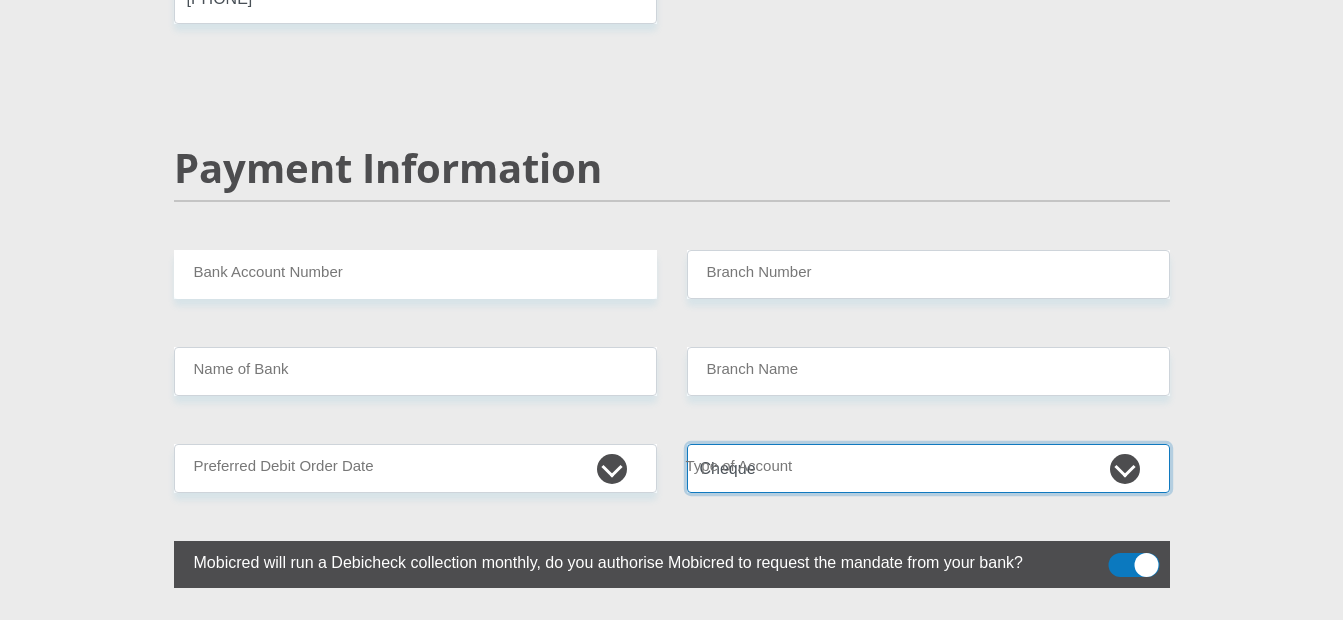 click on "Cheque
Savings" at bounding box center [928, 468] 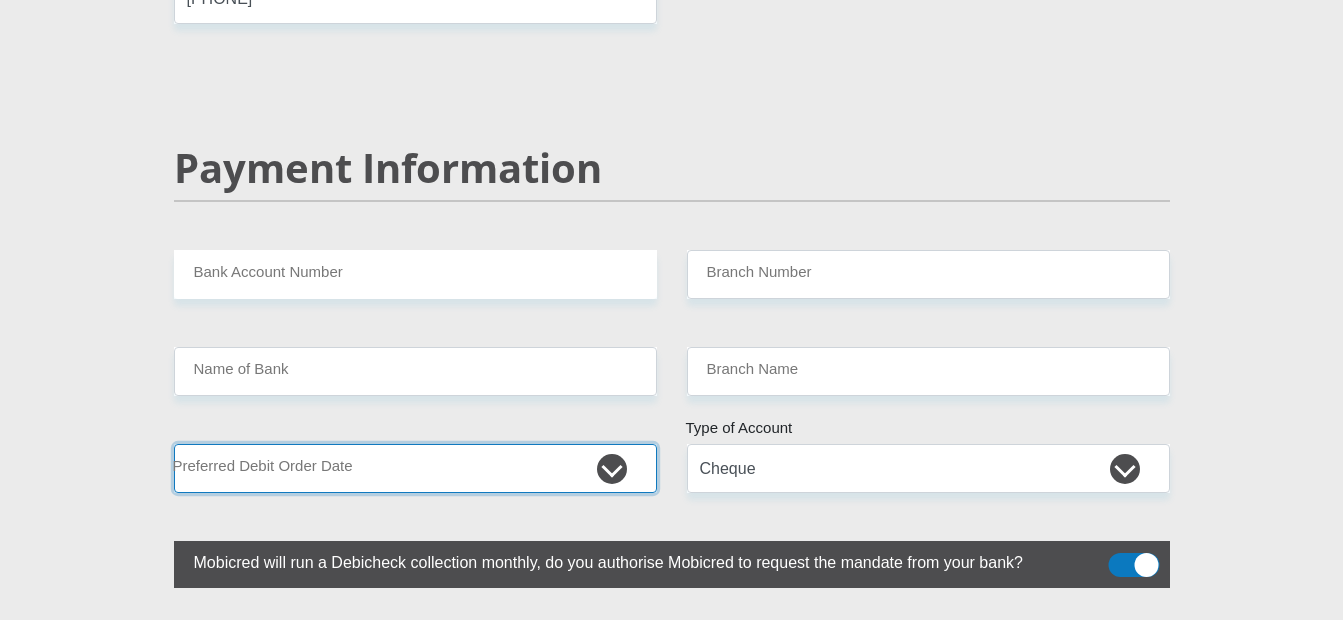 click on "1st
2nd
3rd
4th
5th
7th
18th
19th
20th
21st
22nd
23rd
24th
25th
26th
27th
28th
29th
30th" at bounding box center (415, 468) 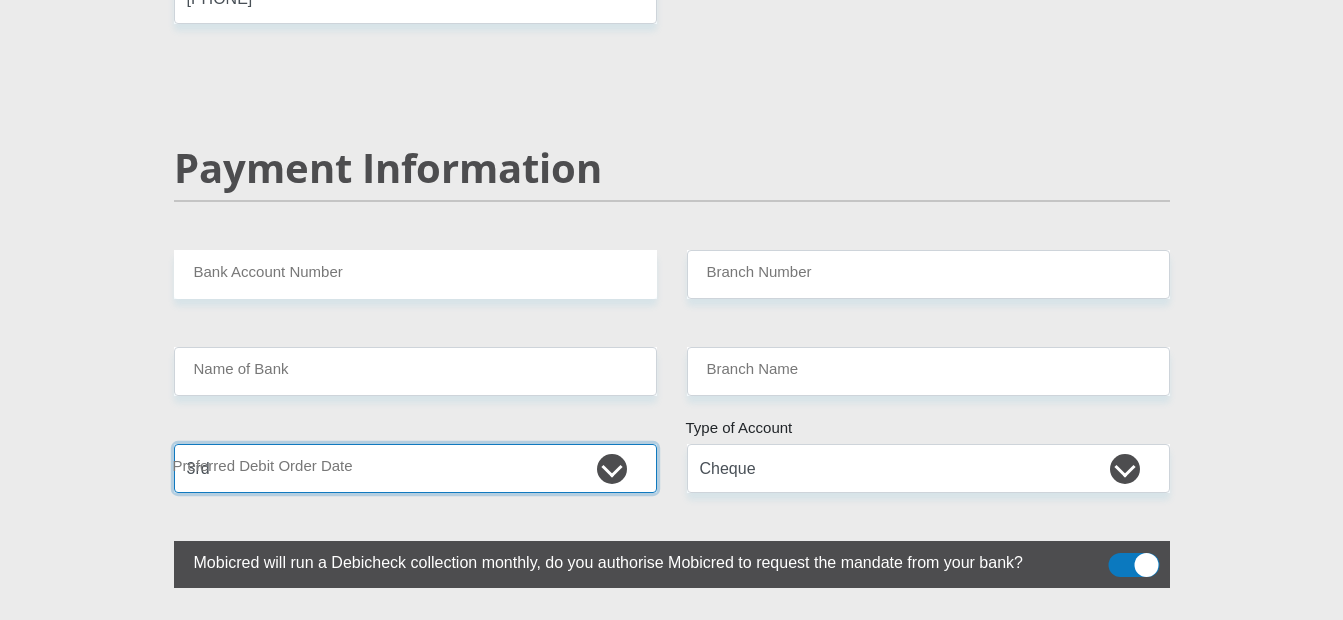 click on "1st
2nd
3rd
4th
5th
7th
18th
19th
20th
21st
22nd
23rd
24th
25th
26th
27th
28th
29th
30th" at bounding box center [415, 468] 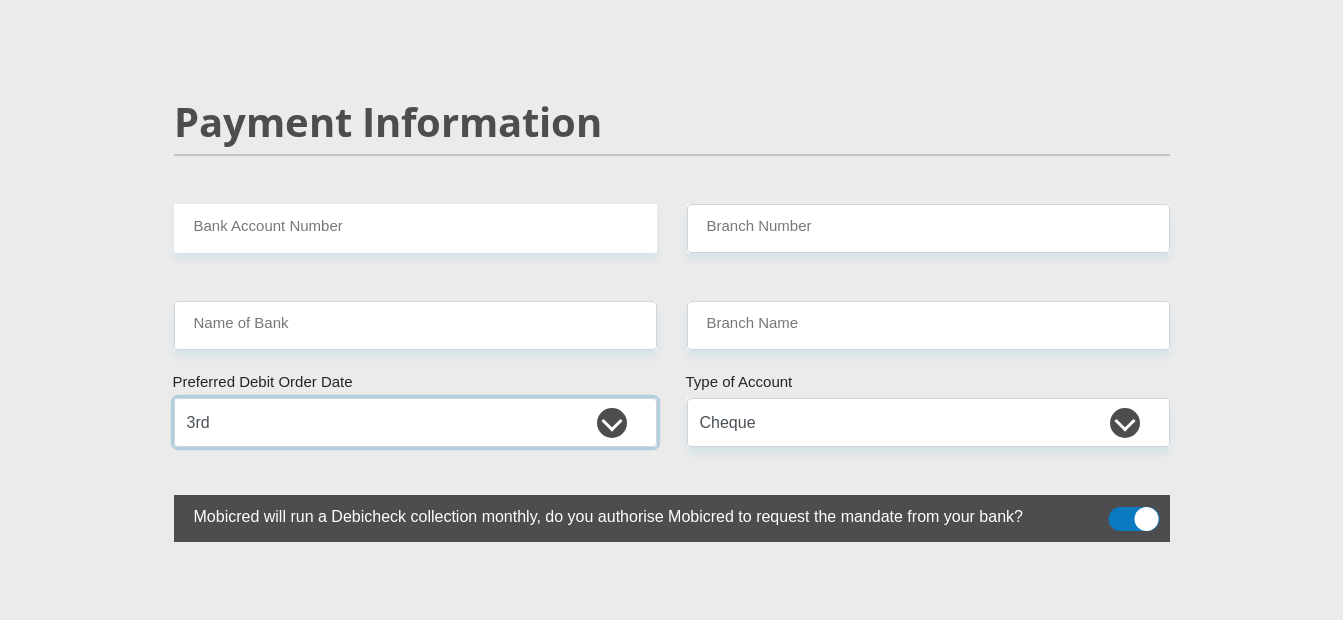 scroll, scrollTop: 3800, scrollLeft: 0, axis: vertical 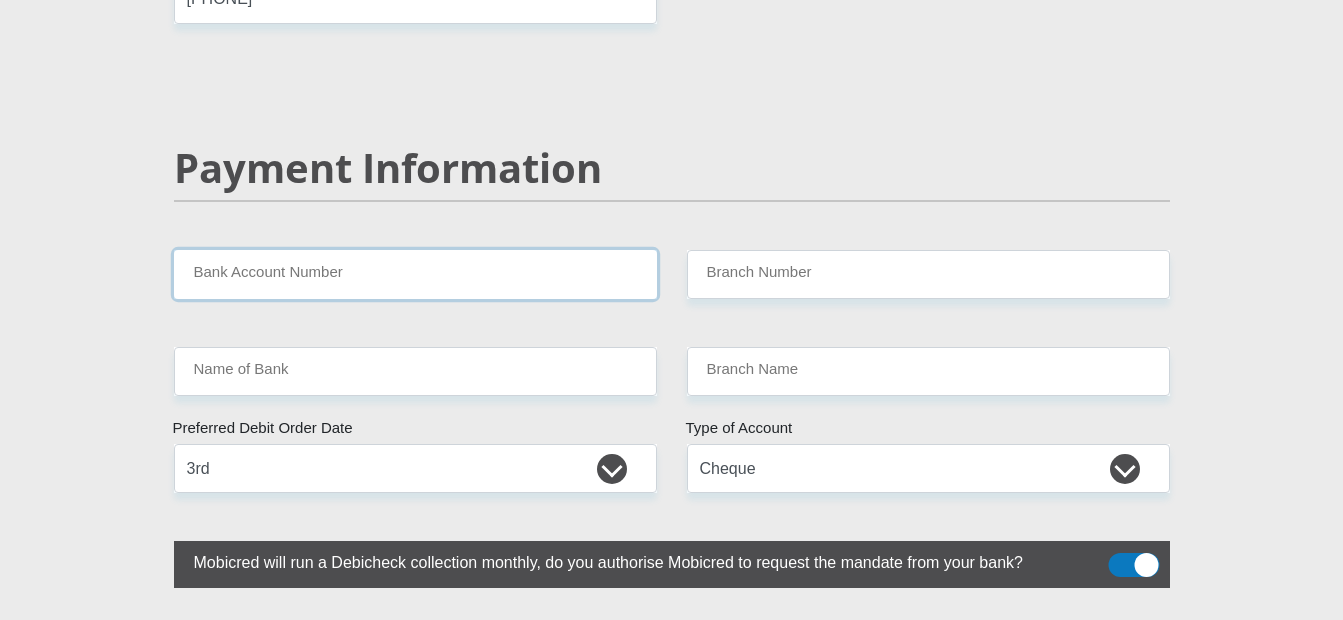 click on "Bank Account Number" at bounding box center (415, 274) 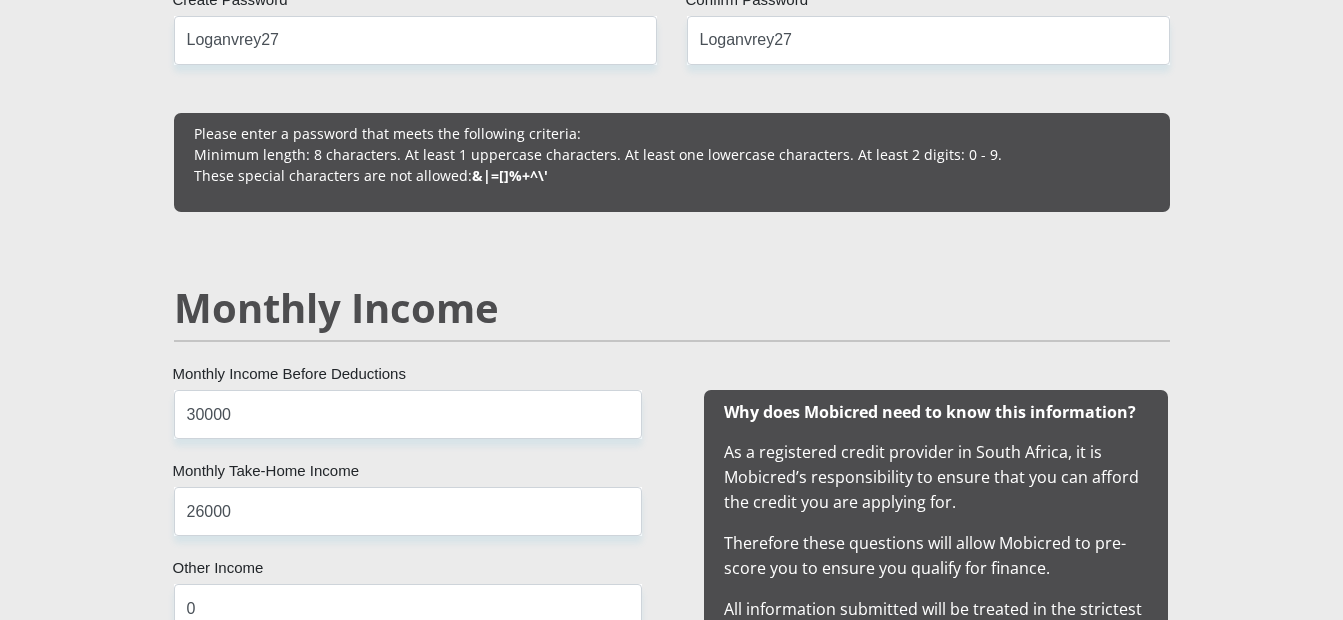 scroll, scrollTop: 1700, scrollLeft: 0, axis: vertical 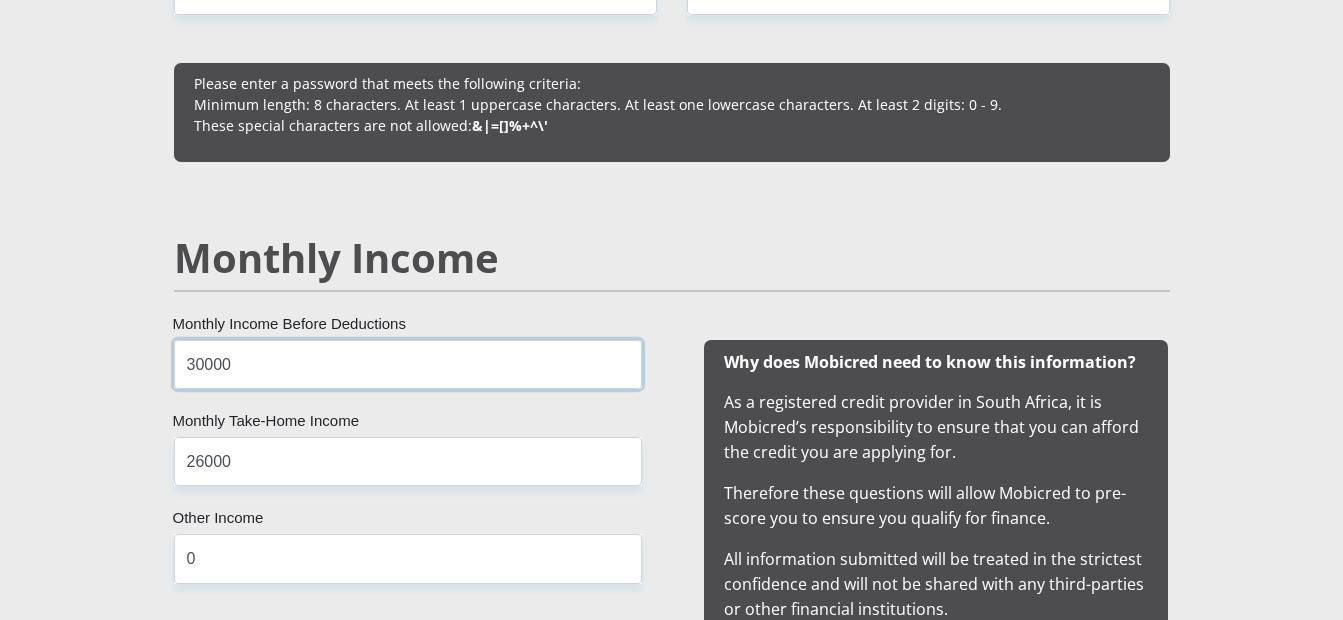click on "30000" at bounding box center [408, 364] 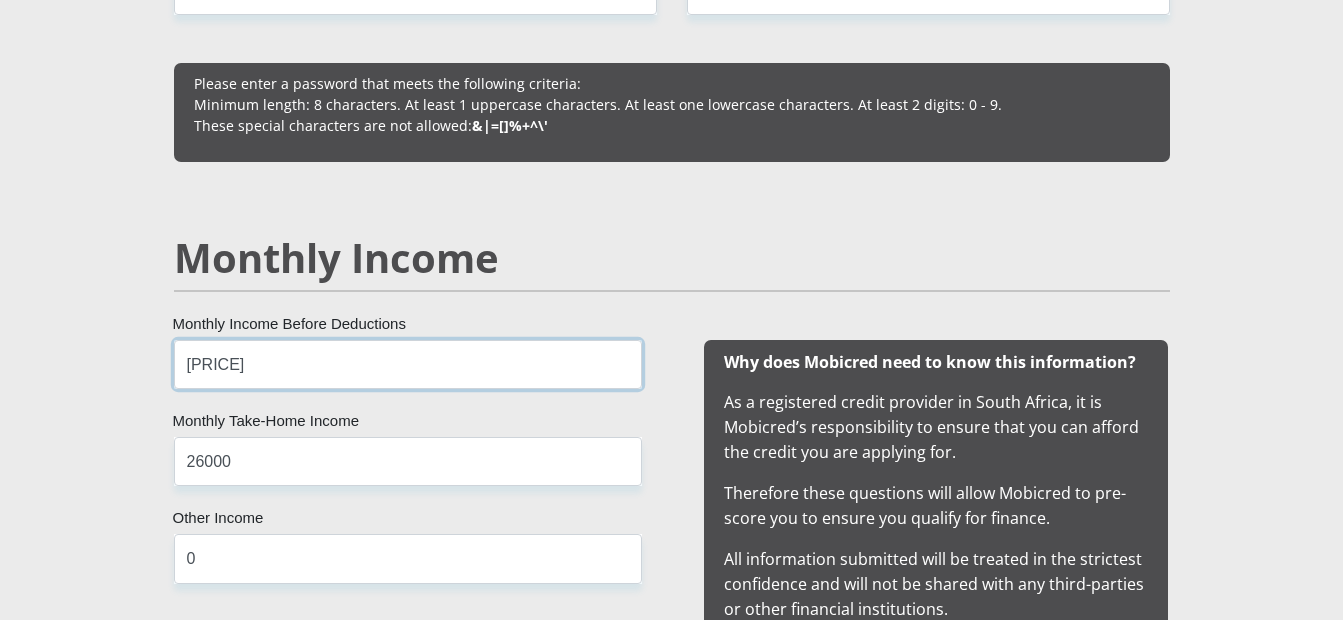 type on "[PRICE]" 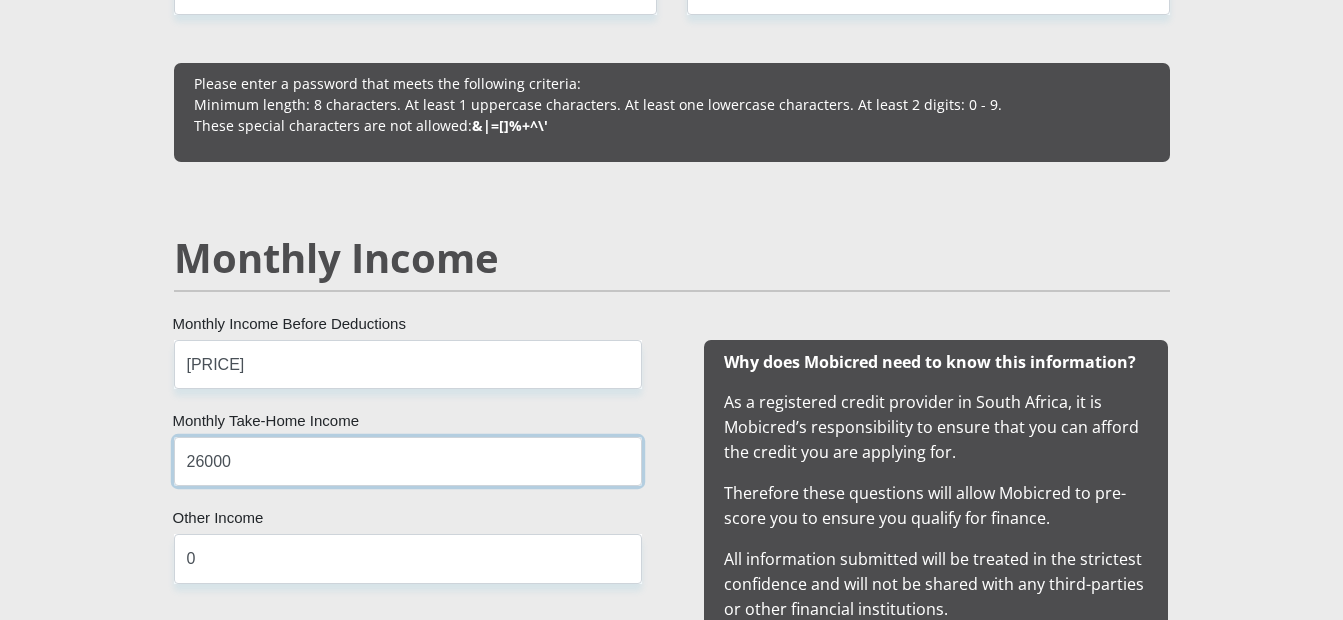 click on "26000" at bounding box center [408, 461] 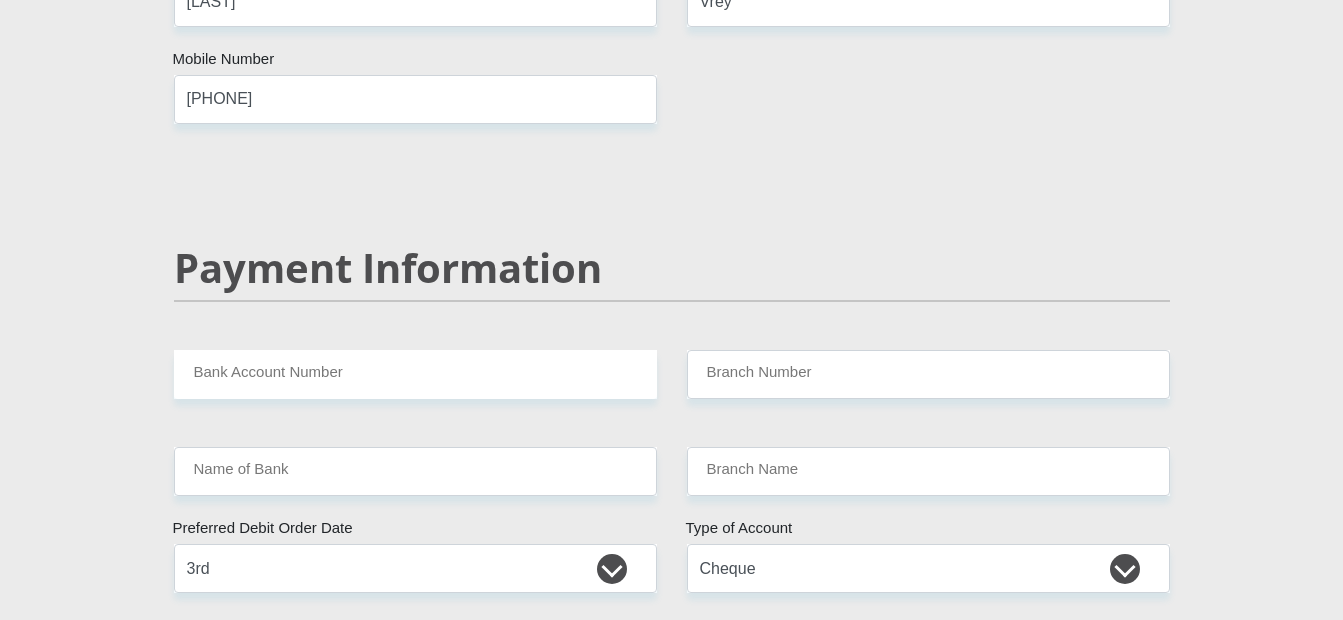 scroll, scrollTop: 3800, scrollLeft: 0, axis: vertical 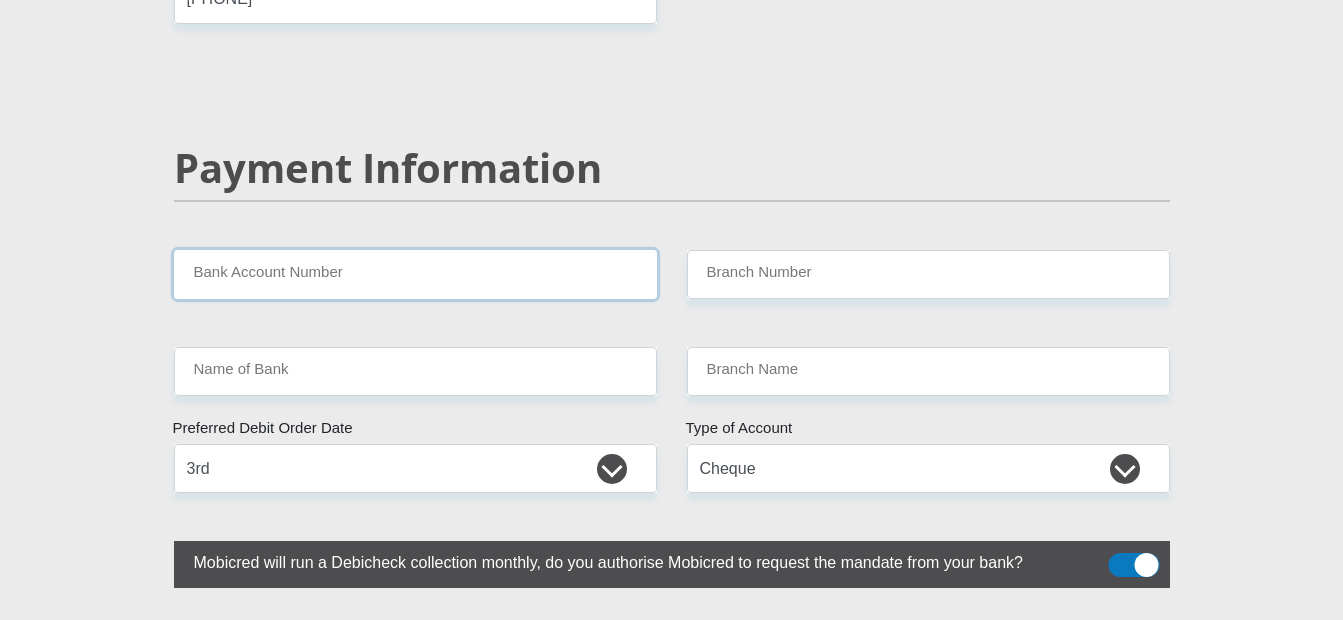 click on "Bank Account Number" at bounding box center [415, 274] 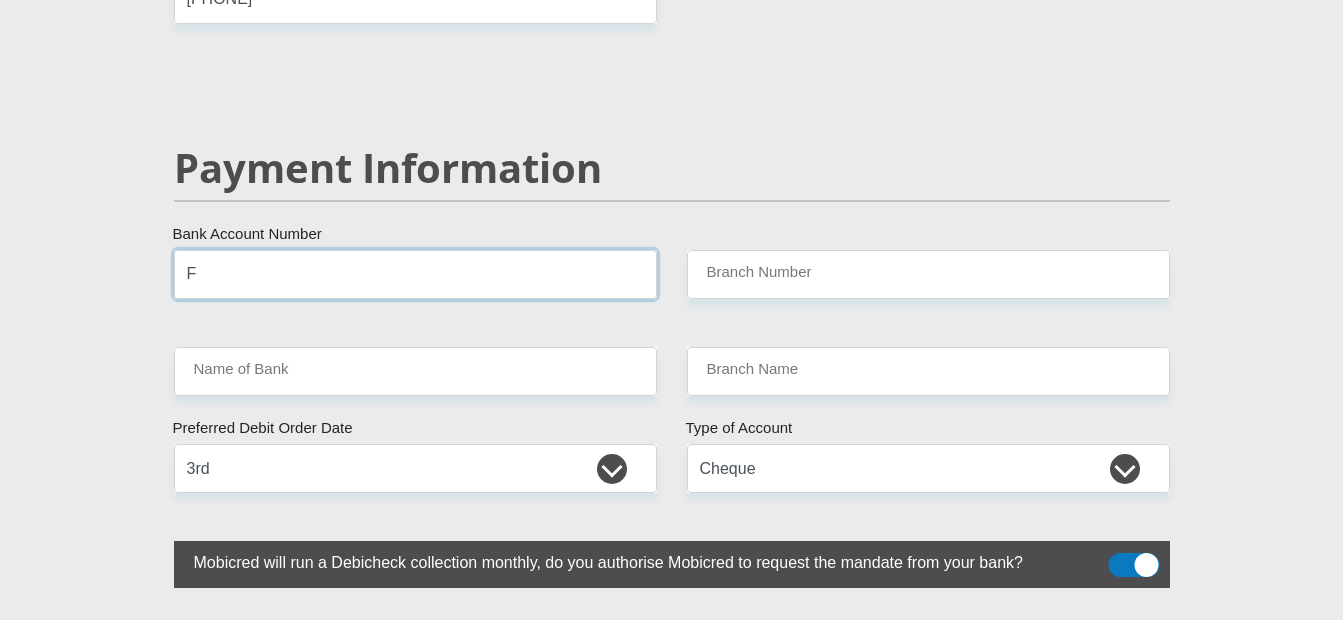 click on "Proceed" at bounding box center (822, 2321) 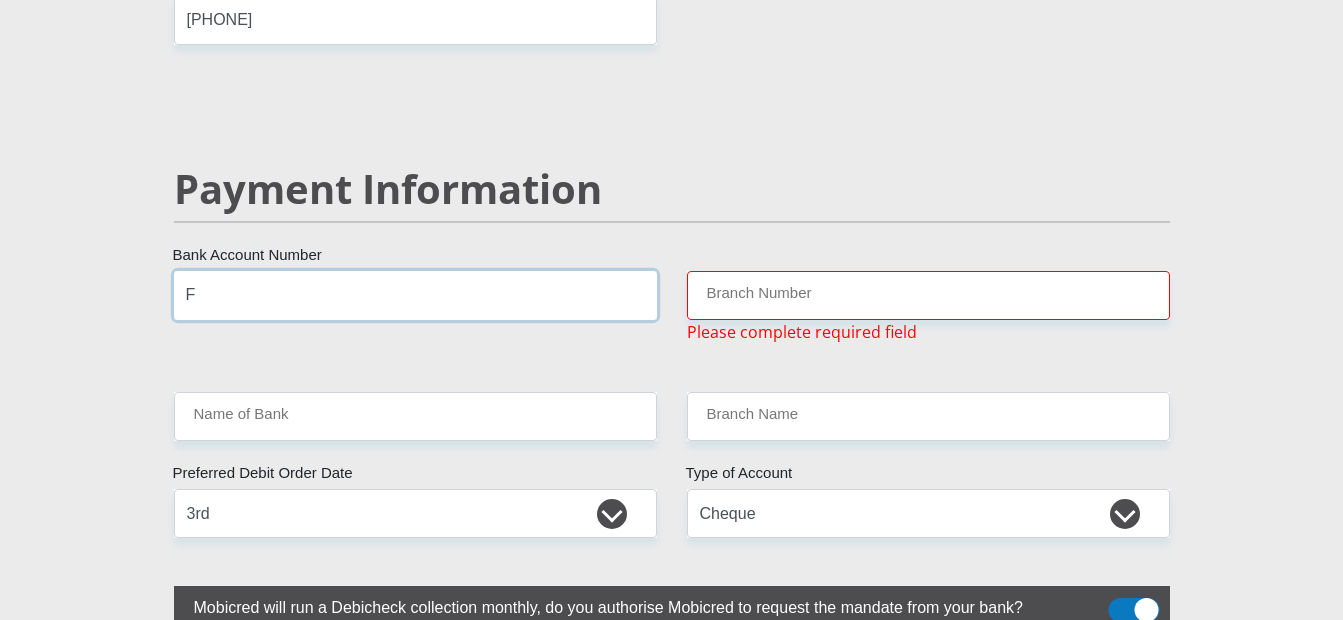 scroll, scrollTop: 3778, scrollLeft: 0, axis: vertical 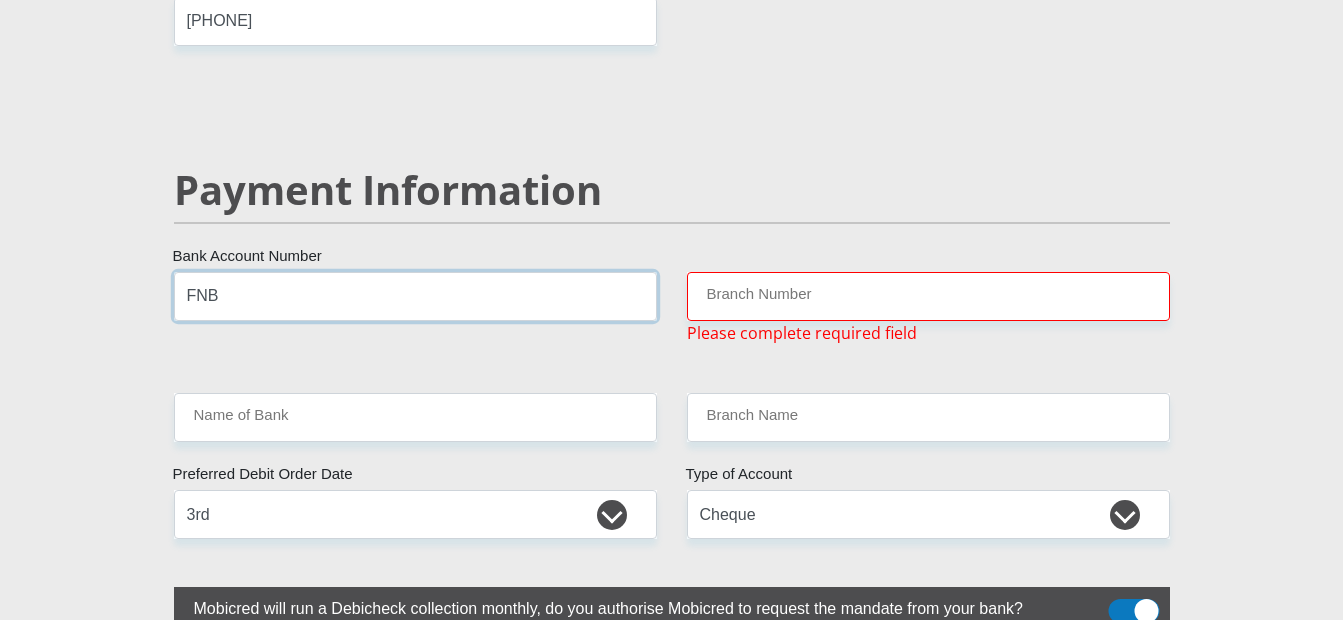 type on "FNB" 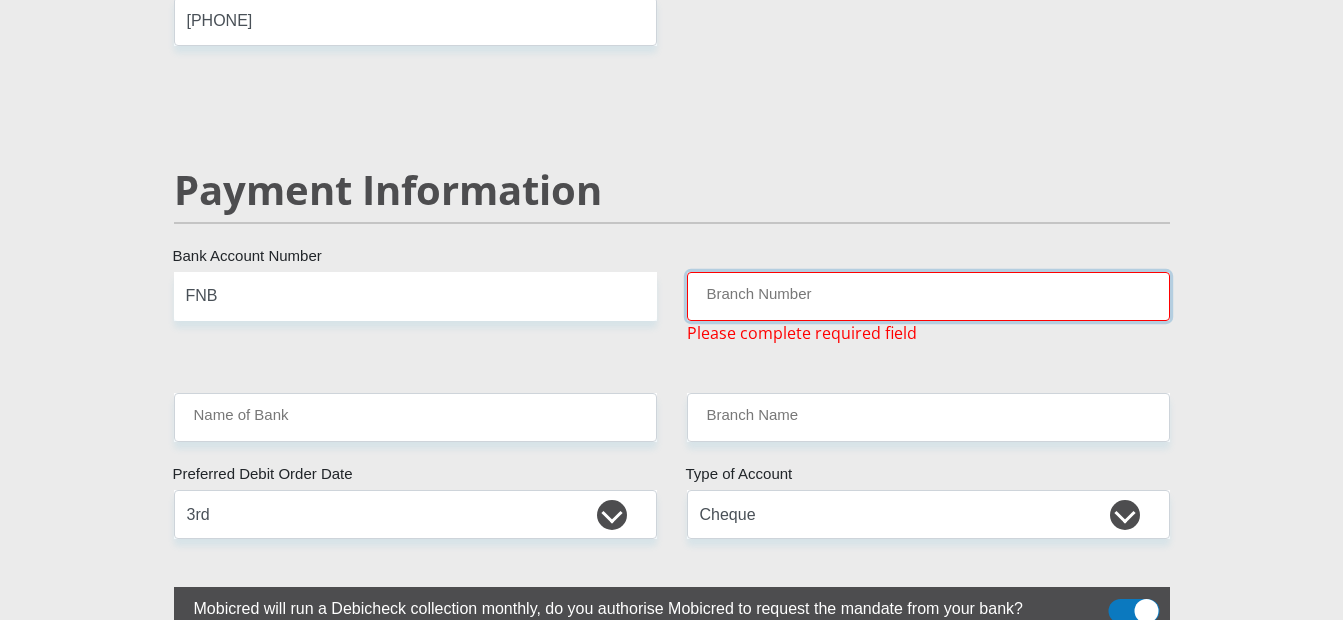 click on "Branch Number" at bounding box center (928, 296) 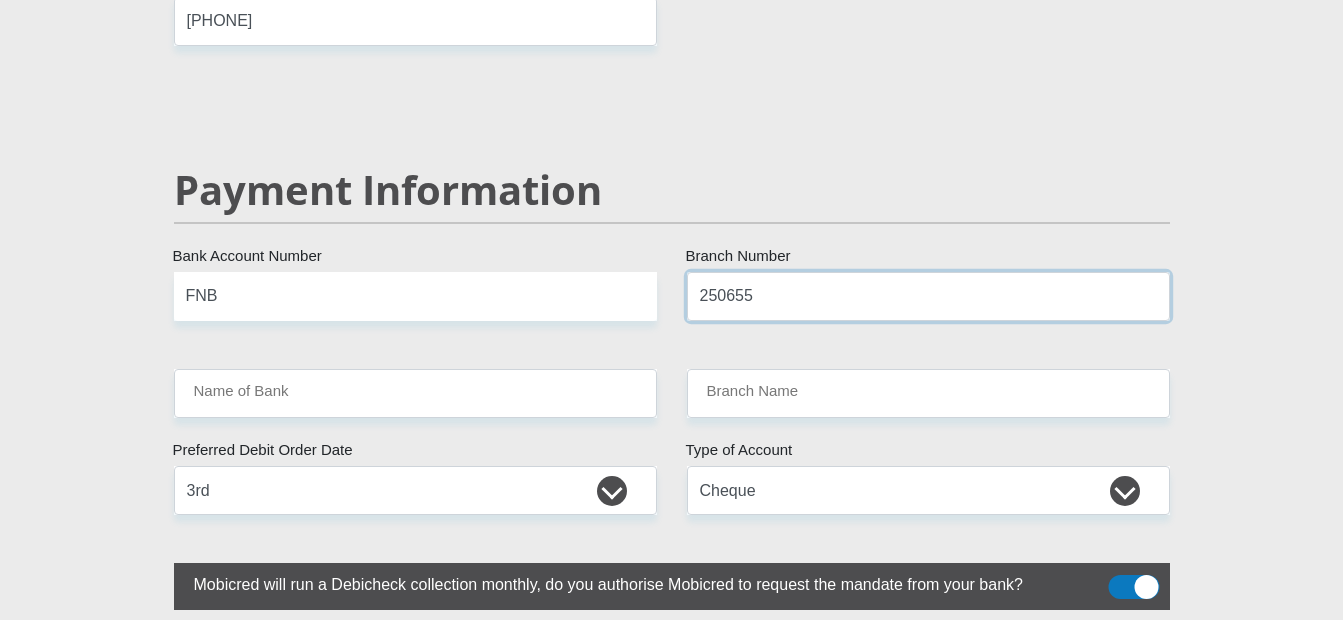 type on "250655" 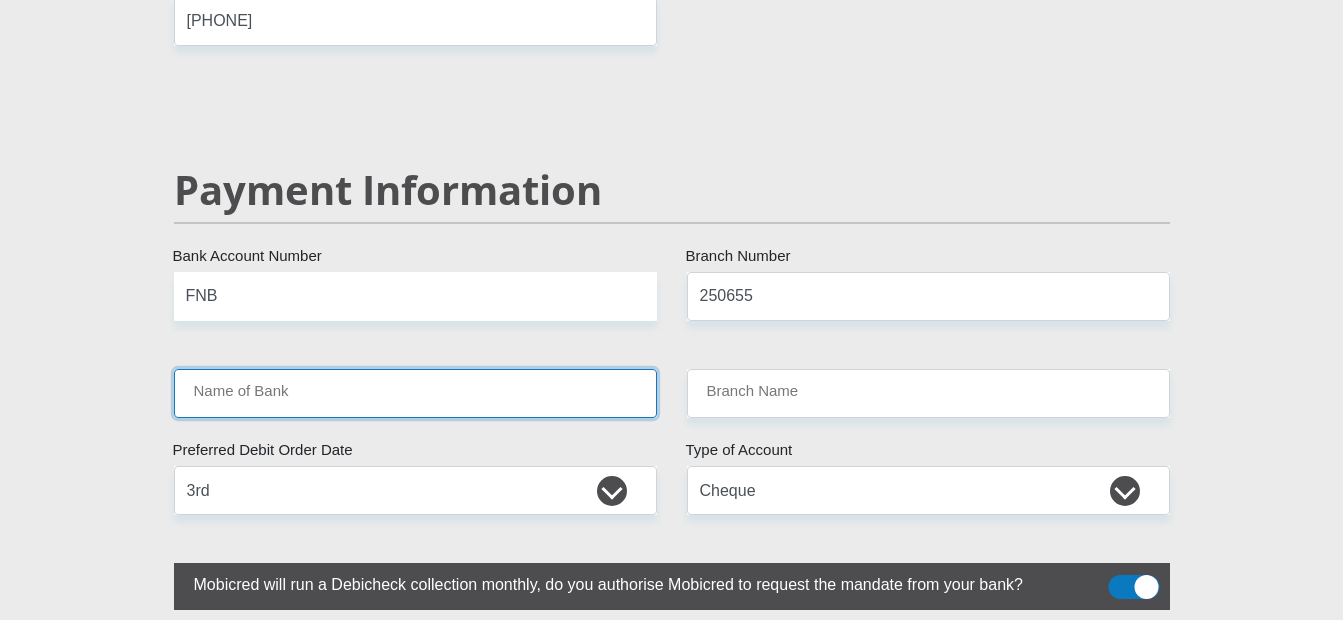 click on "Name of Bank" at bounding box center [415, 393] 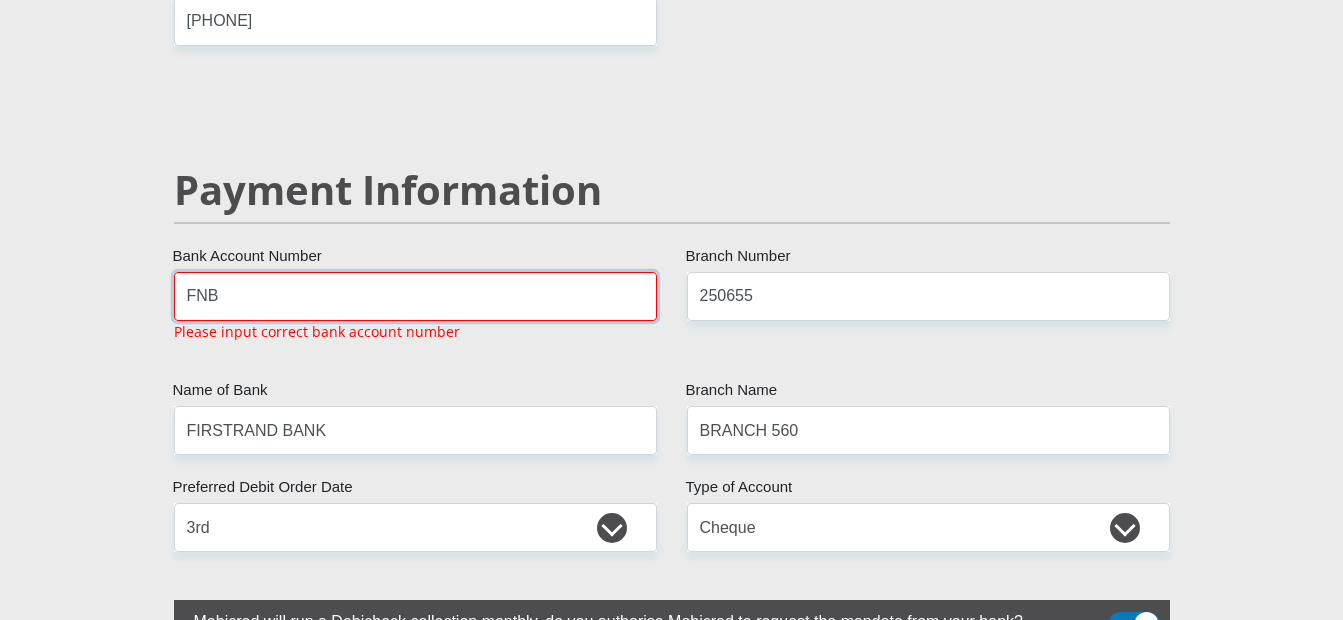 click on "FNB" at bounding box center (415, 296) 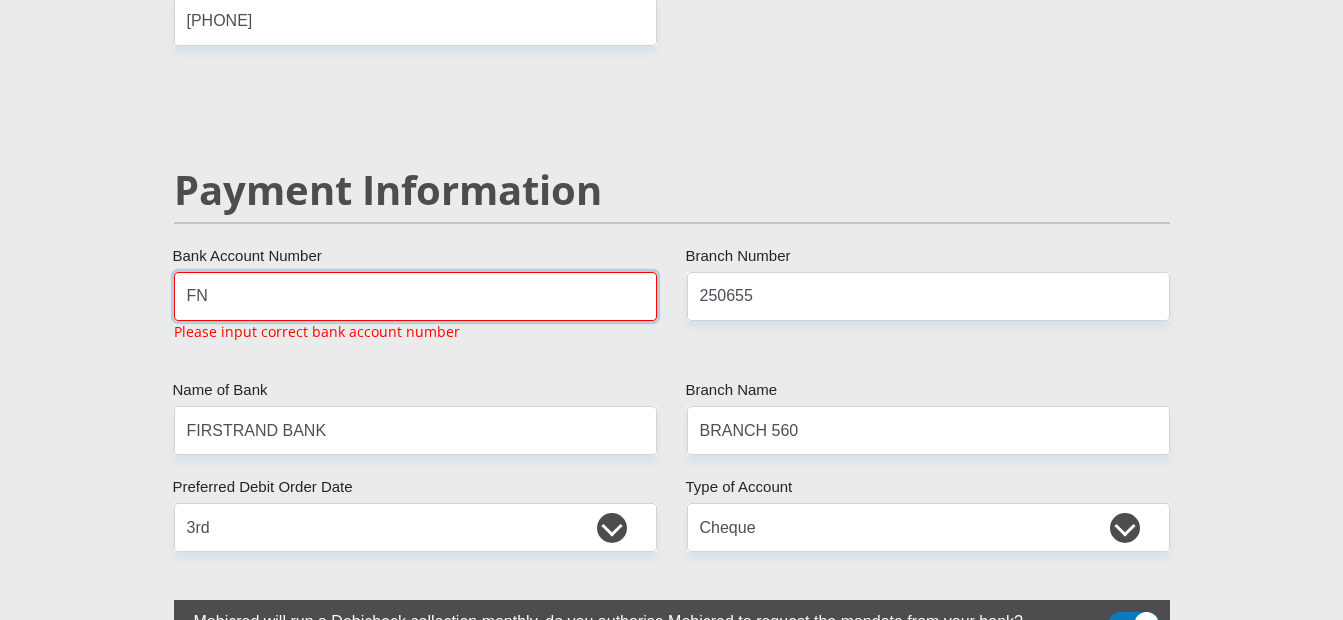 type on "F" 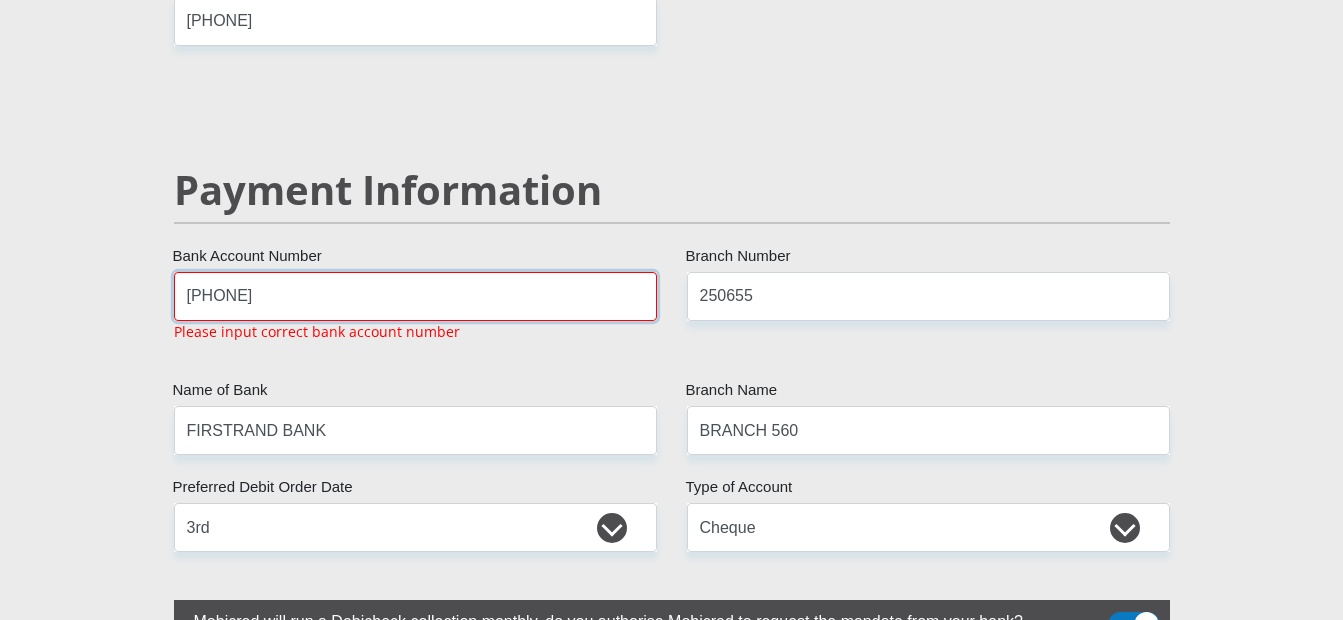 type on "[PHONE]" 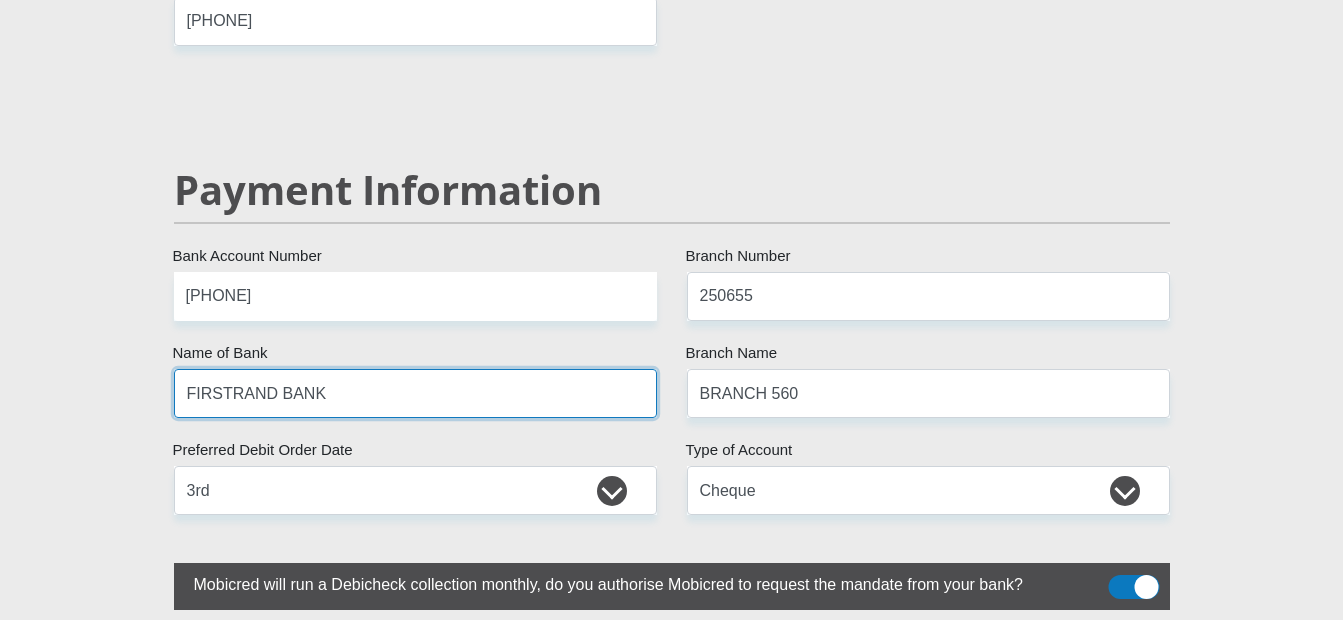 click on "[TITLE]
[LAST]
[FIRST NAME]
[SURNAME]
[ID NUMBER]
[COUNTRY]" at bounding box center [672, -576] 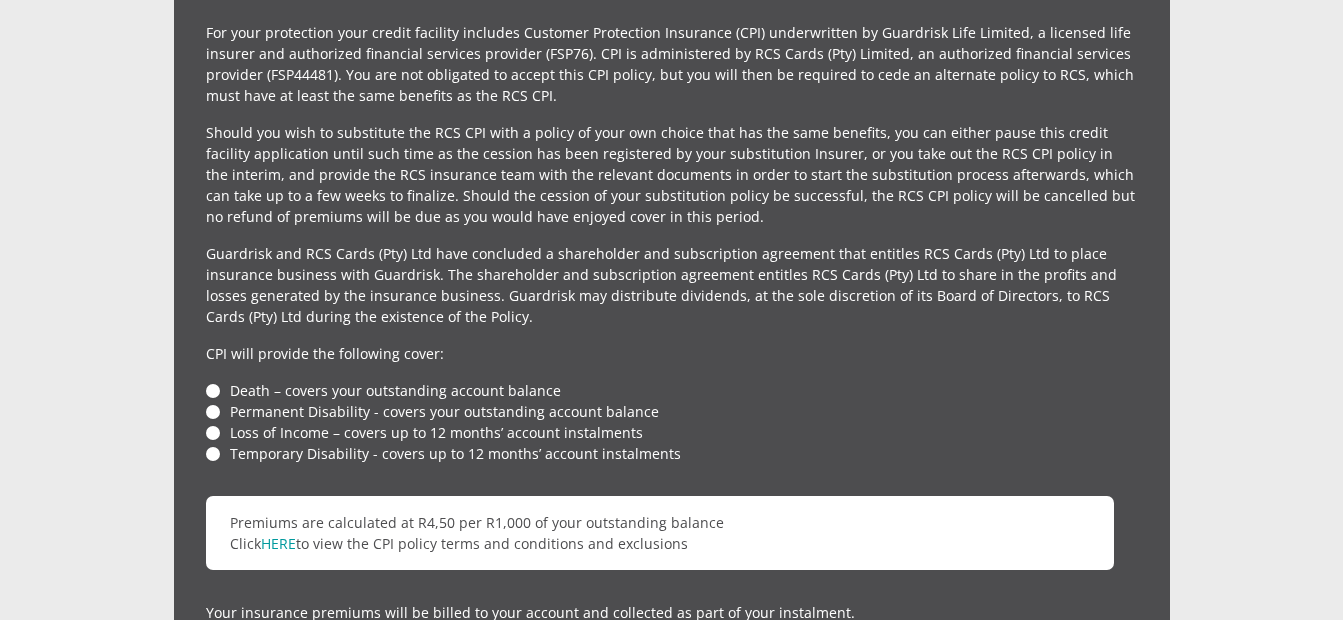 scroll, scrollTop: 4578, scrollLeft: 0, axis: vertical 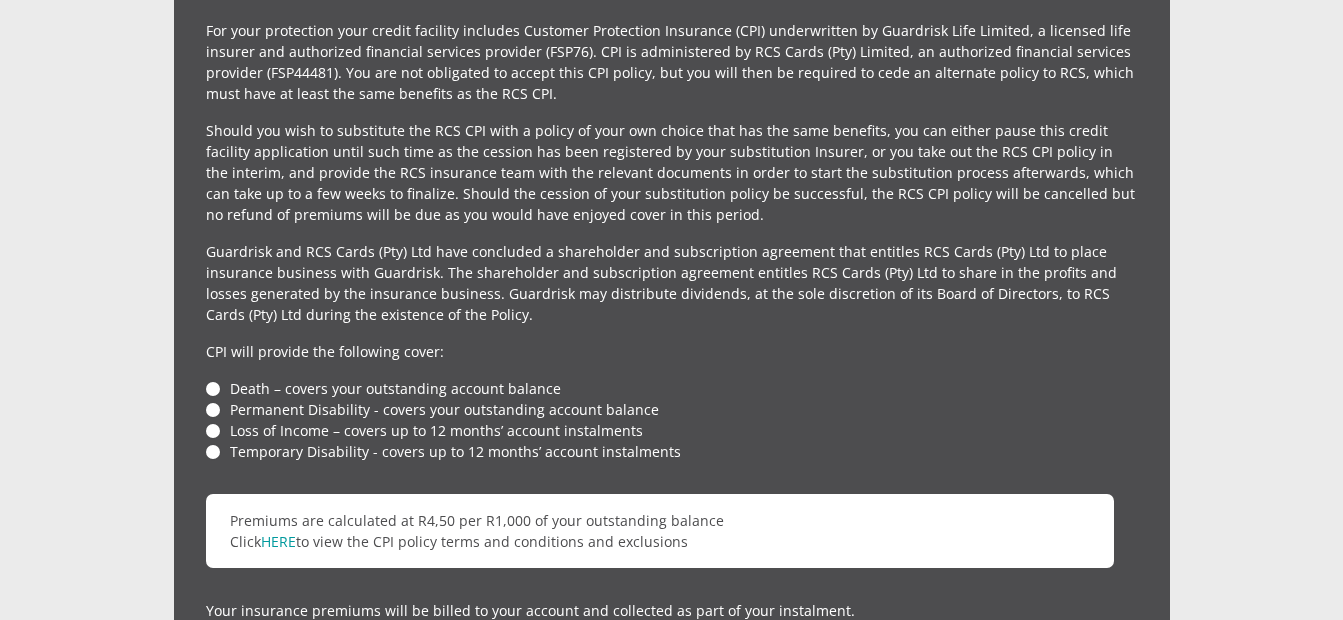 click on "Death – covers your outstanding account balance" at bounding box center [672, 388] 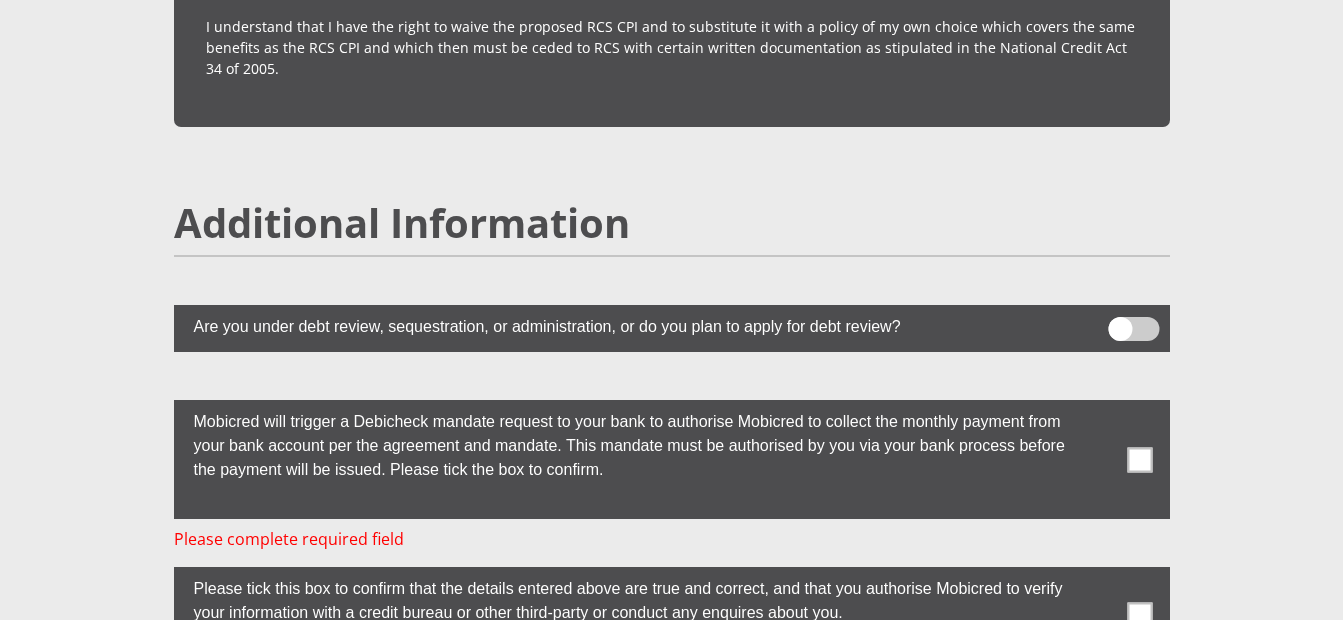 scroll, scrollTop: 5378, scrollLeft: 0, axis: vertical 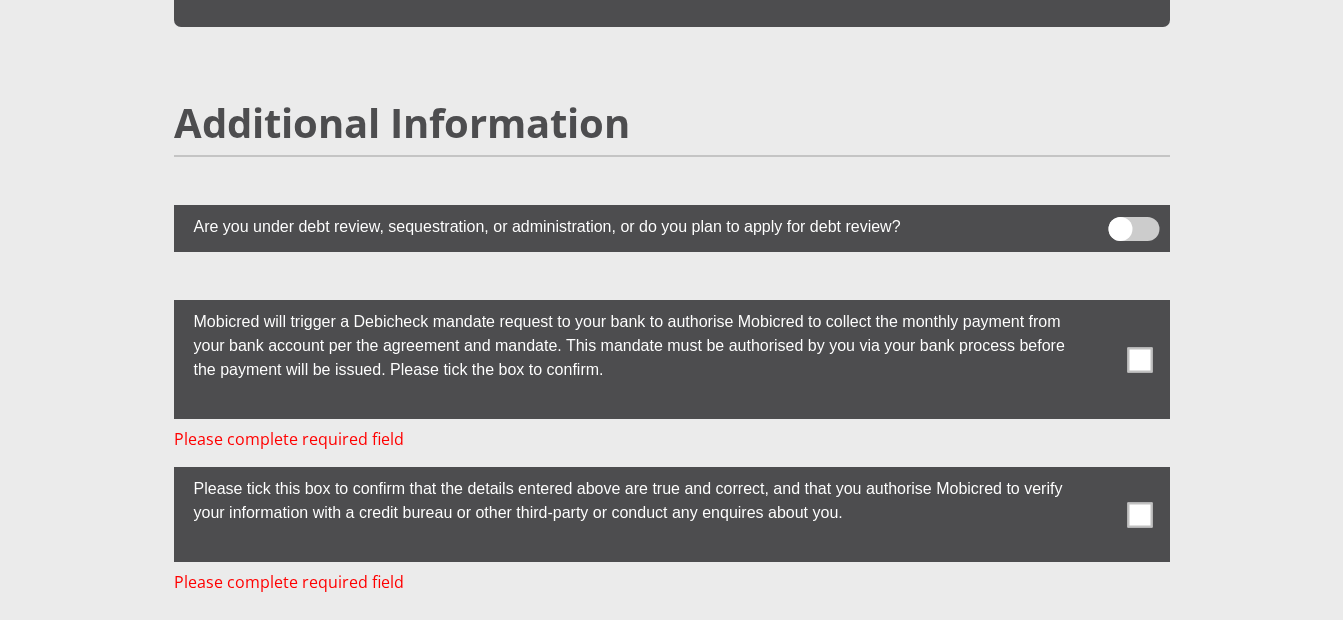 click at bounding box center (1139, 359) 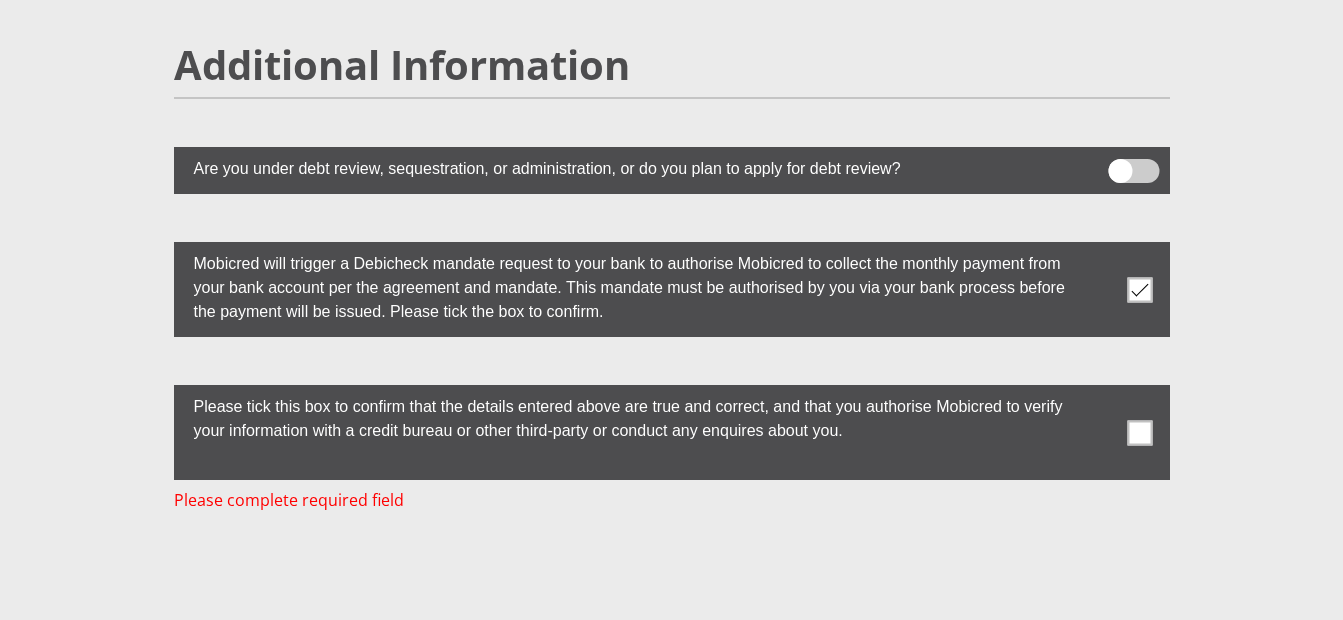 scroll, scrollTop: 5478, scrollLeft: 0, axis: vertical 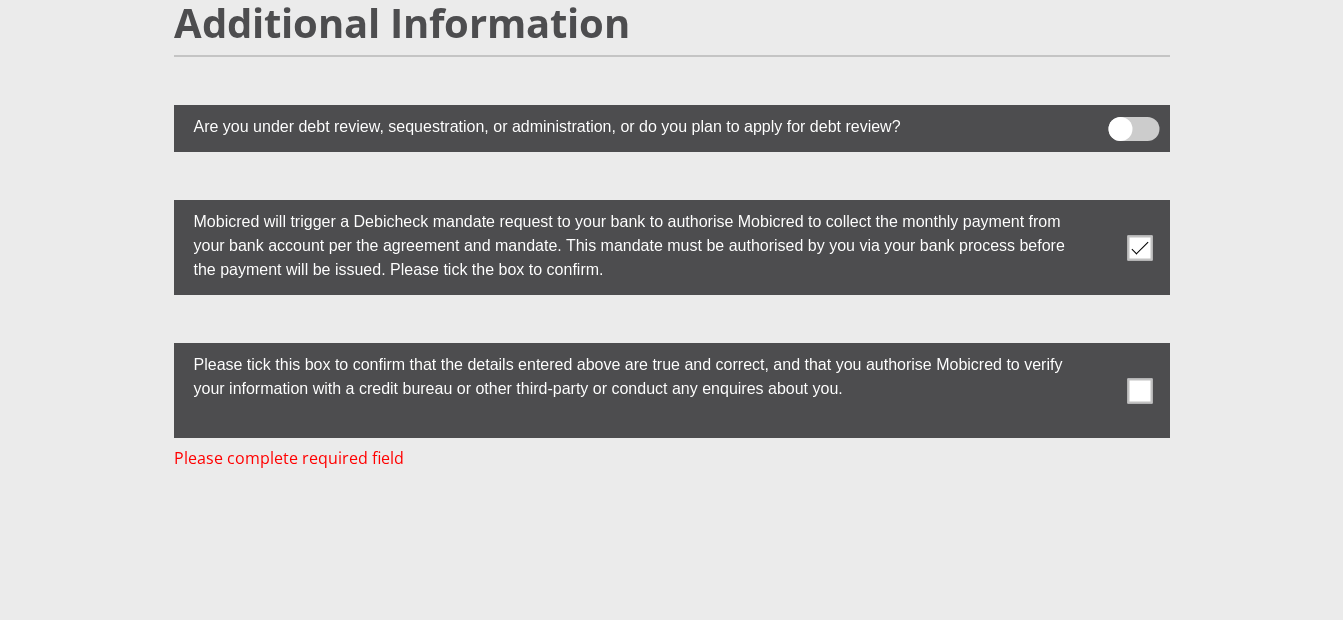 click at bounding box center (1139, 390) 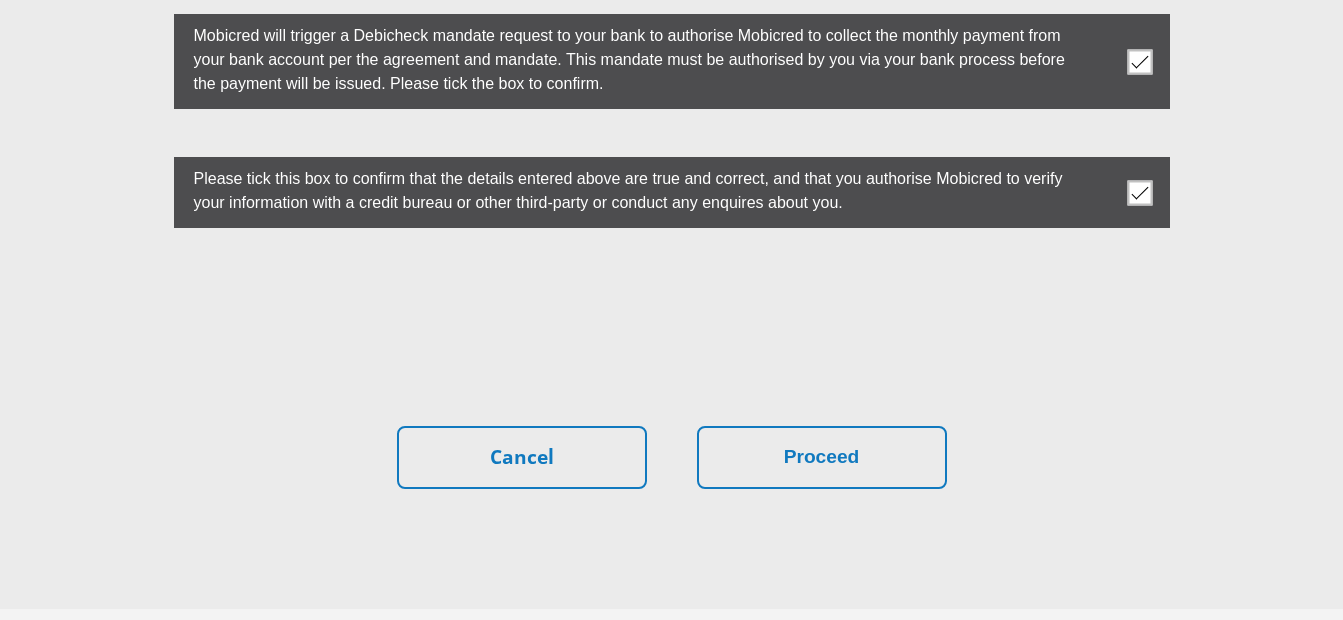 scroll, scrollTop: 5678, scrollLeft: 0, axis: vertical 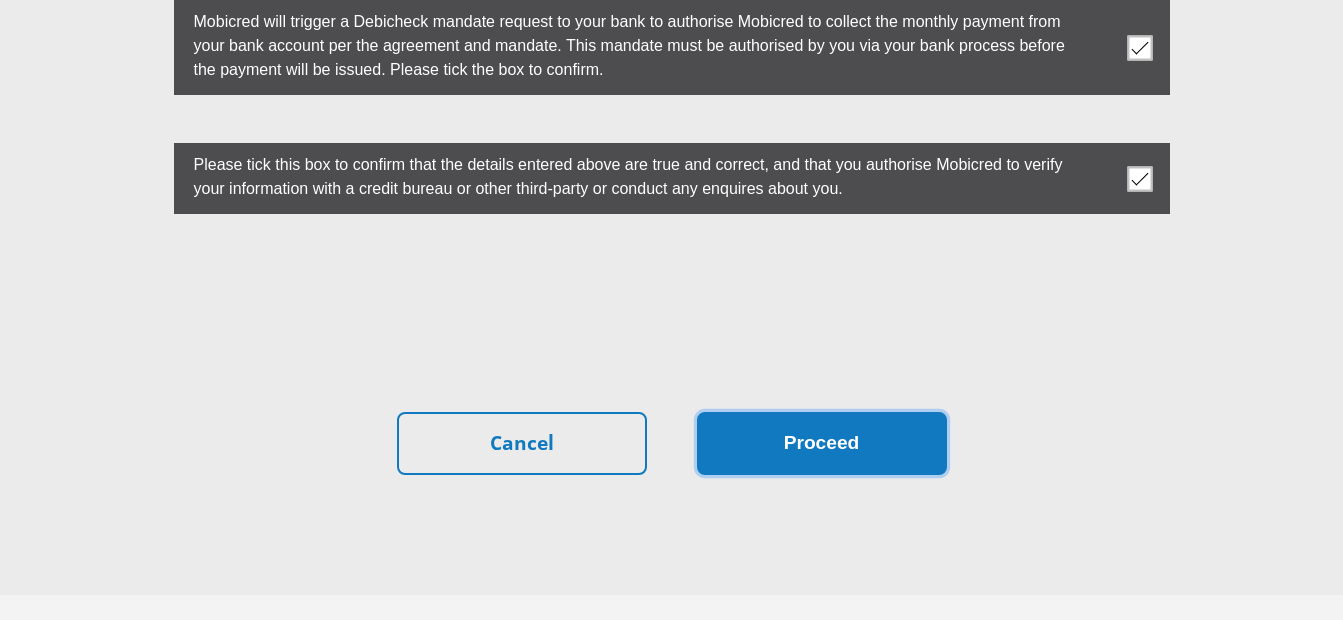 click on "Proceed" at bounding box center [822, 443] 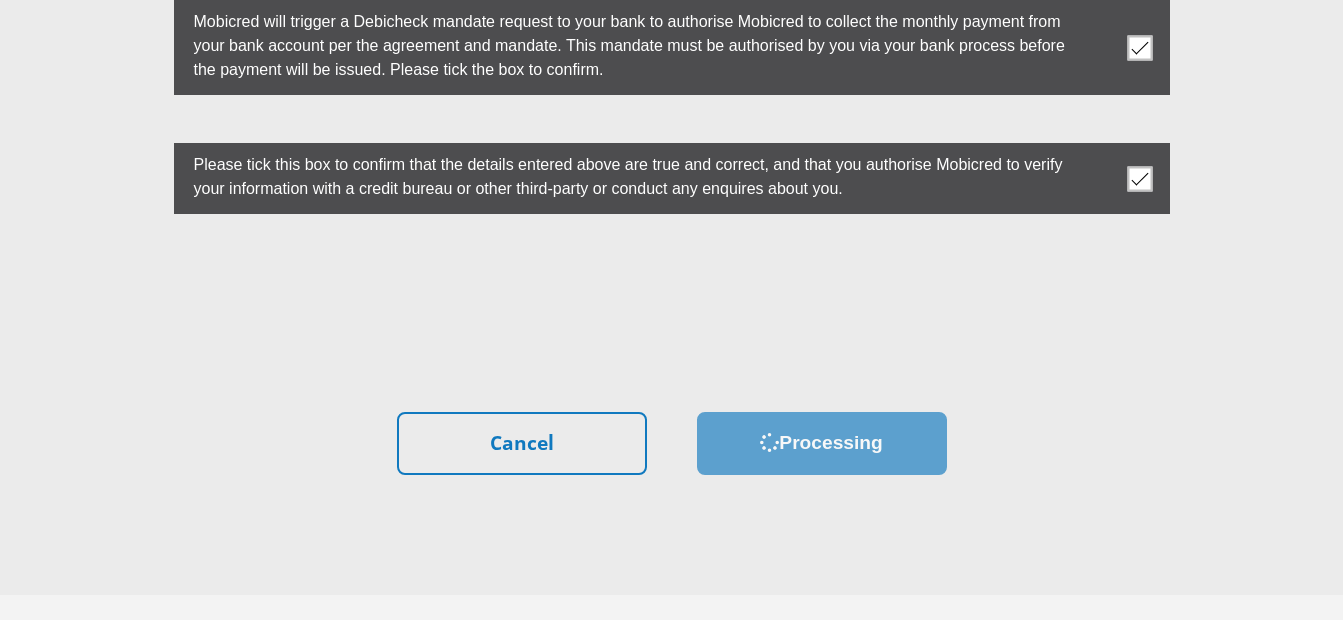 scroll, scrollTop: 0, scrollLeft: 0, axis: both 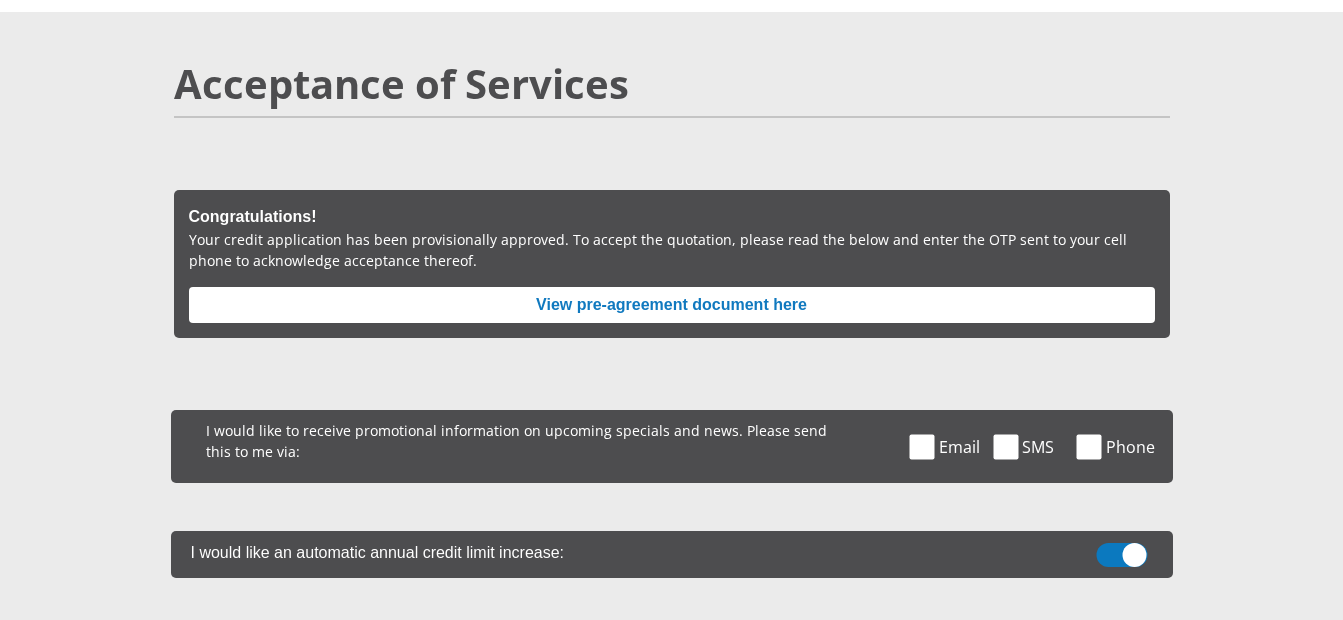 click at bounding box center [1089, 446] 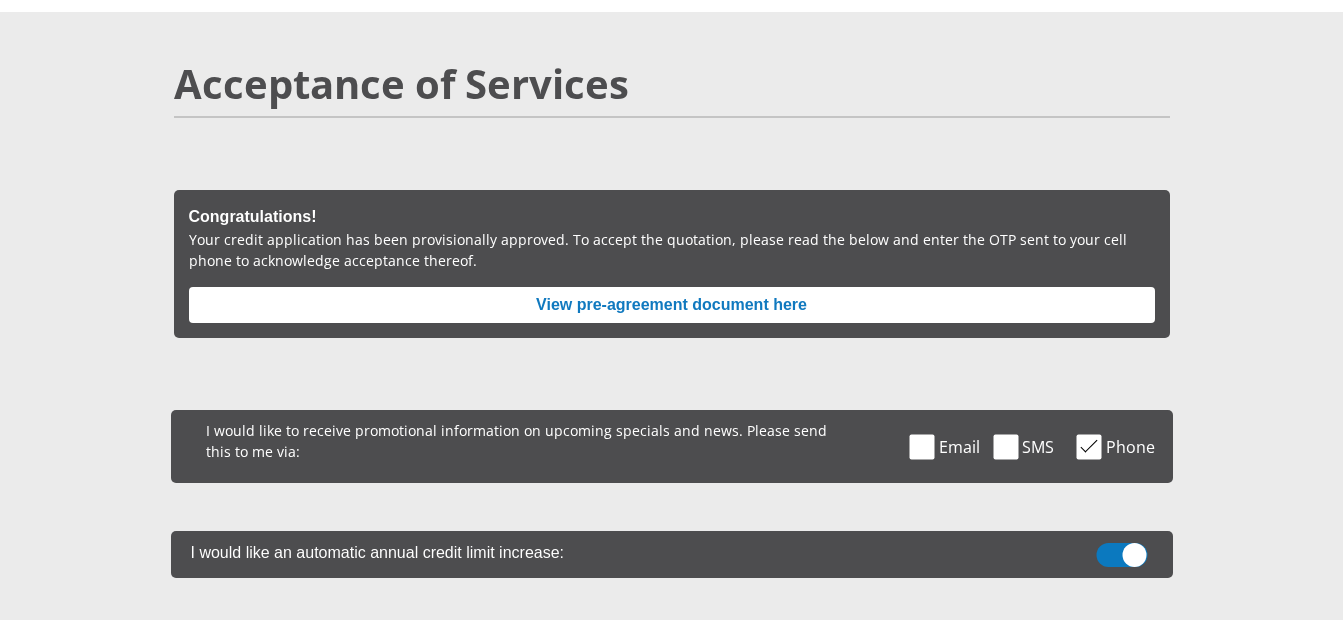 drag, startPoint x: 1092, startPoint y: 451, endPoint x: 1066, endPoint y: 450, distance: 26.019224 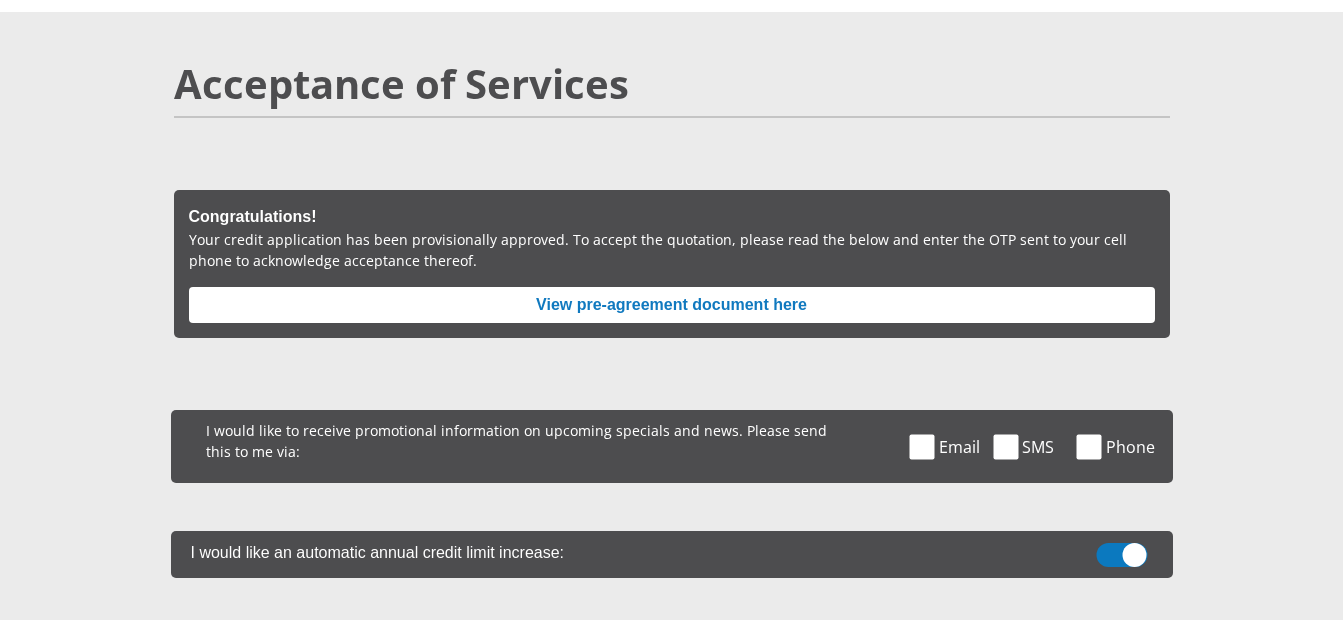 drag, startPoint x: 987, startPoint y: 448, endPoint x: 998, endPoint y: 447, distance: 11.045361 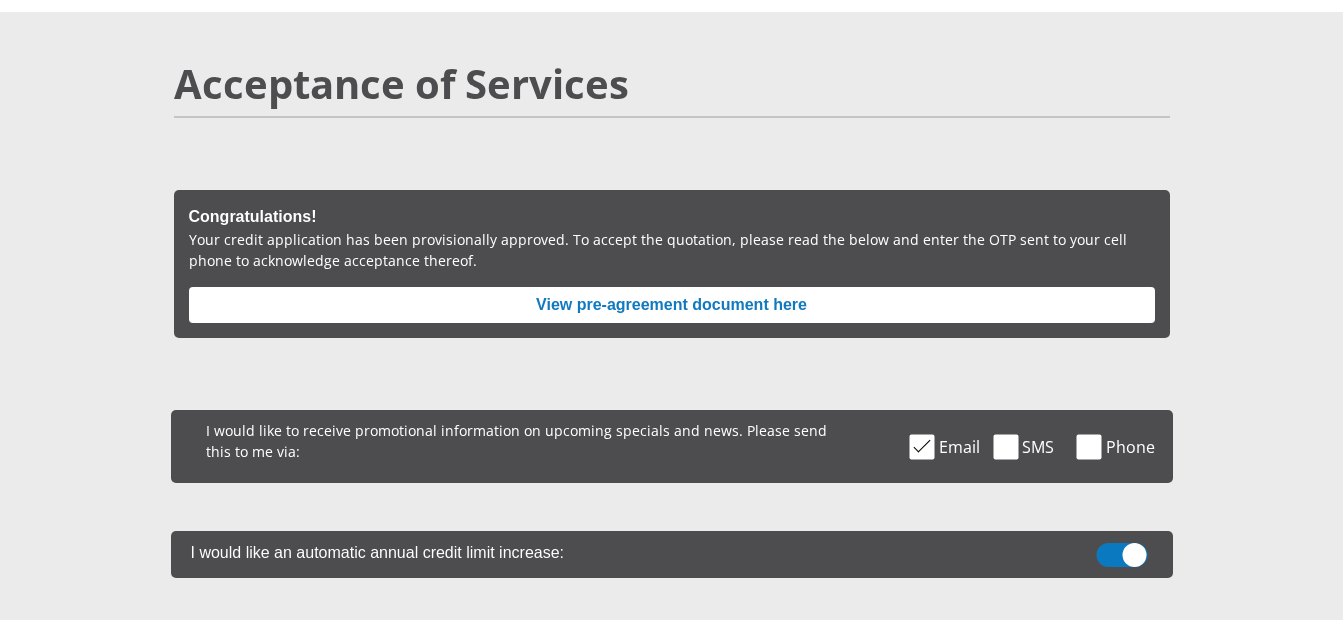 click at bounding box center [1005, 446] 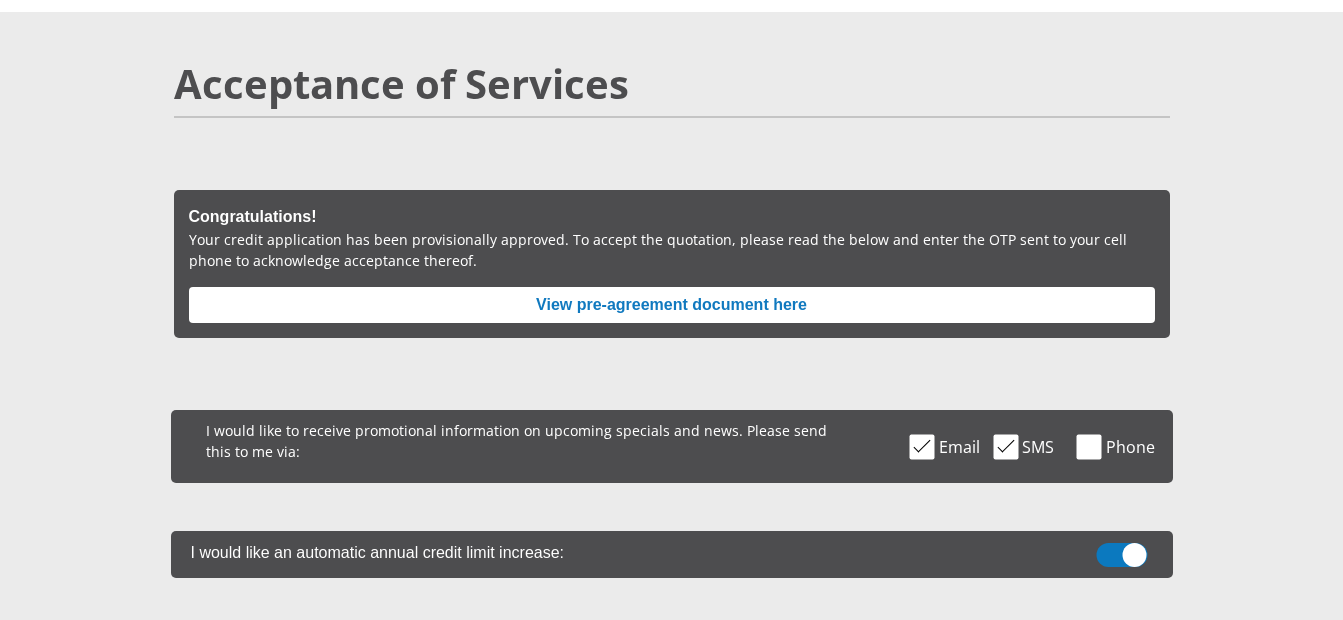 click at bounding box center [922, 446] 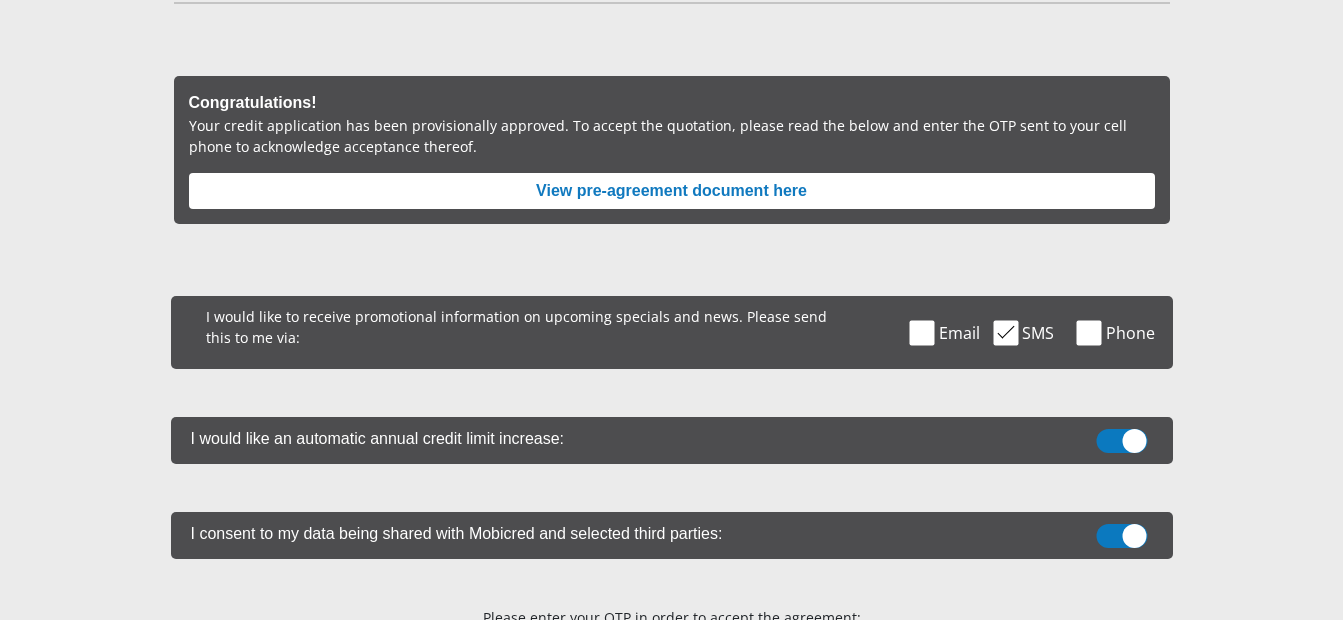 scroll, scrollTop: 300, scrollLeft: 0, axis: vertical 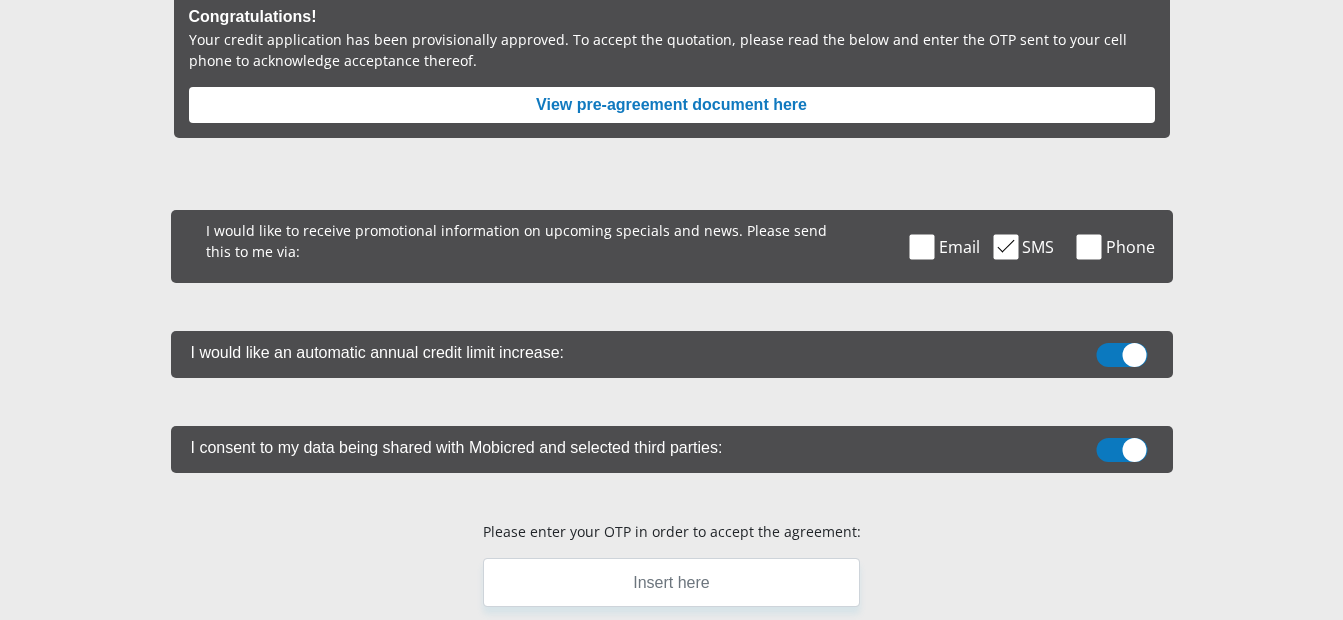 click at bounding box center (1121, 355) 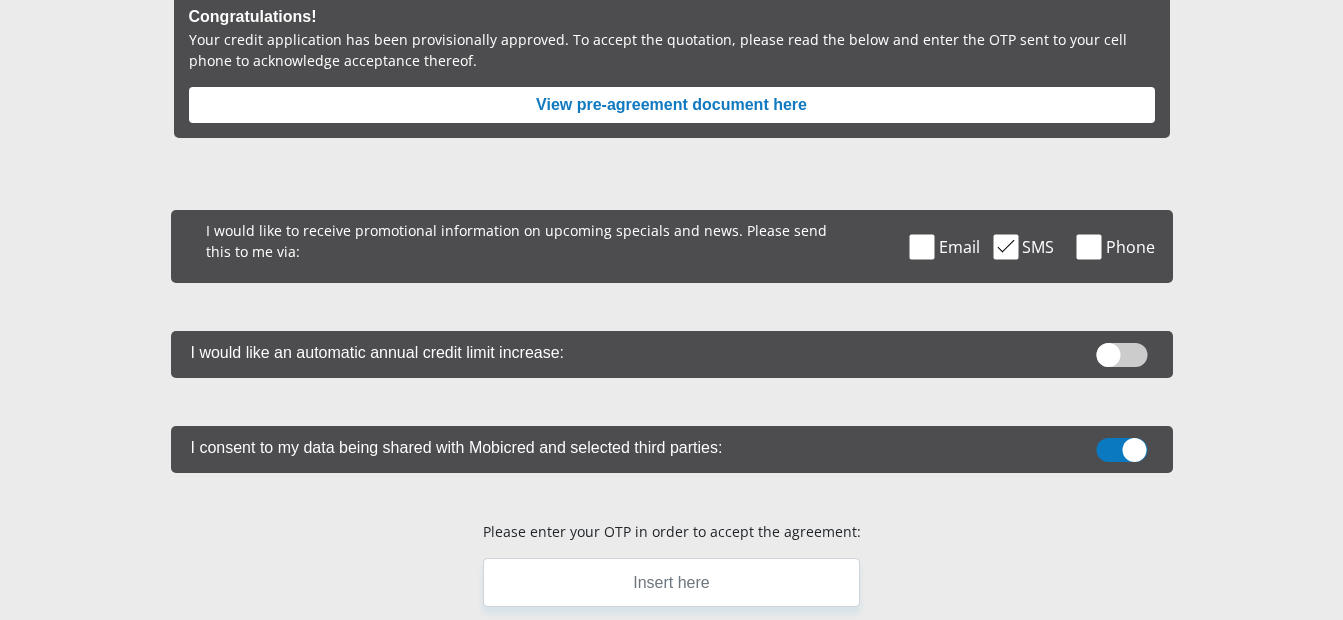click at bounding box center [1121, 450] 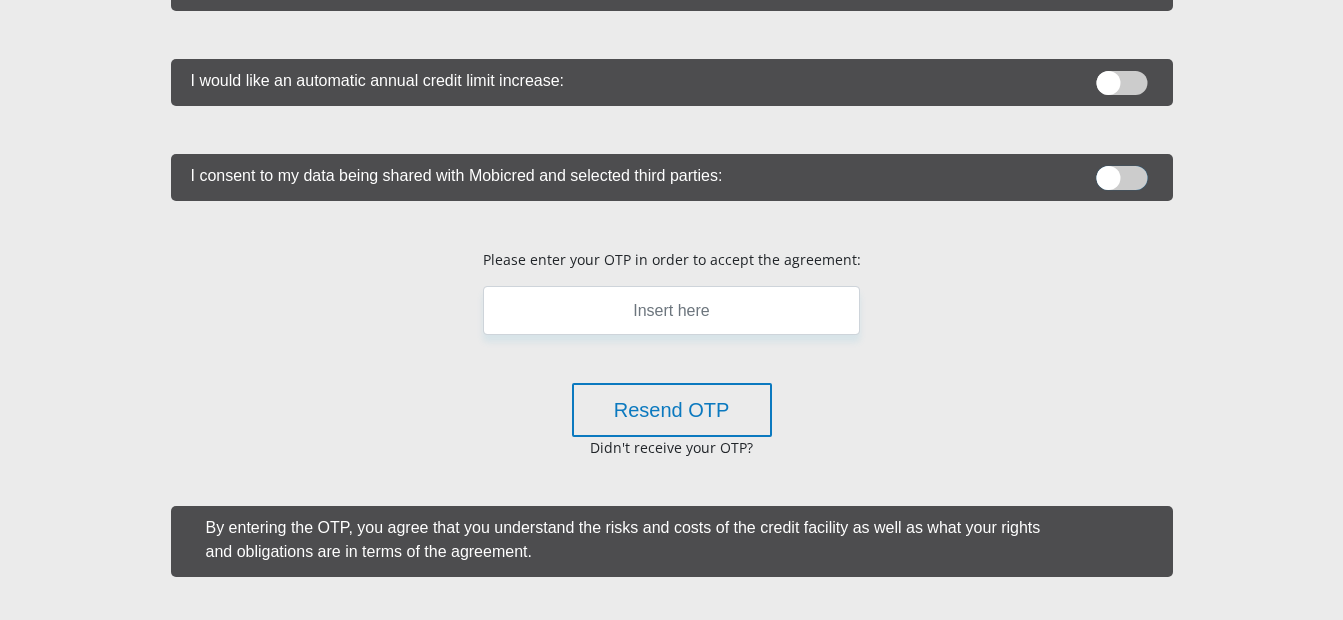 scroll, scrollTop: 600, scrollLeft: 0, axis: vertical 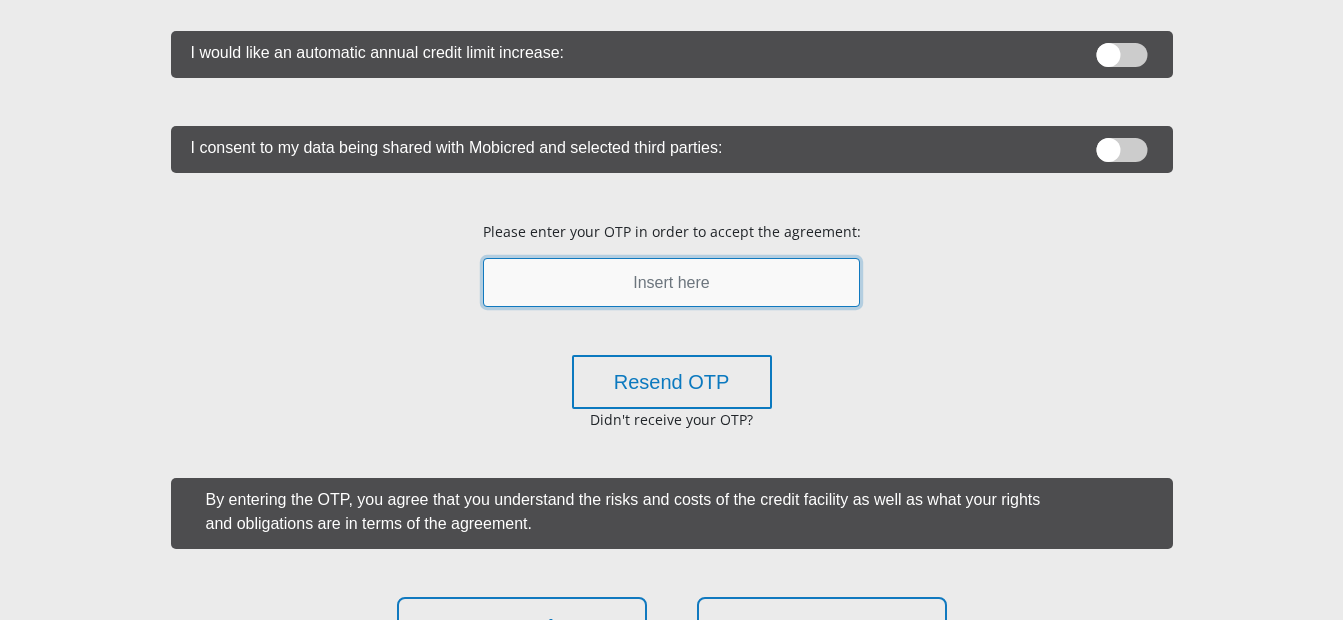 click at bounding box center (671, 282) 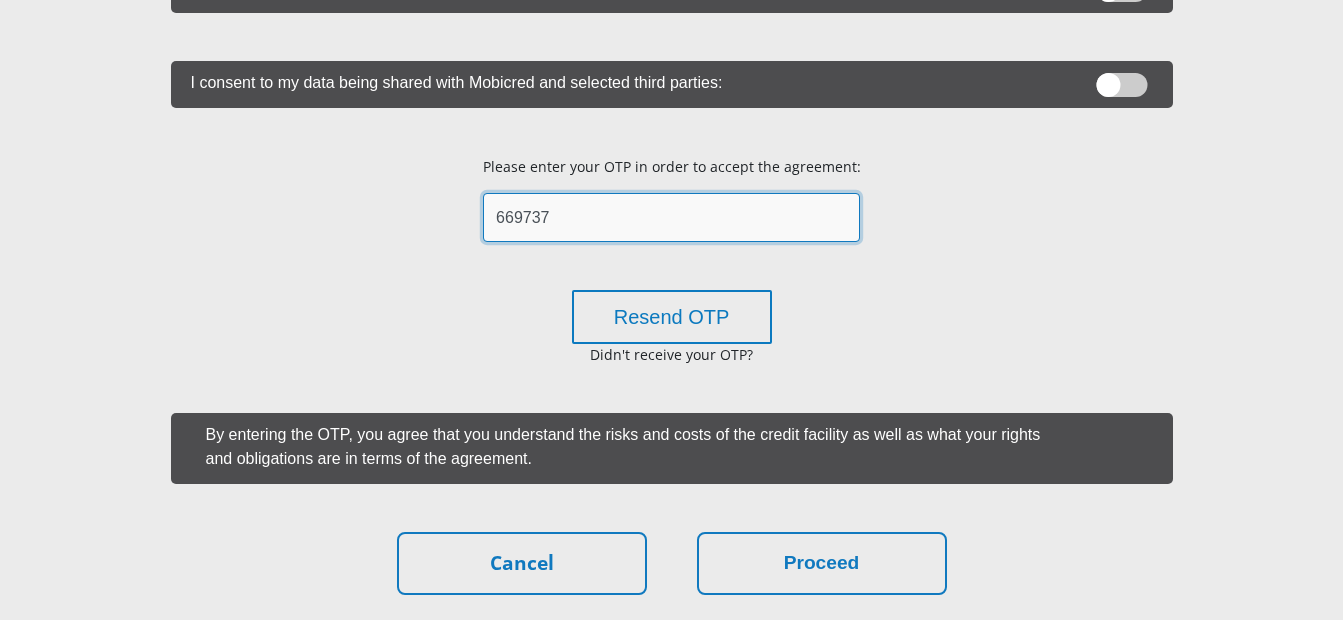 scroll, scrollTop: 700, scrollLeft: 0, axis: vertical 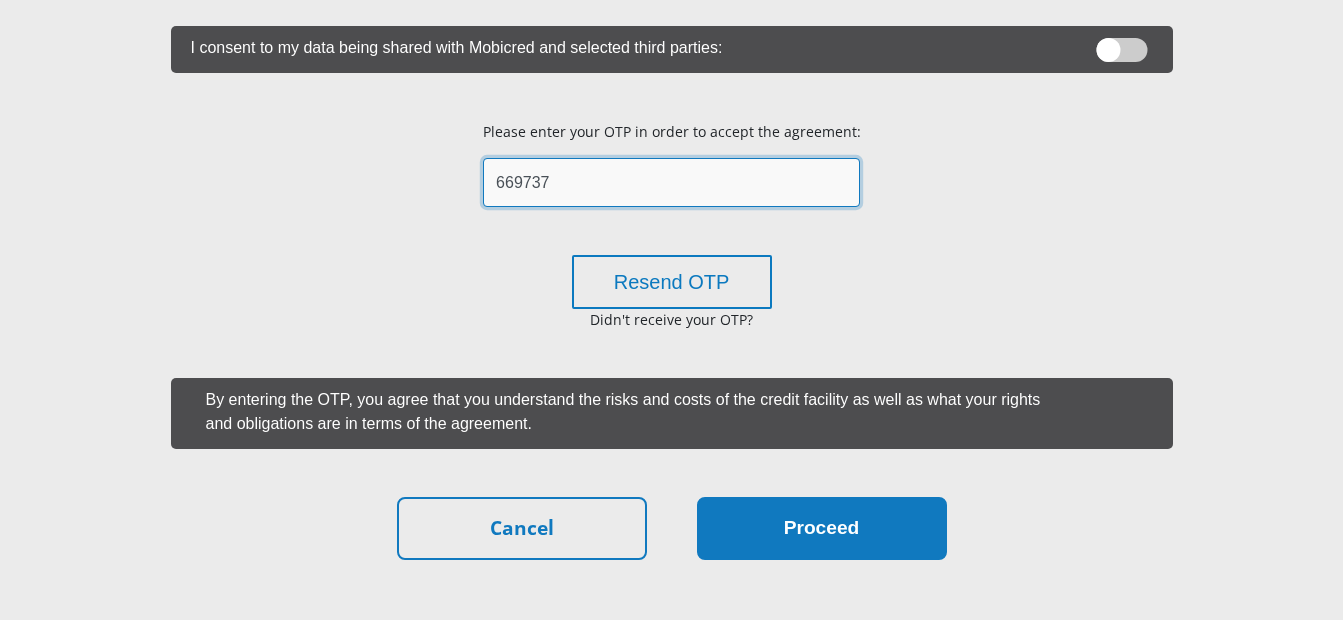 type on "669737" 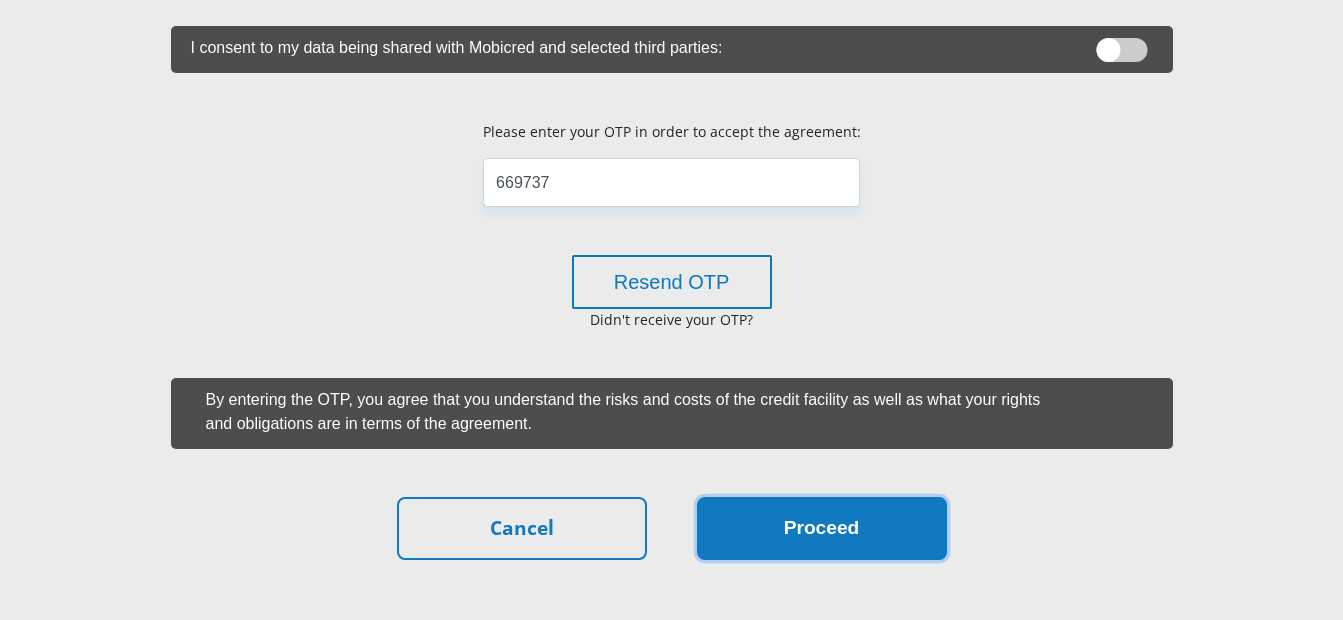 click on "Proceed" at bounding box center (822, 528) 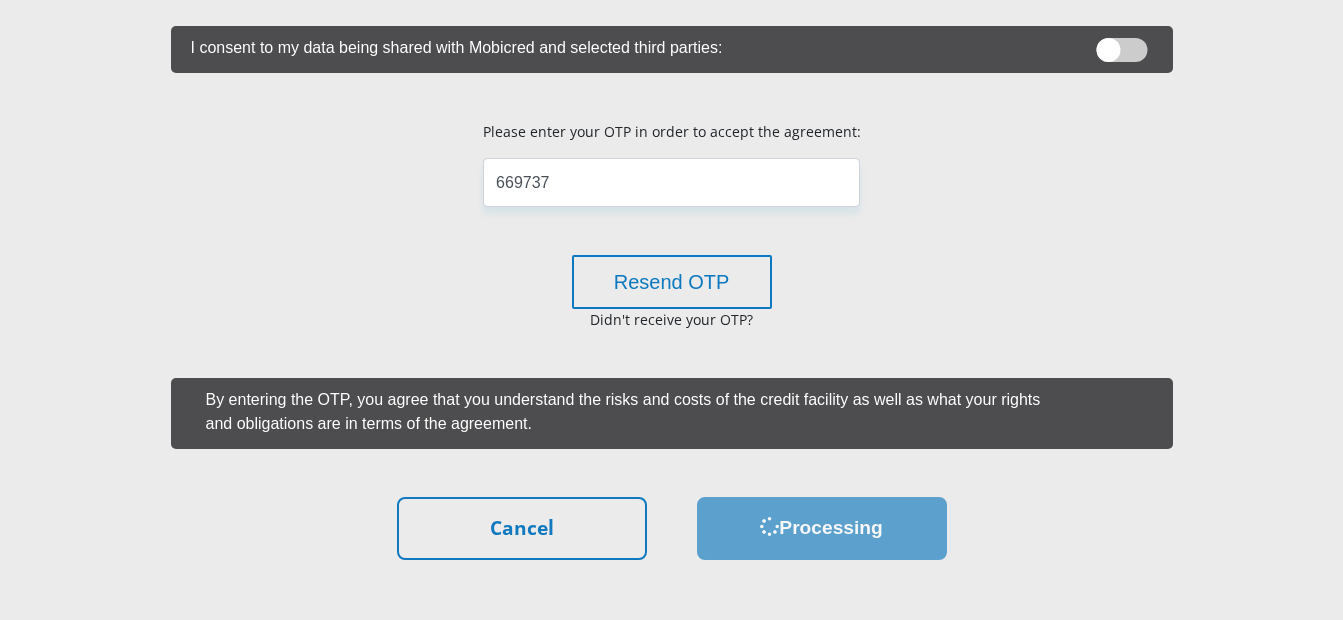 scroll, scrollTop: 0, scrollLeft: 0, axis: both 